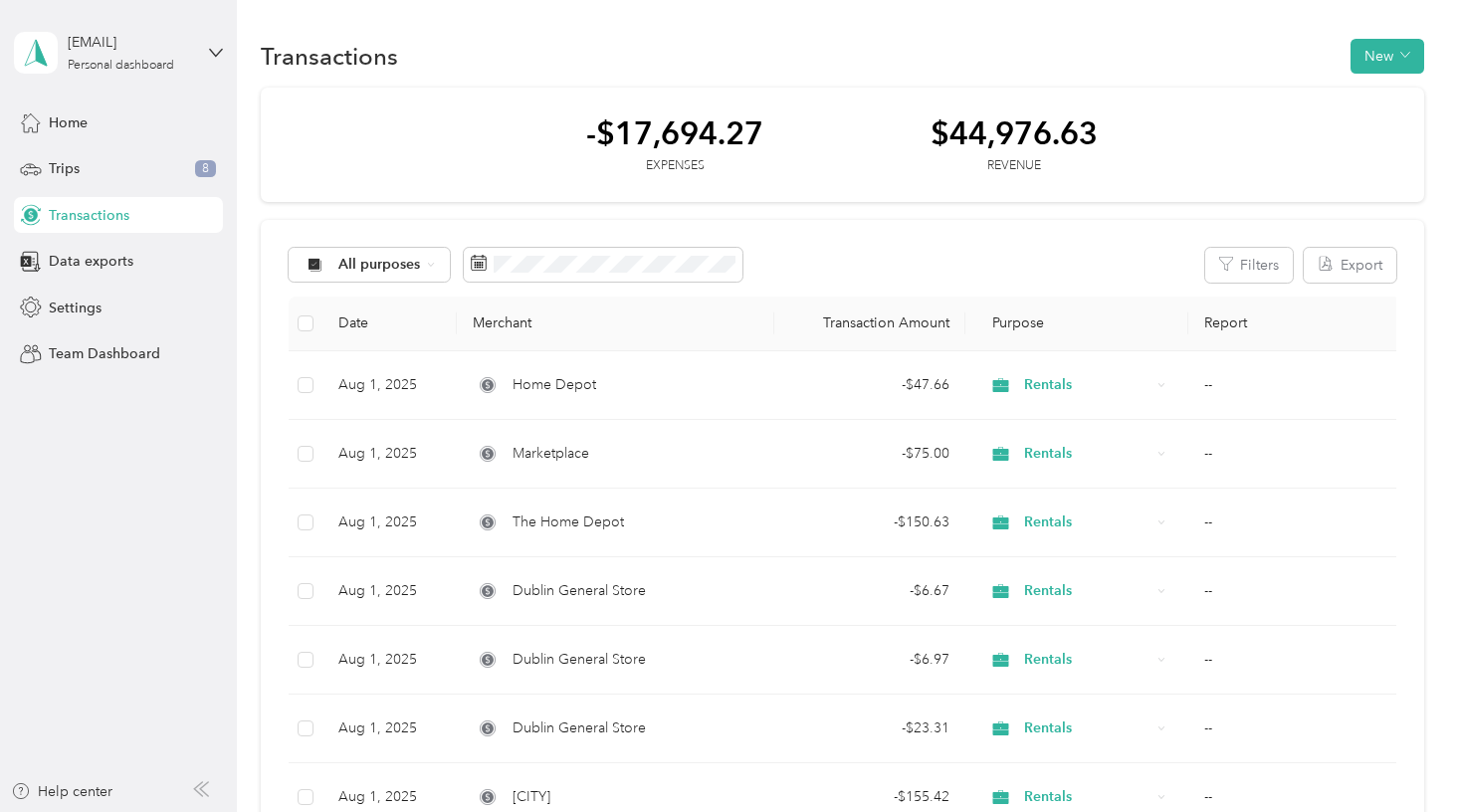 scroll, scrollTop: 0, scrollLeft: 0, axis: both 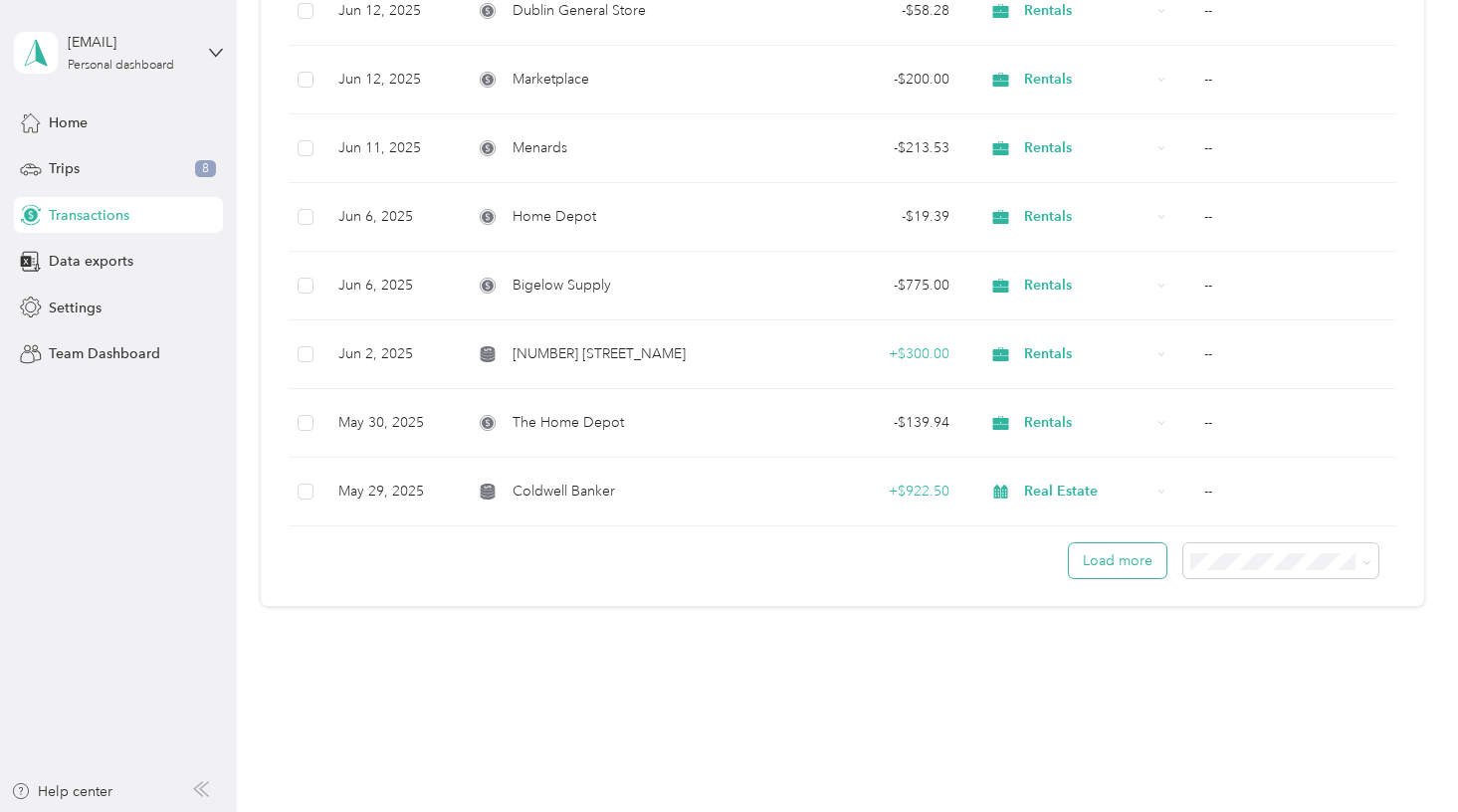 click on "Load more" at bounding box center (1118, 560) 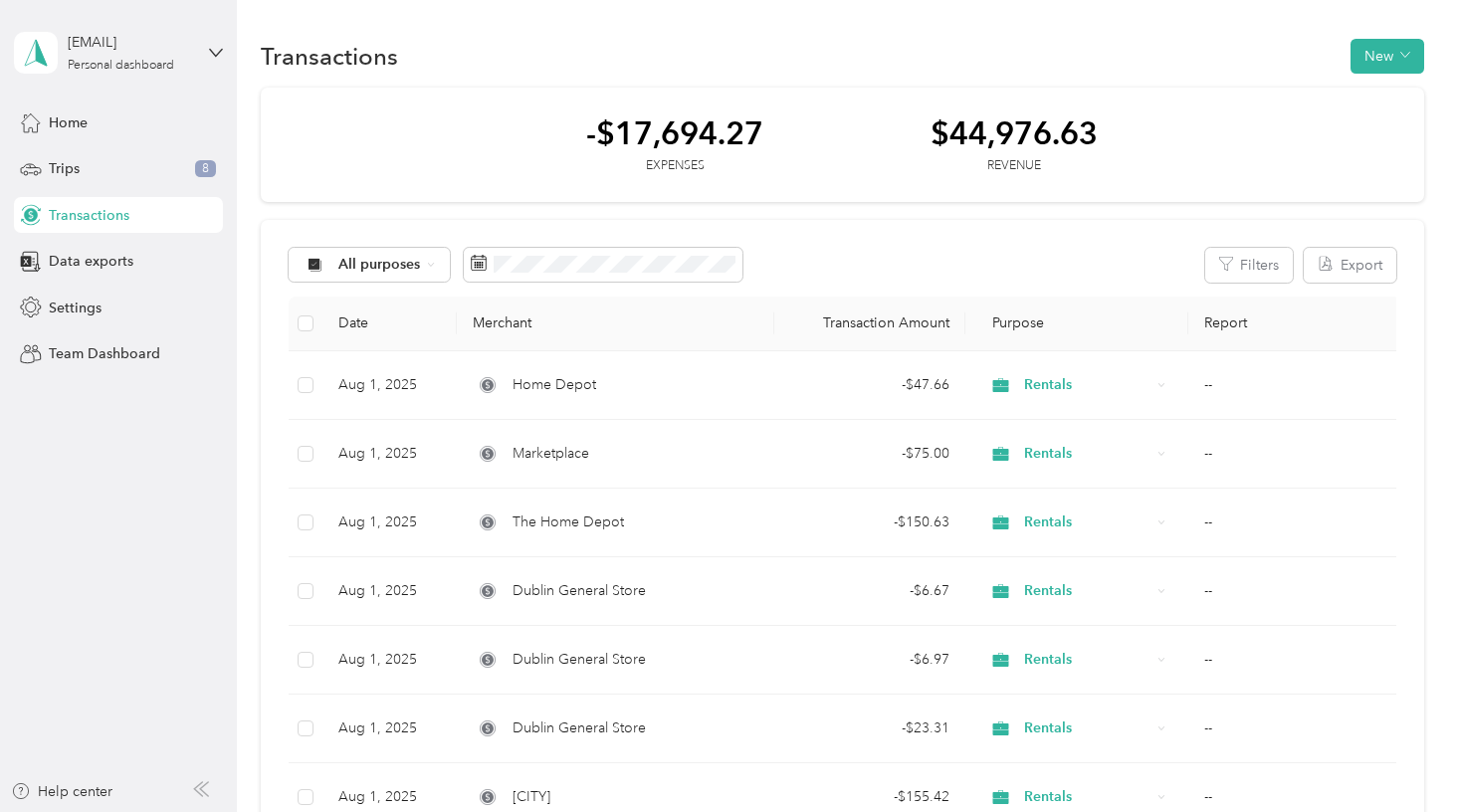 scroll, scrollTop: 0, scrollLeft: 0, axis: both 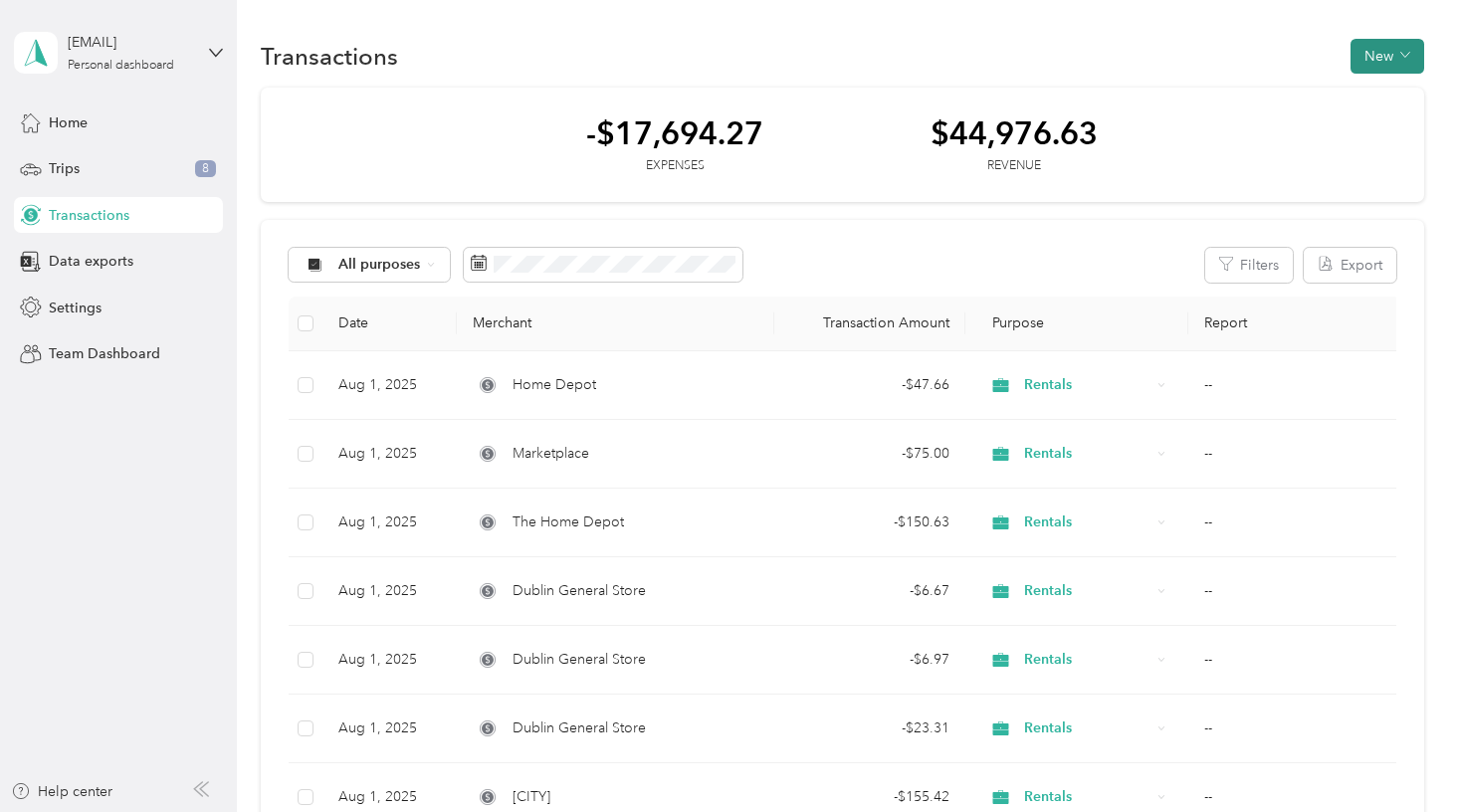 click on "New" at bounding box center (1387, 56) 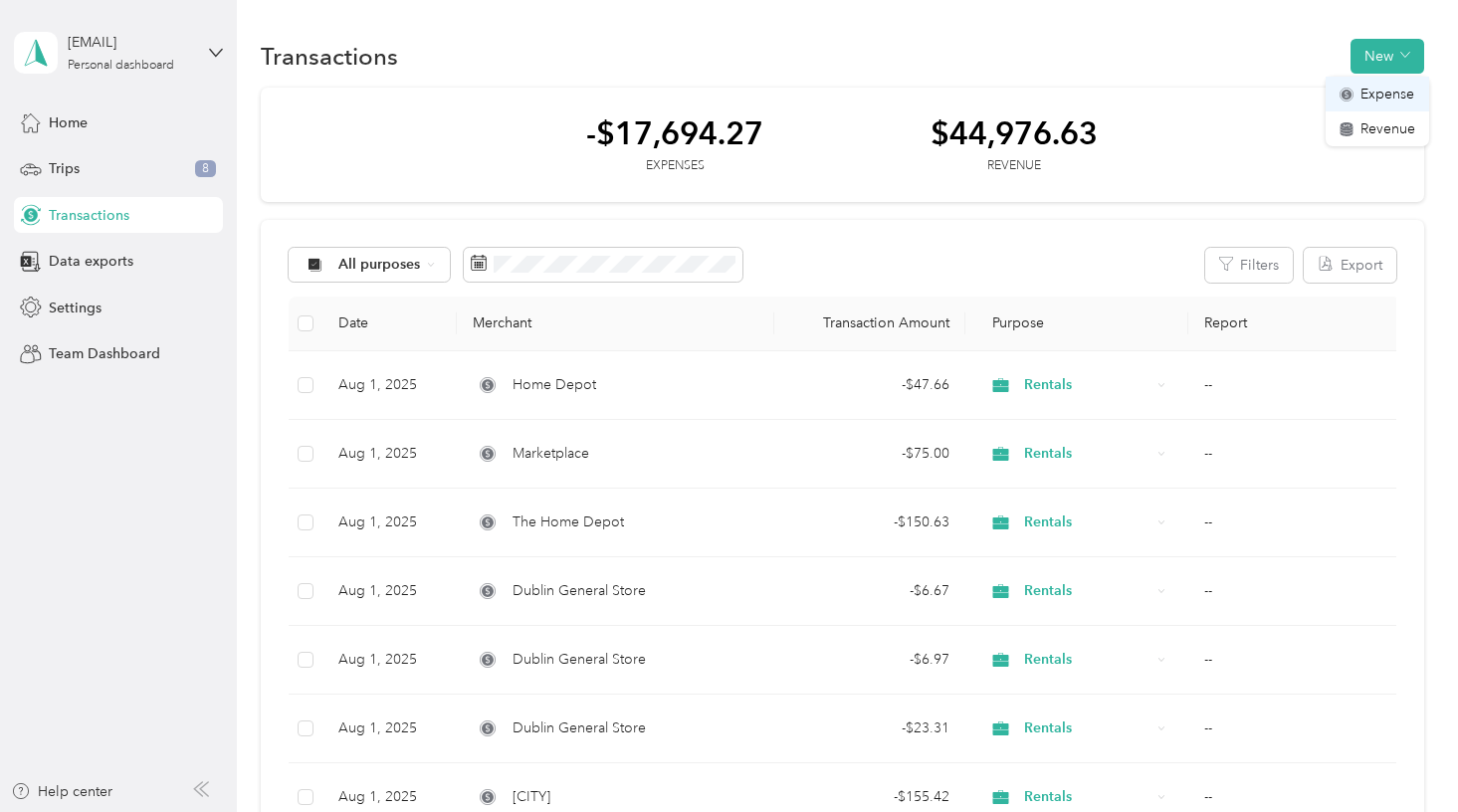 click on "Expense" at bounding box center (1387, 94) 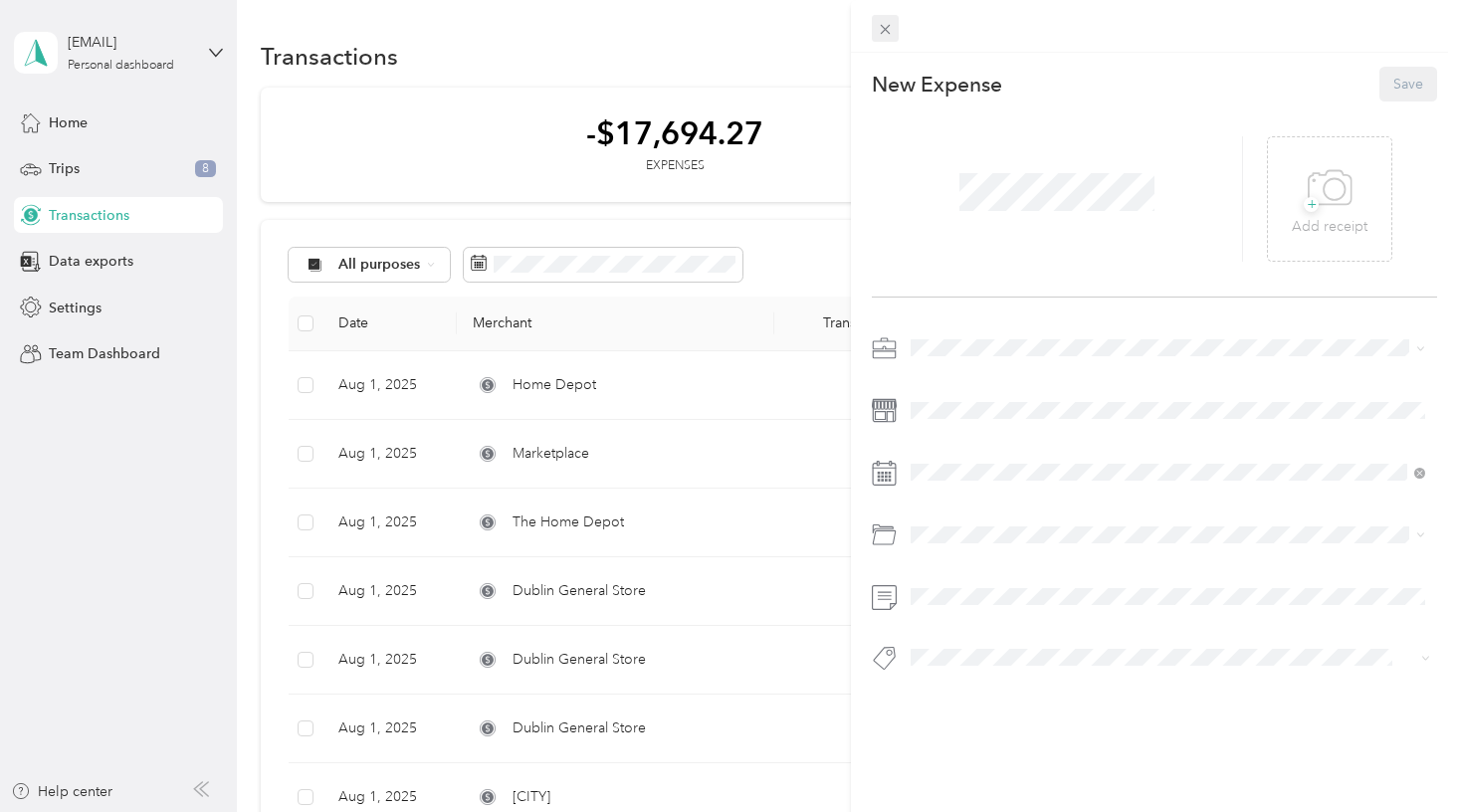 click 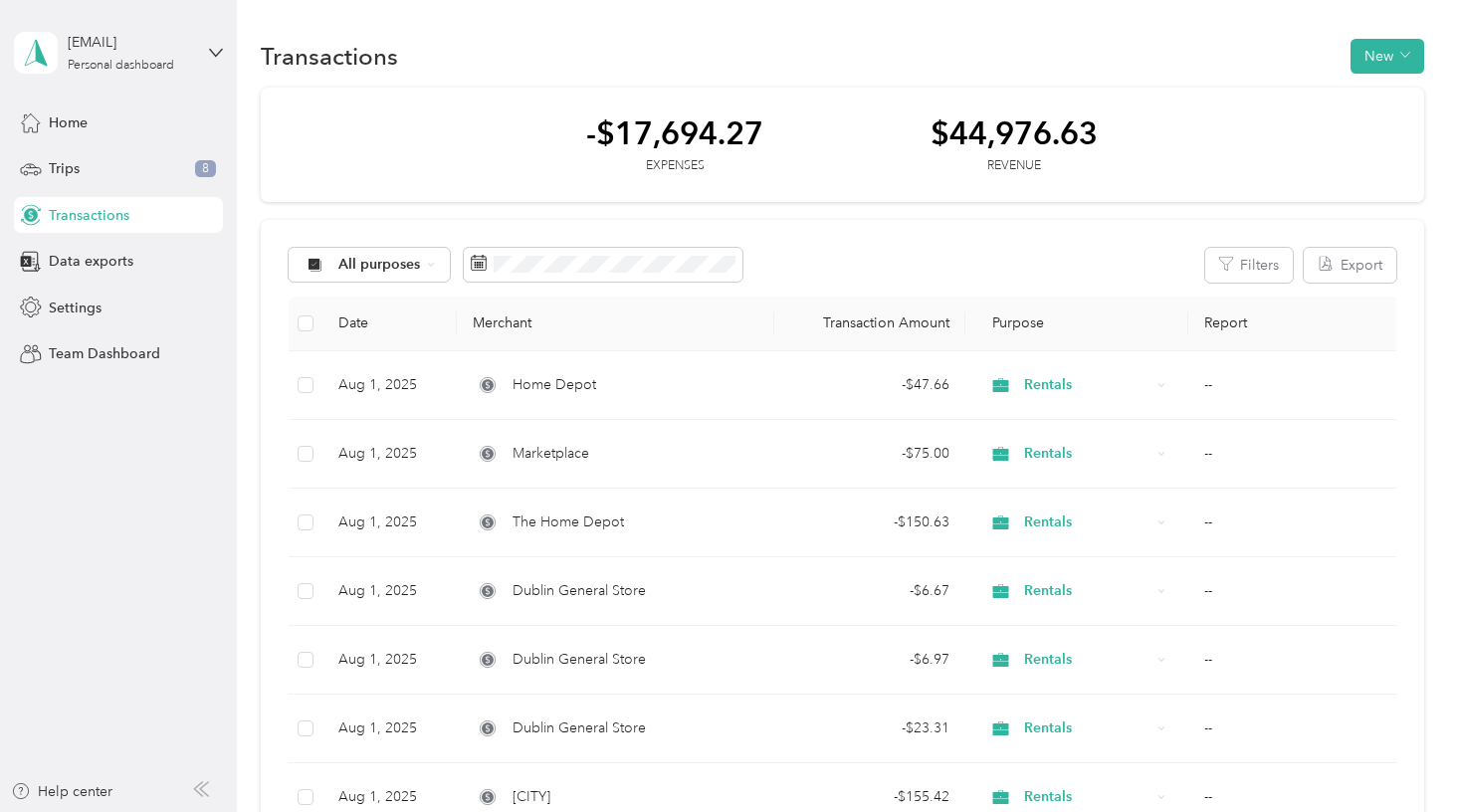 scroll, scrollTop: 0, scrollLeft: 0, axis: both 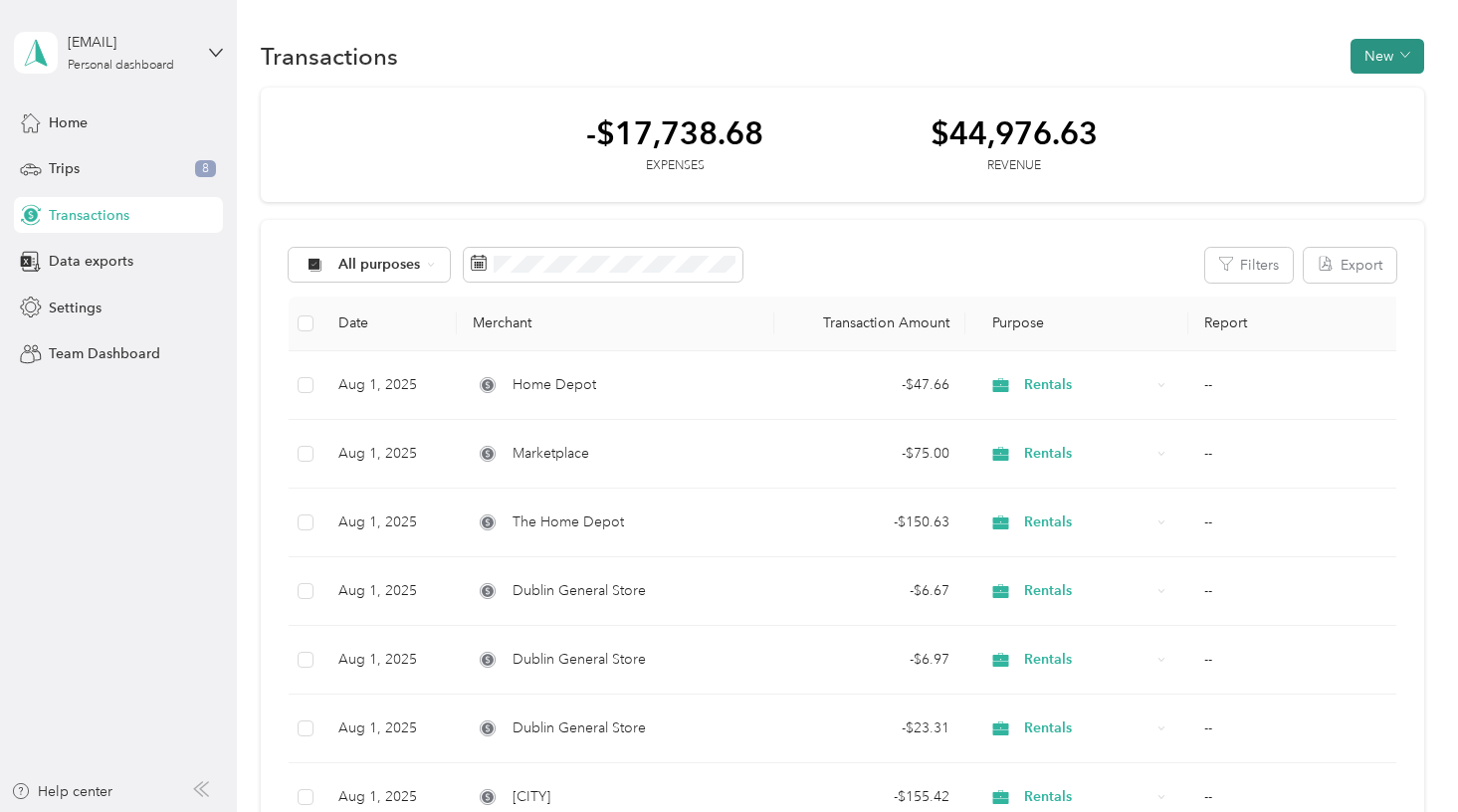 click on "New" at bounding box center [1387, 56] 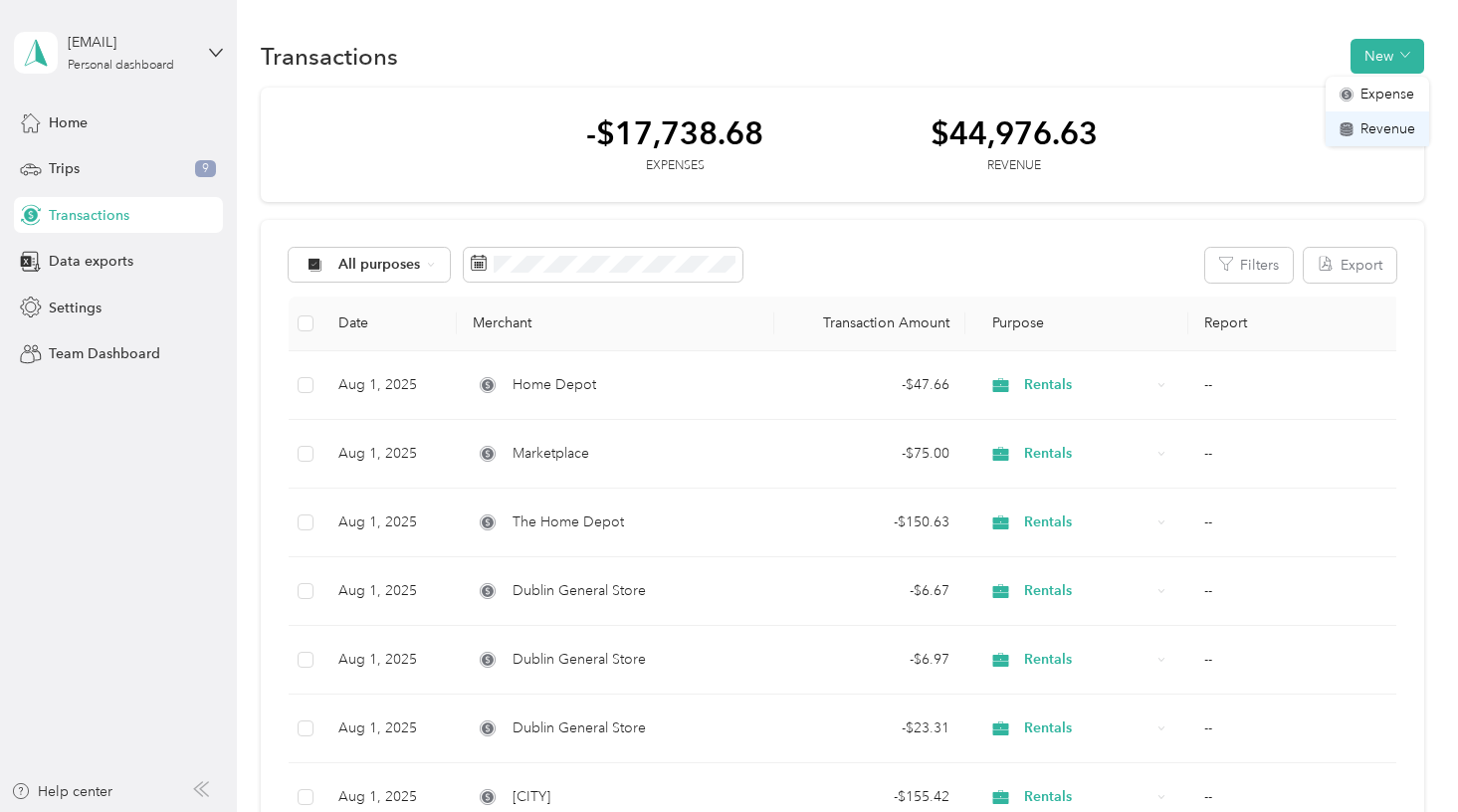 click on "Revenue" at bounding box center [1377, 128] 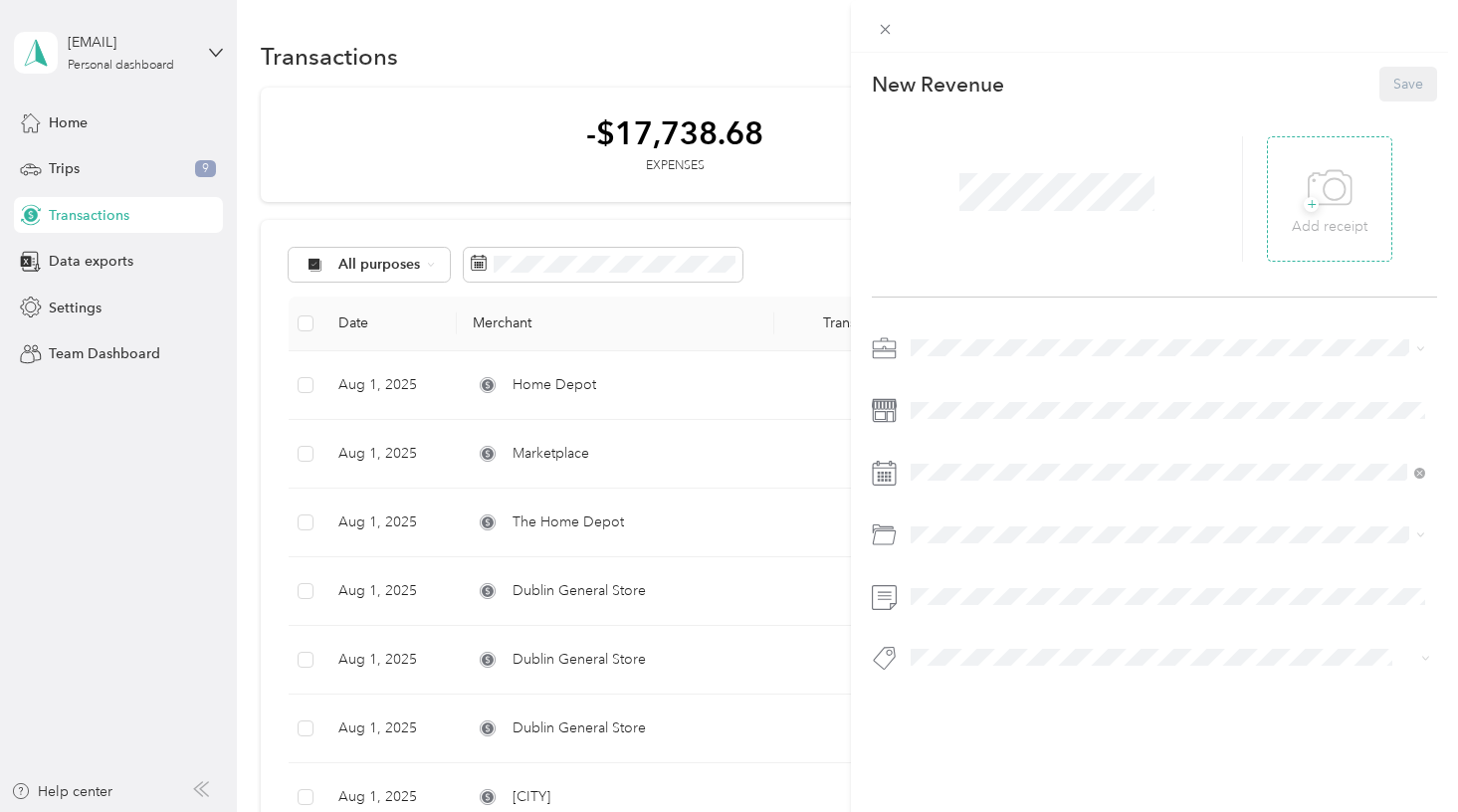 click 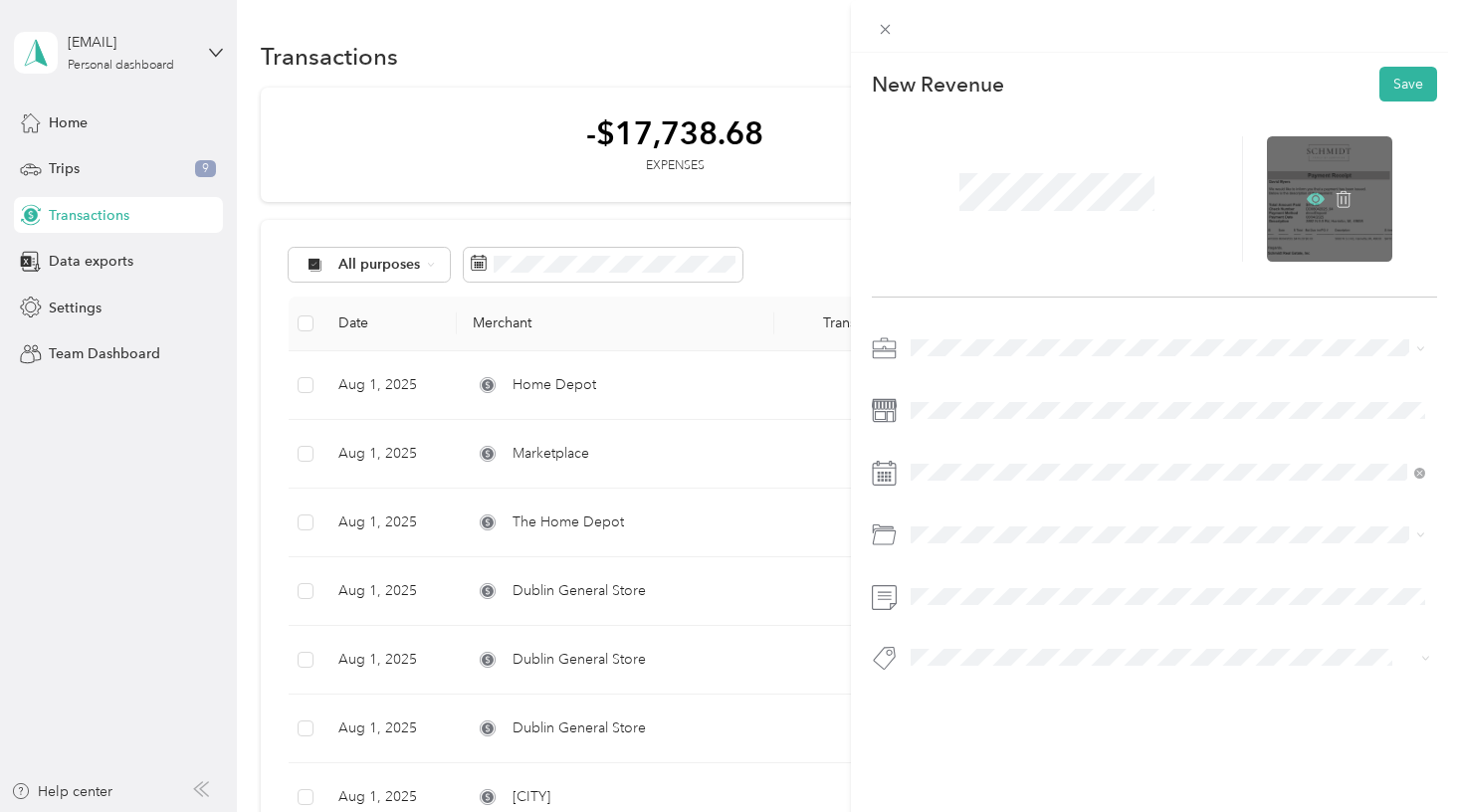 click 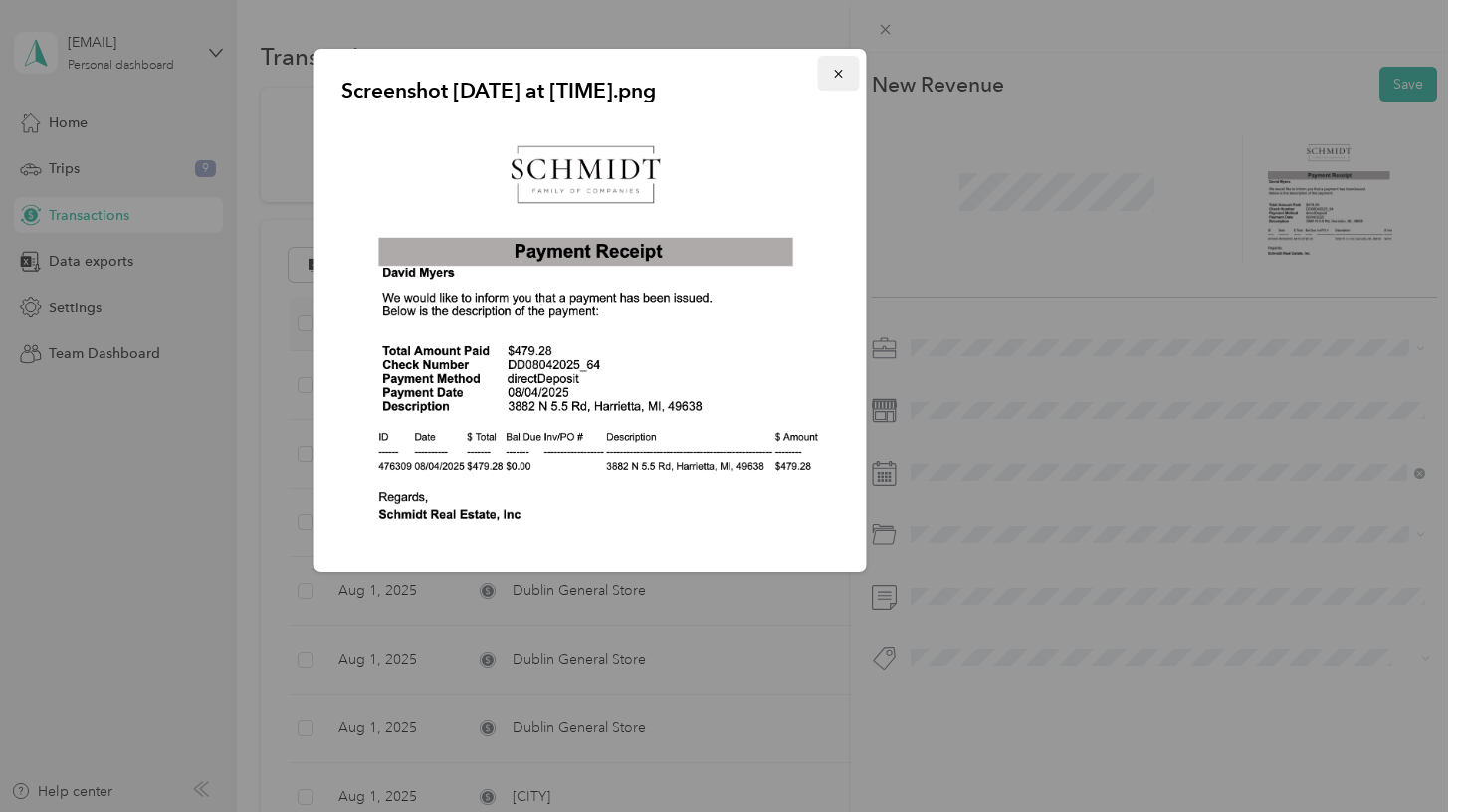 click 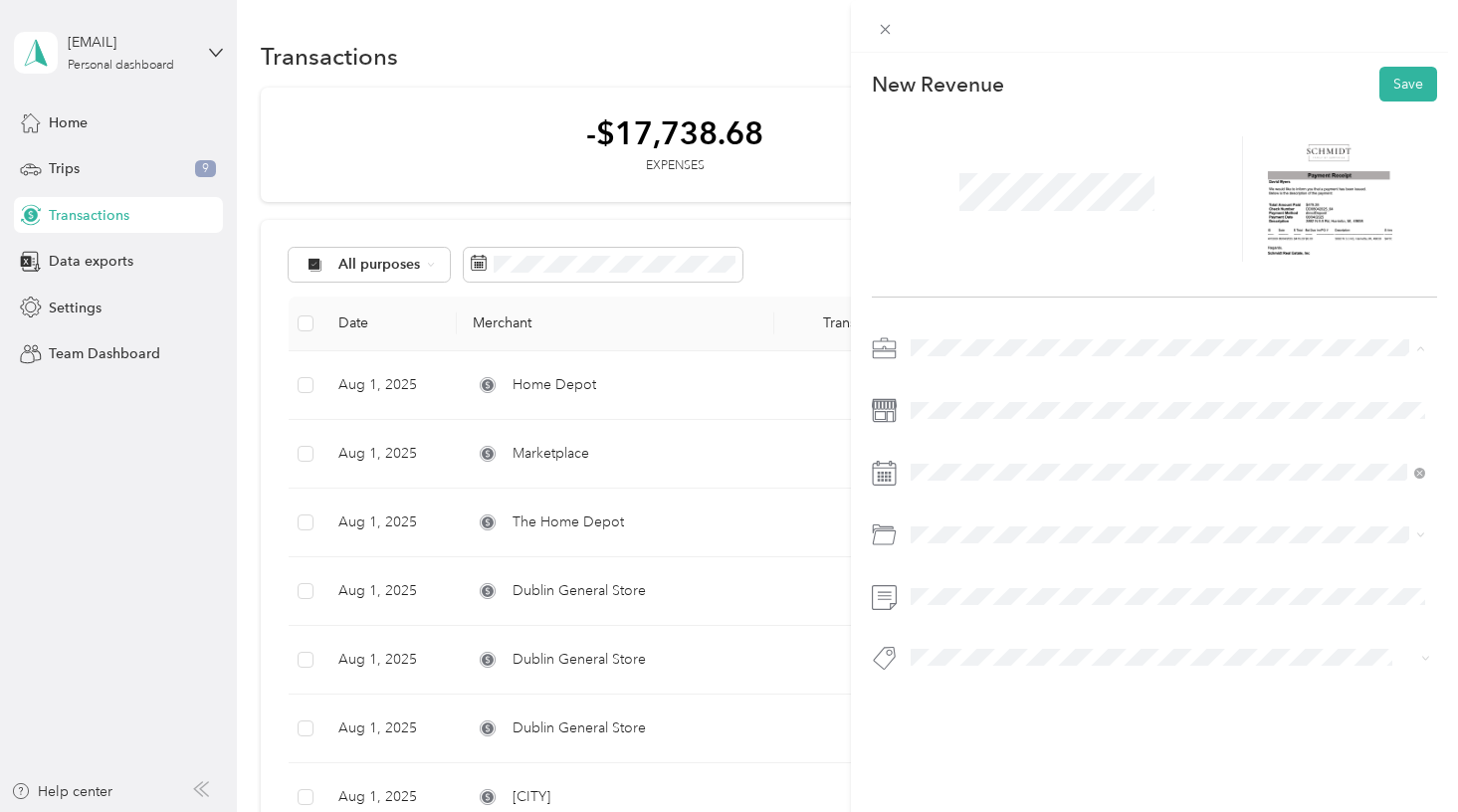 click on "Rentals" at bounding box center [939, 452] 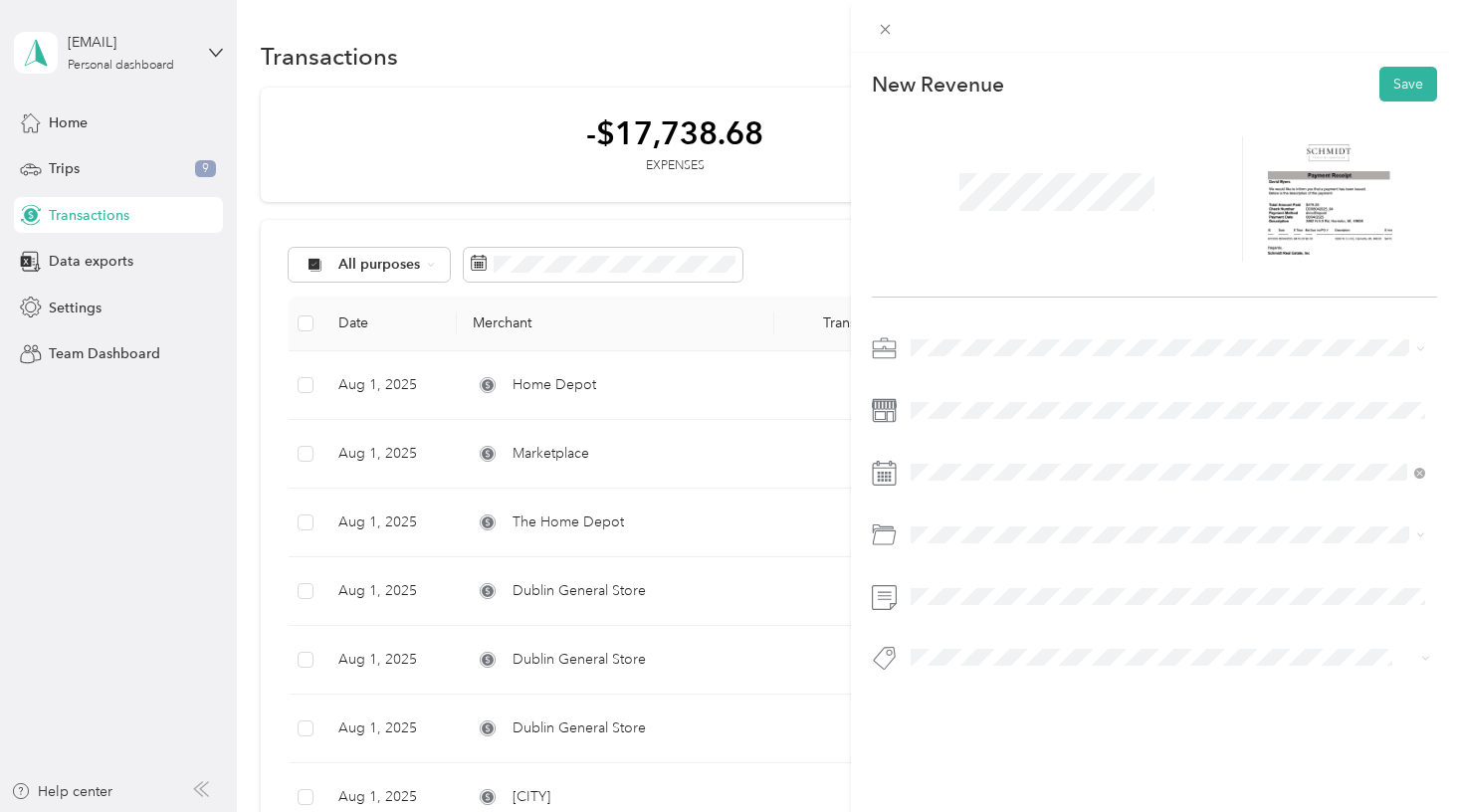 click on "Real Estate" at bounding box center (950, 480) 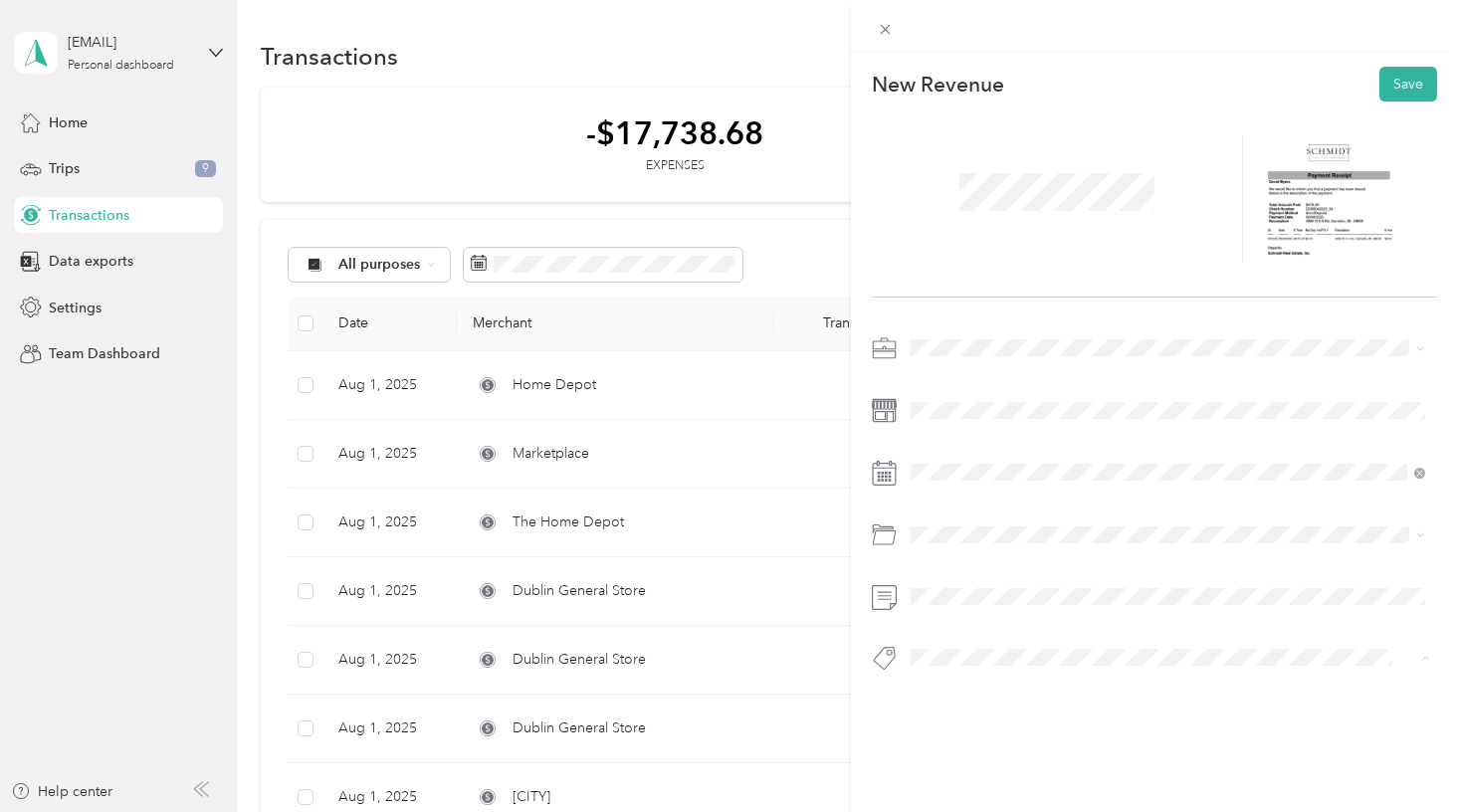 click on "Add tag [NUMBER] [STREET_SUFFIX]" at bounding box center [1167, 718] 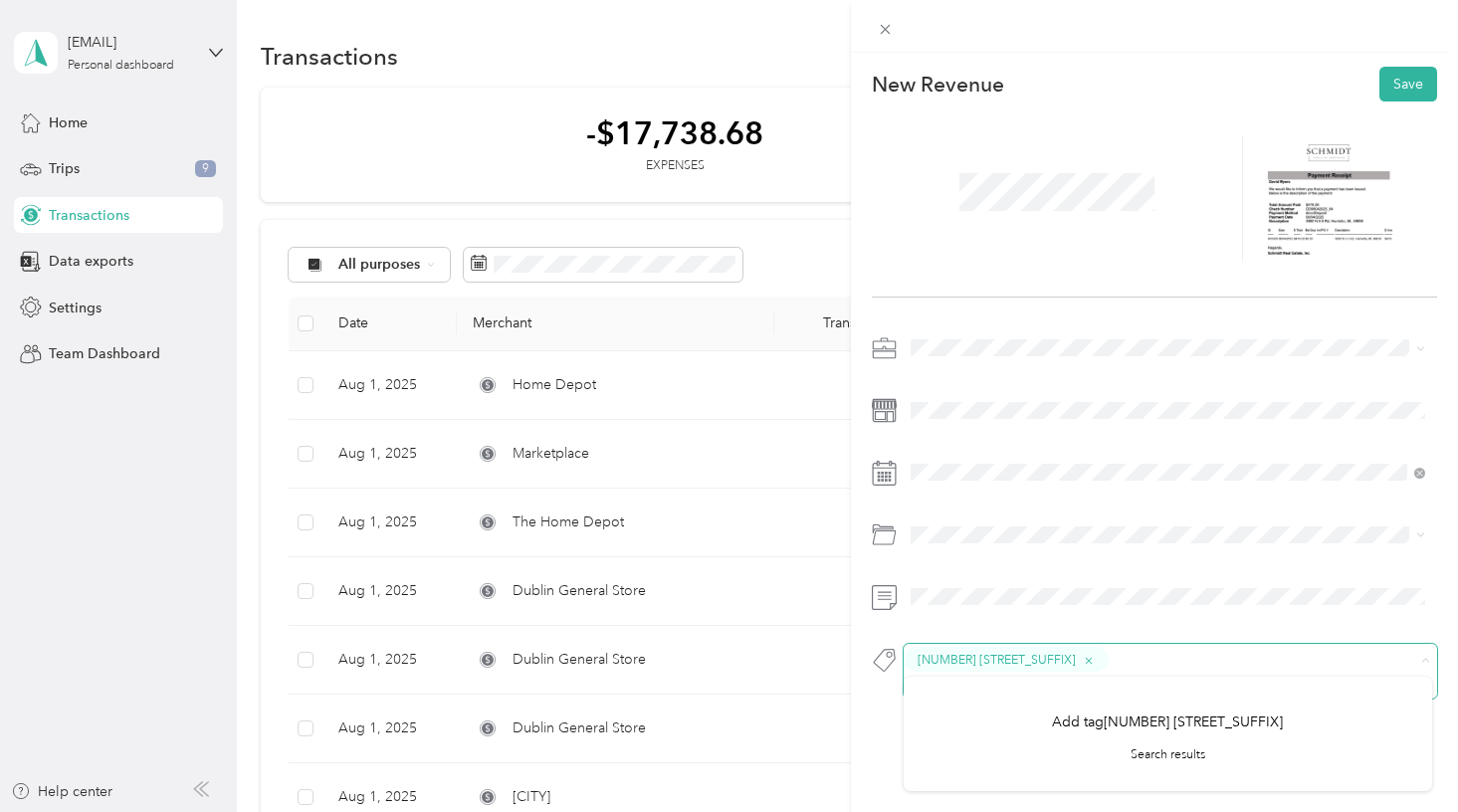 click on "[NUMBER] [STREET_SUFFIX]" at bounding box center (1153, 671) 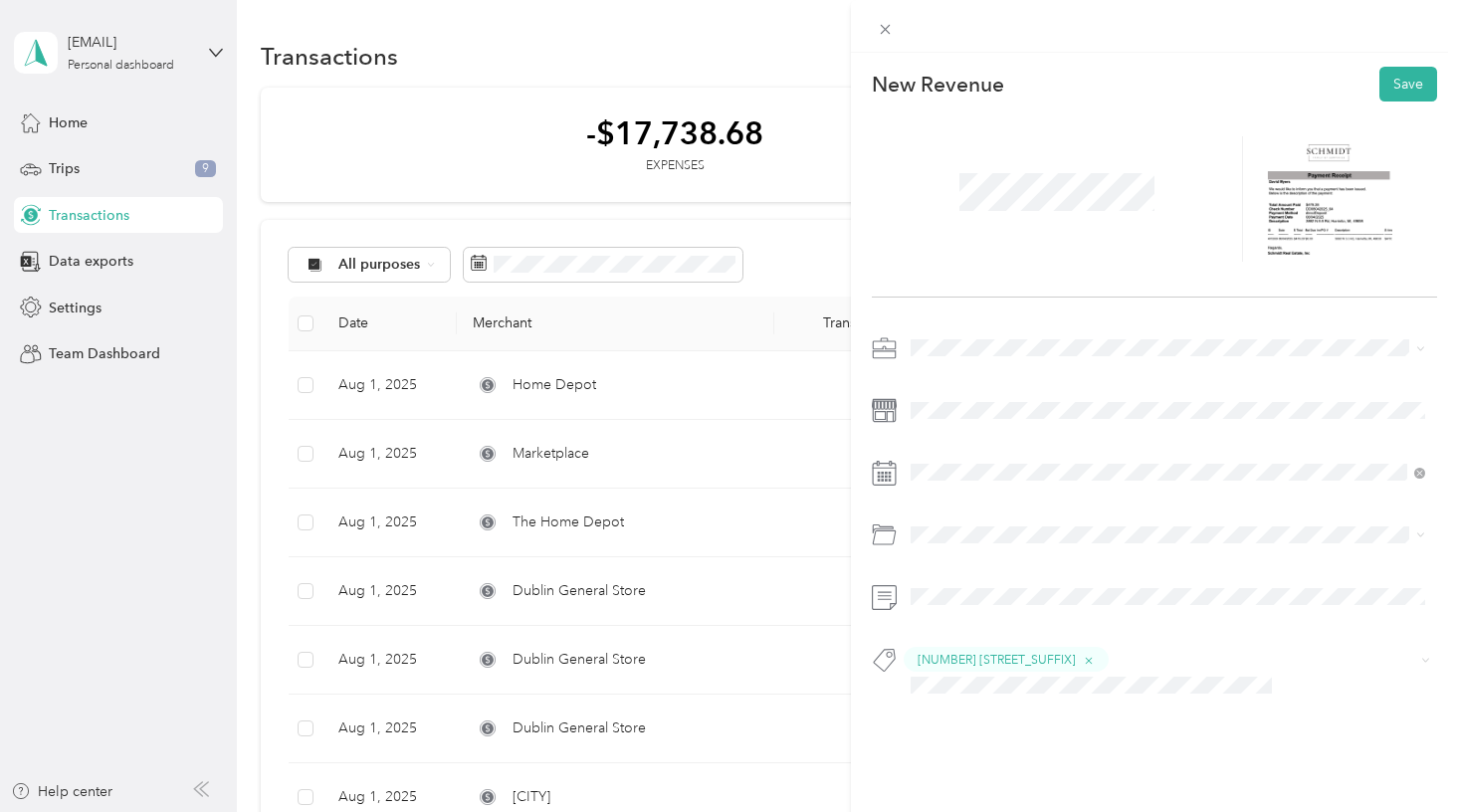 click on "New Revenue Save [NUMBER] [STREET_SUFFIX]" at bounding box center [1154, 417] 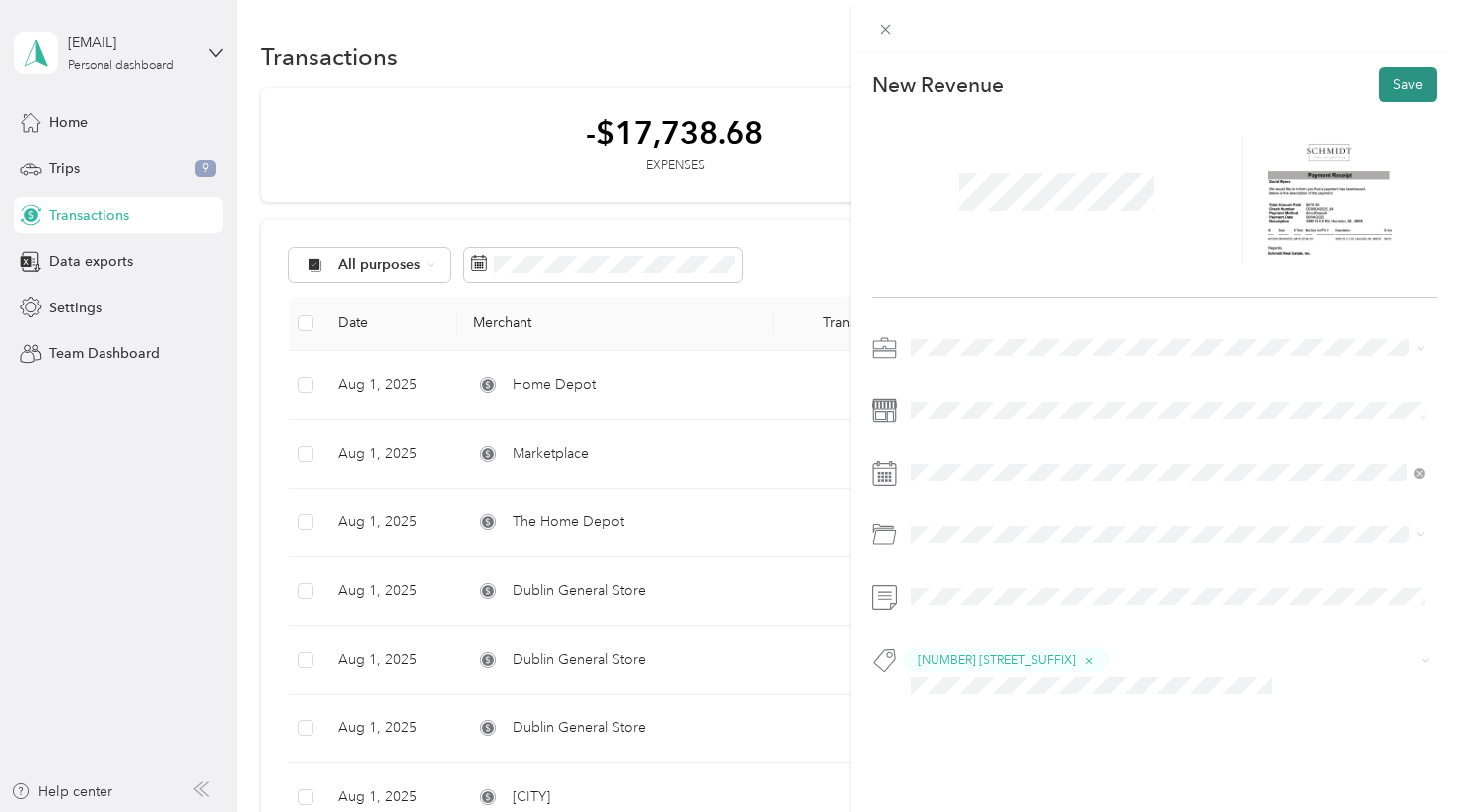 click on "Save" at bounding box center [1408, 84] 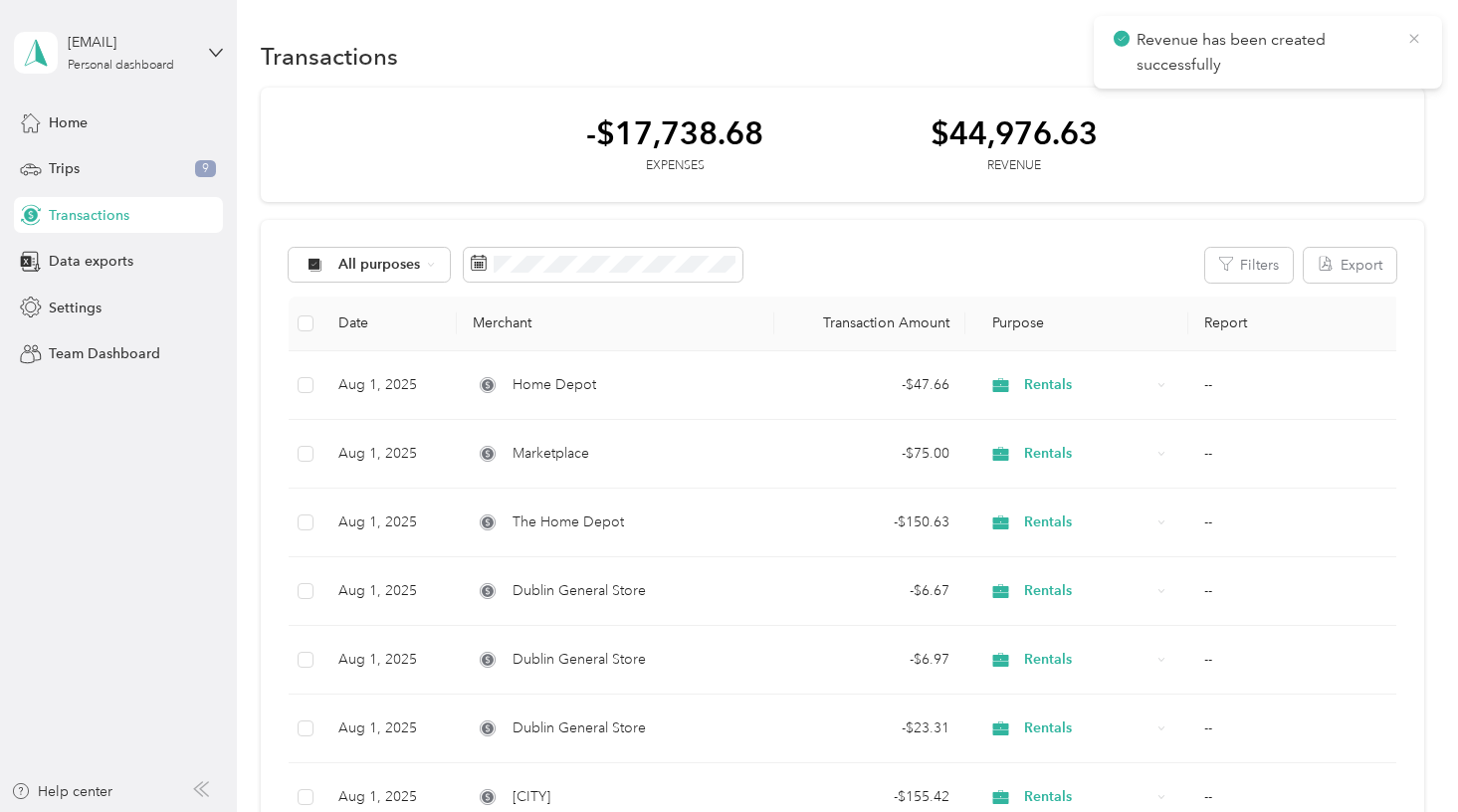 click 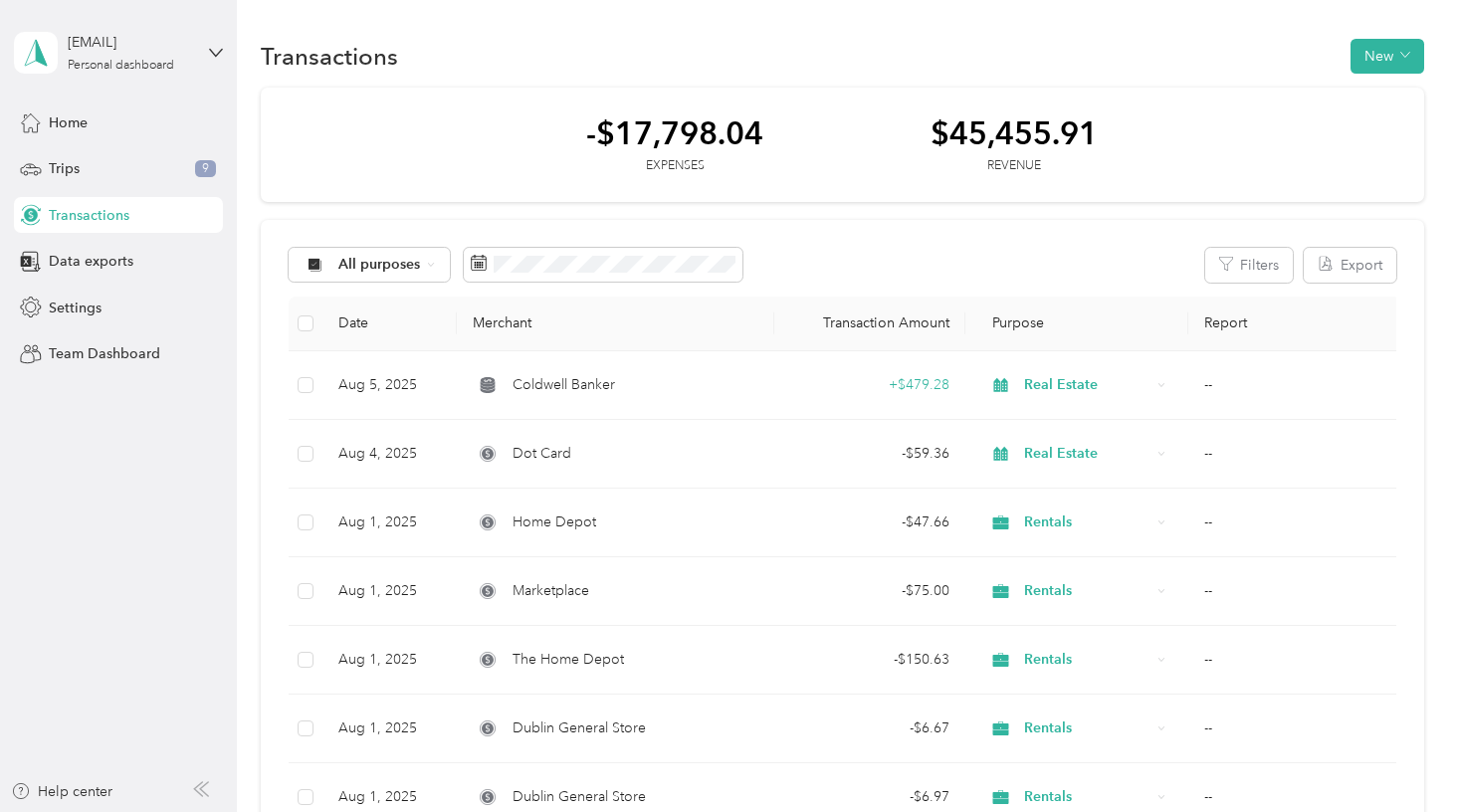 click on "Aug [DAY], [YEAR] [COMPANY_NAME] - [PRICE] Rentals -- Aug [DAY], [YEAR] [COMPANY_NAME] - [PRICE] Rentals -- Aug [DAY], [YEAR] [COMPANY_NAME] - [PRICE] Rentals -- Aug [DAY], [YEAR] [COMPANY_NAME] - [PRICE] Rentals -- Aug [DAY], [YEAR] [COMPANY_NAME] - [PRICE] Rentals -- Aug [DAY], [YEAR] [COMPANY_NAME] - [PRICE] Rentals -- Aug [DAY], [YEAR] [COMPANY_NAME] - [PRICE] Rentals -- Aug [DAY], [YEAR] [COMPANY_NAME] - [PRICE] Rentals -- Aug [DAY], [YEAR] [COMPANY_NAME] - [PRICE] Rentals -- Aug [DAY], [YEAR] [COMPANY_NAME] - [PRICE] Rentals -- Aug [DAY], [YEAR] [COMPANY_NAME] - [PRICE] Rentals -- Jul [DAY], [YEAR] [COMPANY_NAME] - [PRICE] Rentals -- Jul [DAY], [YEAR] [PERSON_NAME] - [PRICE] Rentals -- Jul [DAY], [YEAR] [COMPANY_NAME] - [PRICE] Rentals -- Jul [DAY], [YEAR] [COMPANY_NAME] - [PRICE] Rentals -- Jul [DAY], [YEAR] [COMPANY_NAME] - [PRICE] Rentals -- Jul [DAY], [YEAR] [COMPANY_NAME] - [PRICE] Rentals -- Jul [DAY], [YEAR] [COMPANY_NAME] - [PRICE]" at bounding box center [842, 2042] 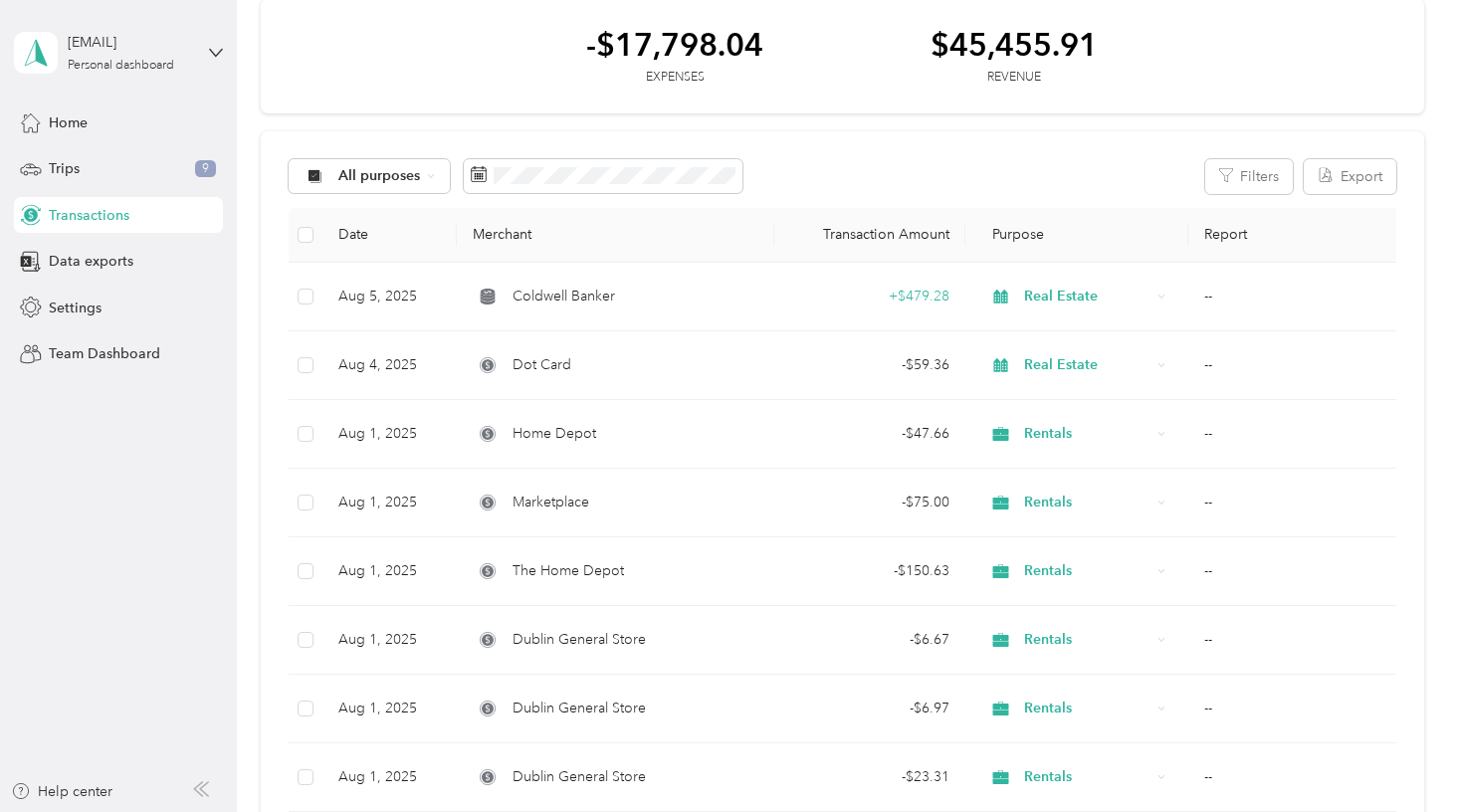 scroll, scrollTop: 91, scrollLeft: 0, axis: vertical 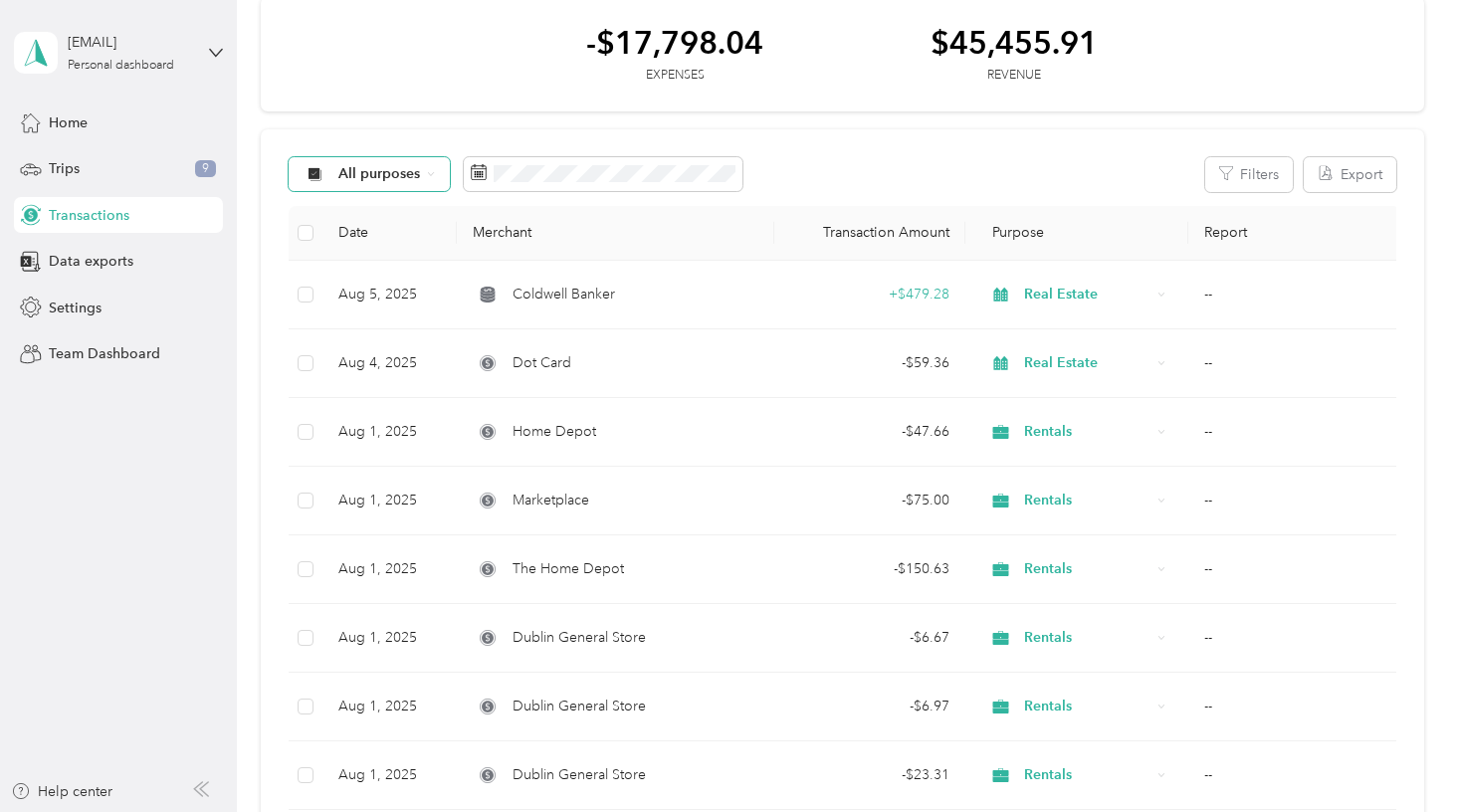 click on "All purposes" at bounding box center (369, 174) 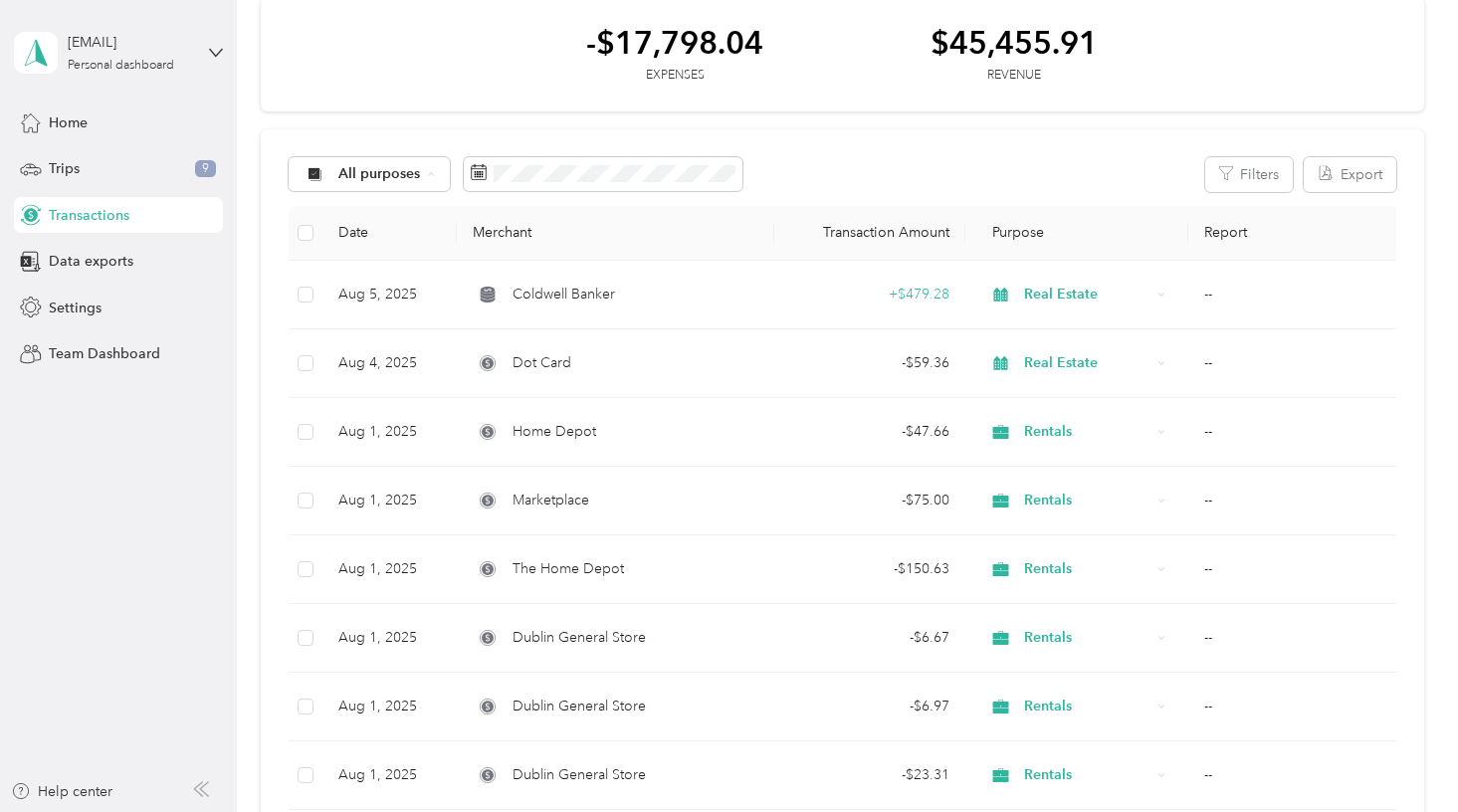 click on "Rentals" at bounding box center (386, 348) 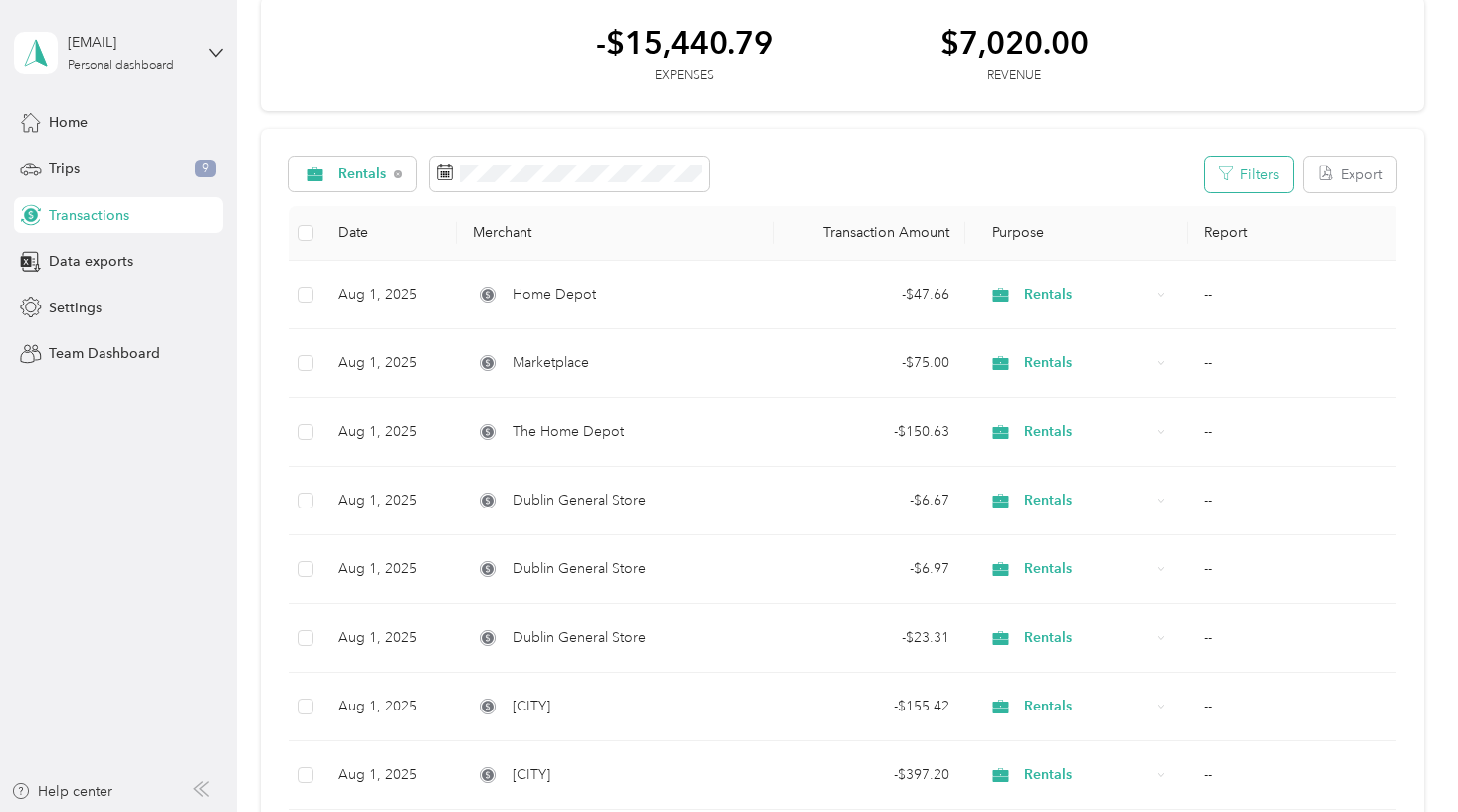 click on "Filters" at bounding box center (1249, 174) 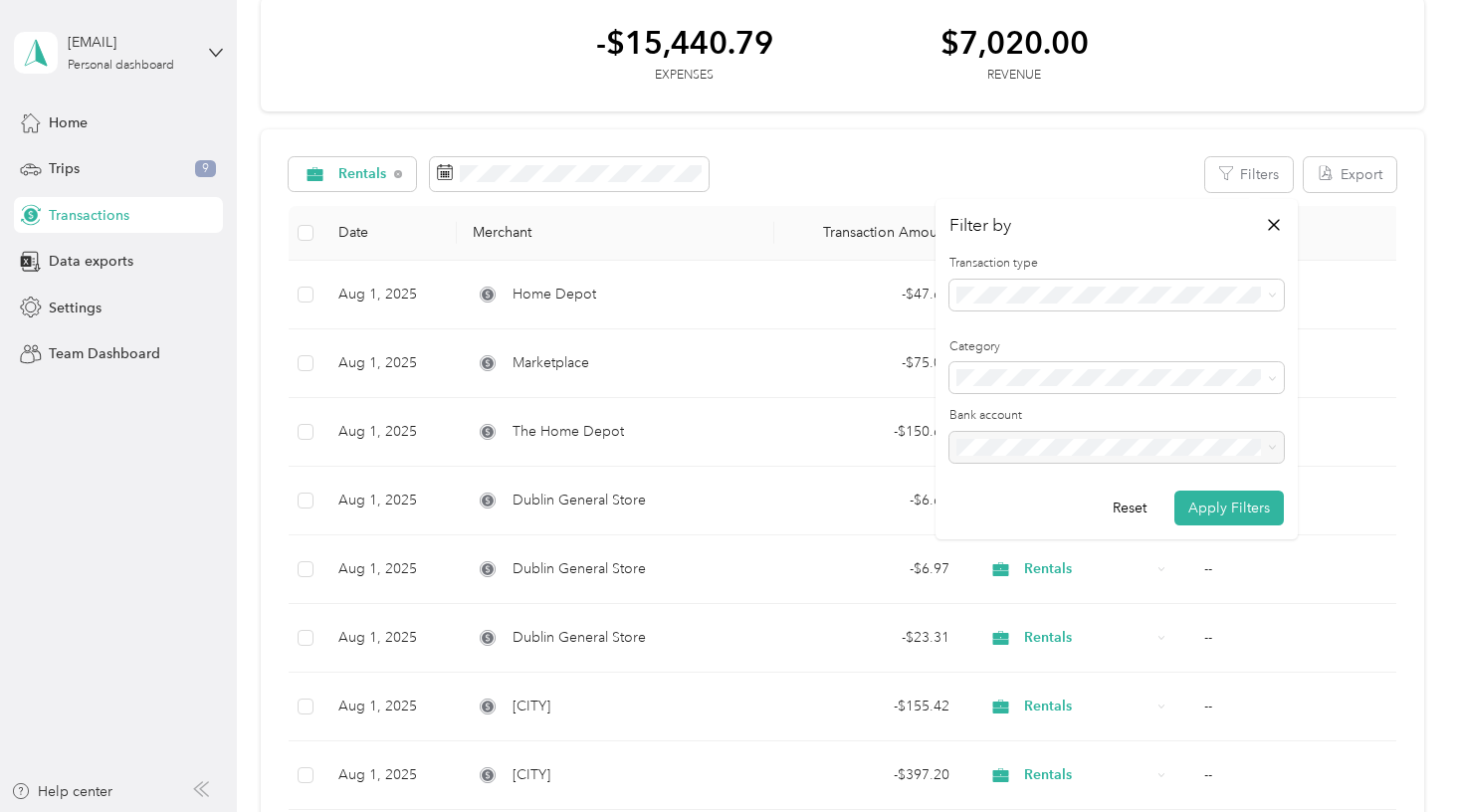 click on "Revenue" at bounding box center [1117, 394] 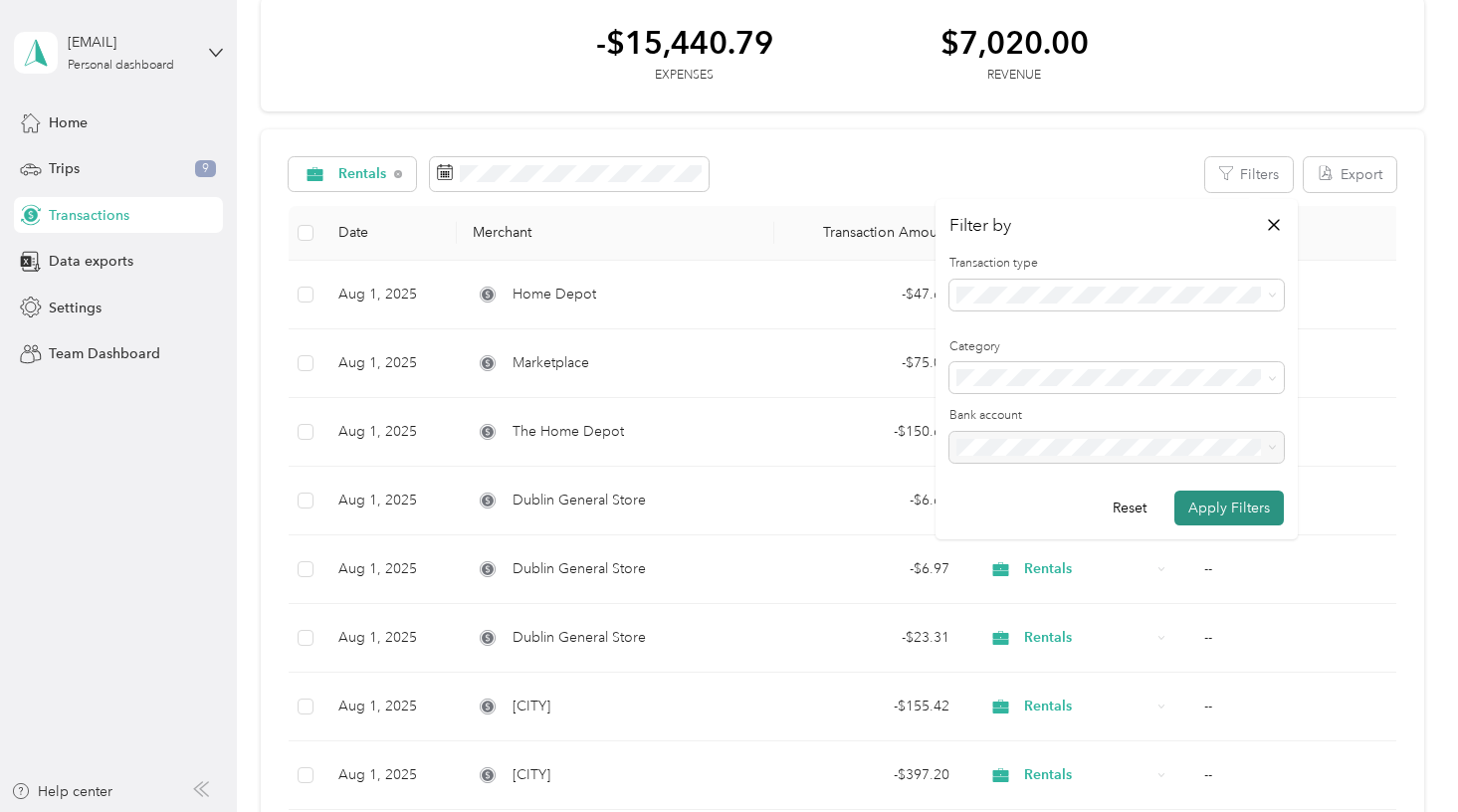 click on "Apply Filters" at bounding box center (1229, 508) 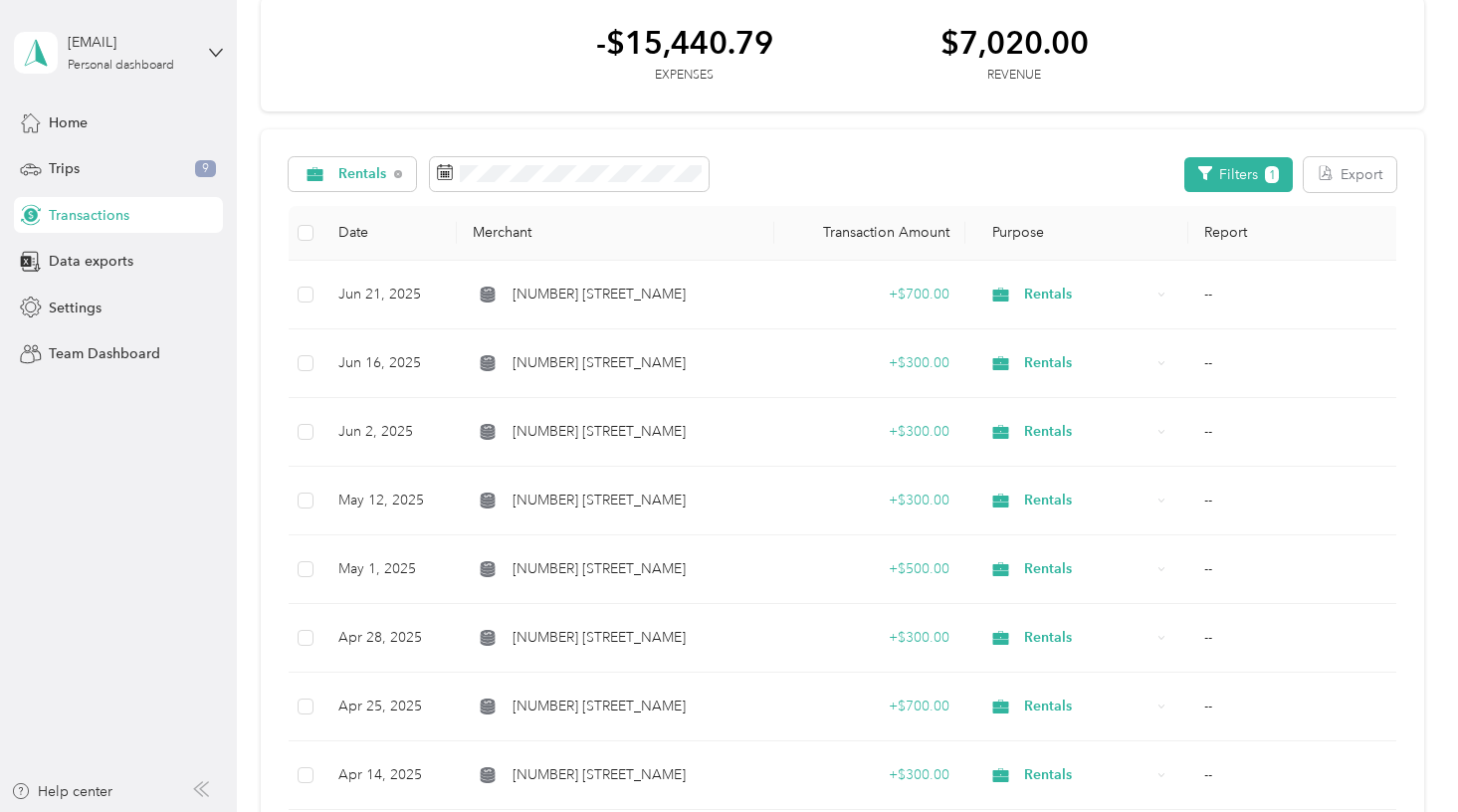 click on "Rentals Filters 1 Export Date Merchant Transaction Amount Purpose Report Jun [DAY], [YEAR] [NUMBER] [STREET_NAME] + [PRICE] Rentals -- Jun [DAY], [YEAR] [NUMBER] [STREET_NAME] + [PRICE] Rentals -- Jun [DAY], [YEAR] [NUMBER] [STREET_NAME] + [PRICE] Rentals -- May [DAY], [YEAR] [NUMBER] [STREET] + [PRICE] Rentals -- May [DAY], [YEAR] [NUMBER] [STREET] + [PRICE] Rentals -- Apr [DAY], [YEAR] [NUMBER] [STREET] + [PRICE] Rentals -- Apr [DAY], [YEAR] [NUMBER] [STREET] + [PRICE] Rentals -- Apr [DAY], [YEAR] [NUMBER] [STREET] + [PRICE] Rentals -- Apr [DAY], [YEAR] [NUMBER] [STREET_NAME] + [PRICE] Rentals -- Apr [DAY], [YEAR] [NUMBER] [STREET] + [PRICE] Rentals -- Mar [DAY], [YEAR] [NUMBER] [STREET_NAME] + [PRICE] Rentals -- Mar [DAY], [YEAR] [NUMBER] [STREET_NAME] + [PRICE] Rentals -- Mar [DAY], [YEAR] [NUMBER] [STREET_NAME] + [PRICE] Rentals -- Mar [DAY], [YEAR] [NUMBER] [STREET_NAME] + [PRICE] Rentals -- Mar [DAY], [YEAR] [NUMBER] [STREET_NAME] + [PRICE] Rentals -- Feb [DAY], [YEAR] [PERSON_NAME] + [PRICE] Rentals --" at bounding box center [842, 784] 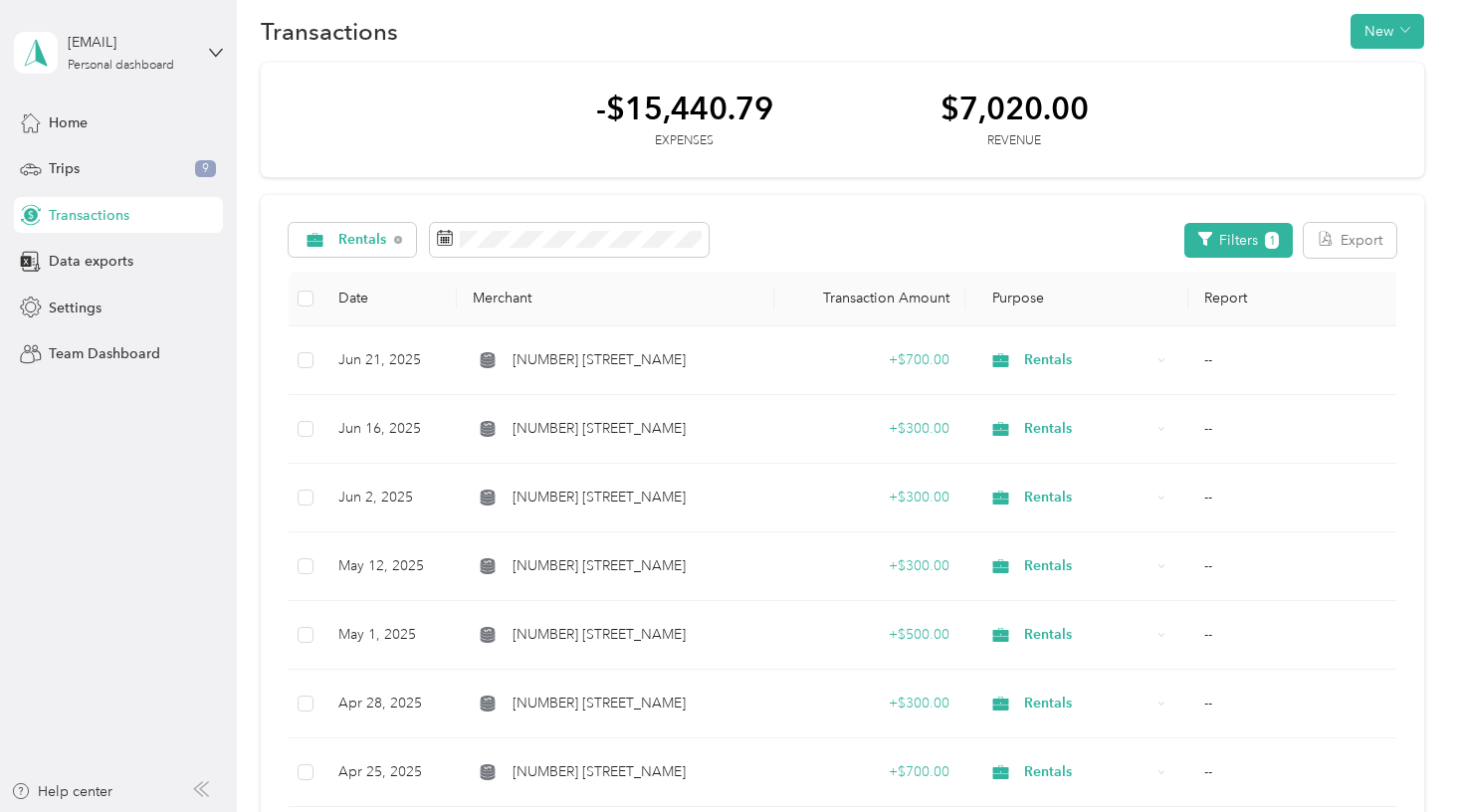 scroll, scrollTop: 0, scrollLeft: 0, axis: both 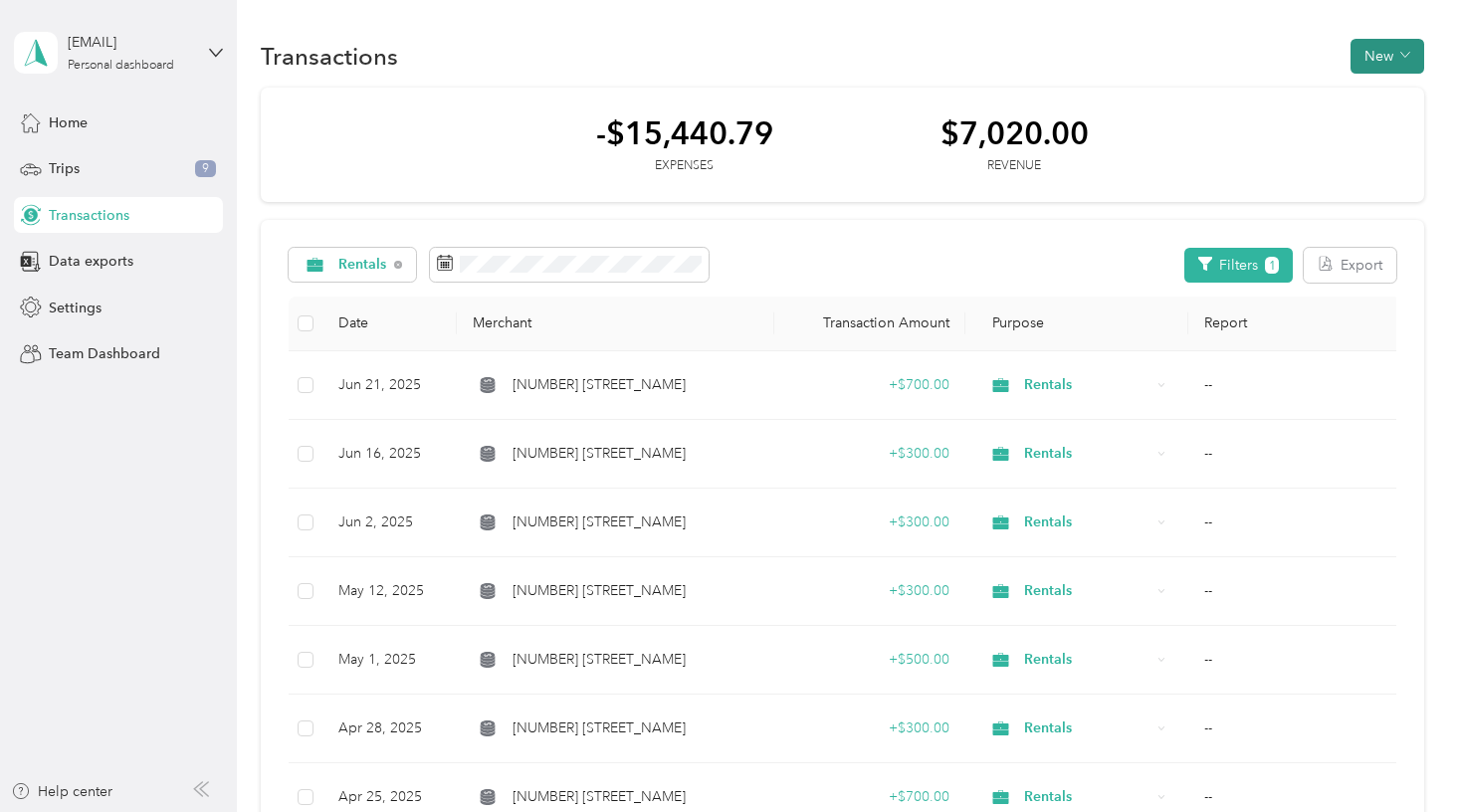 click at bounding box center [1405, 56] 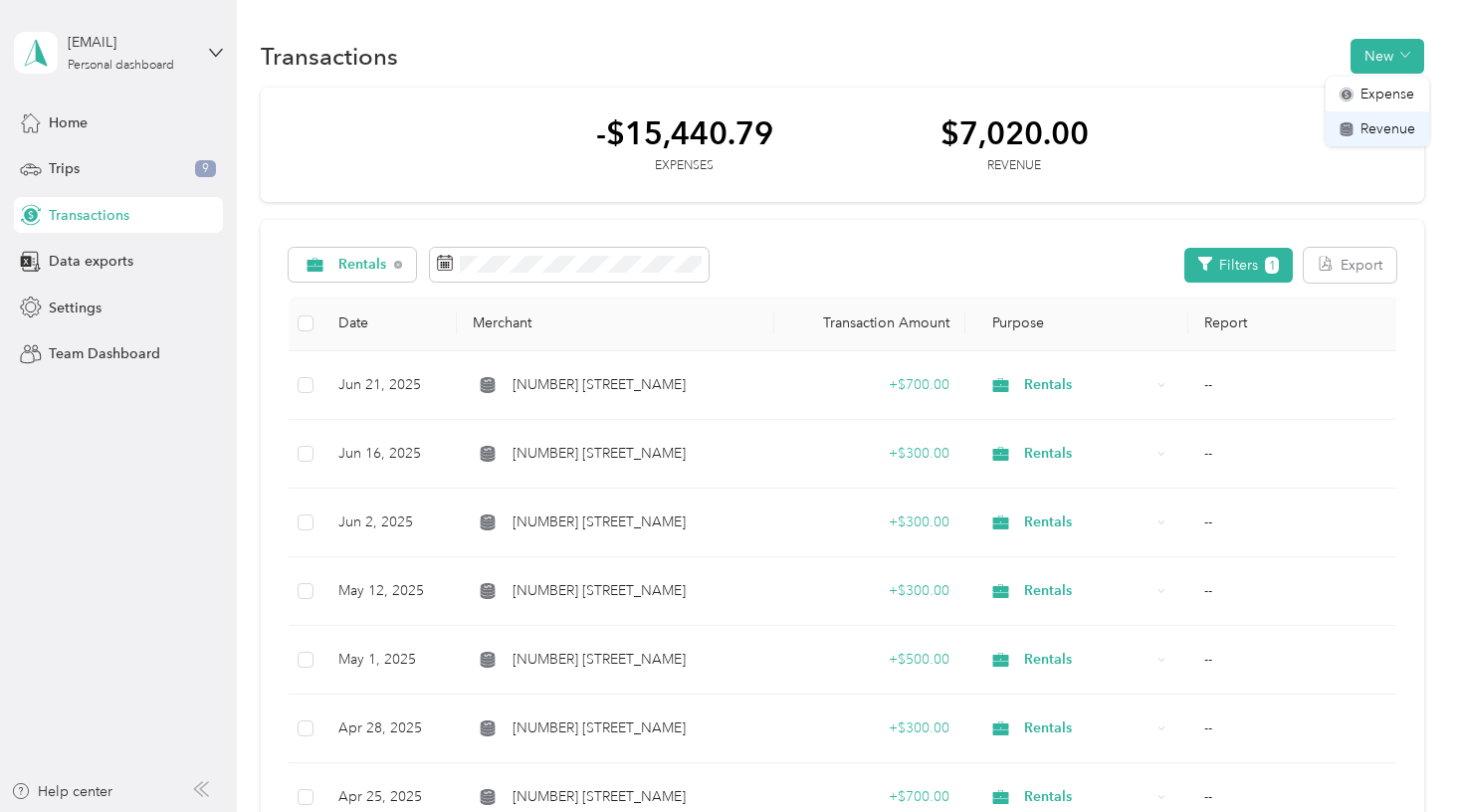 click on "Revenue" at bounding box center [1387, 128] 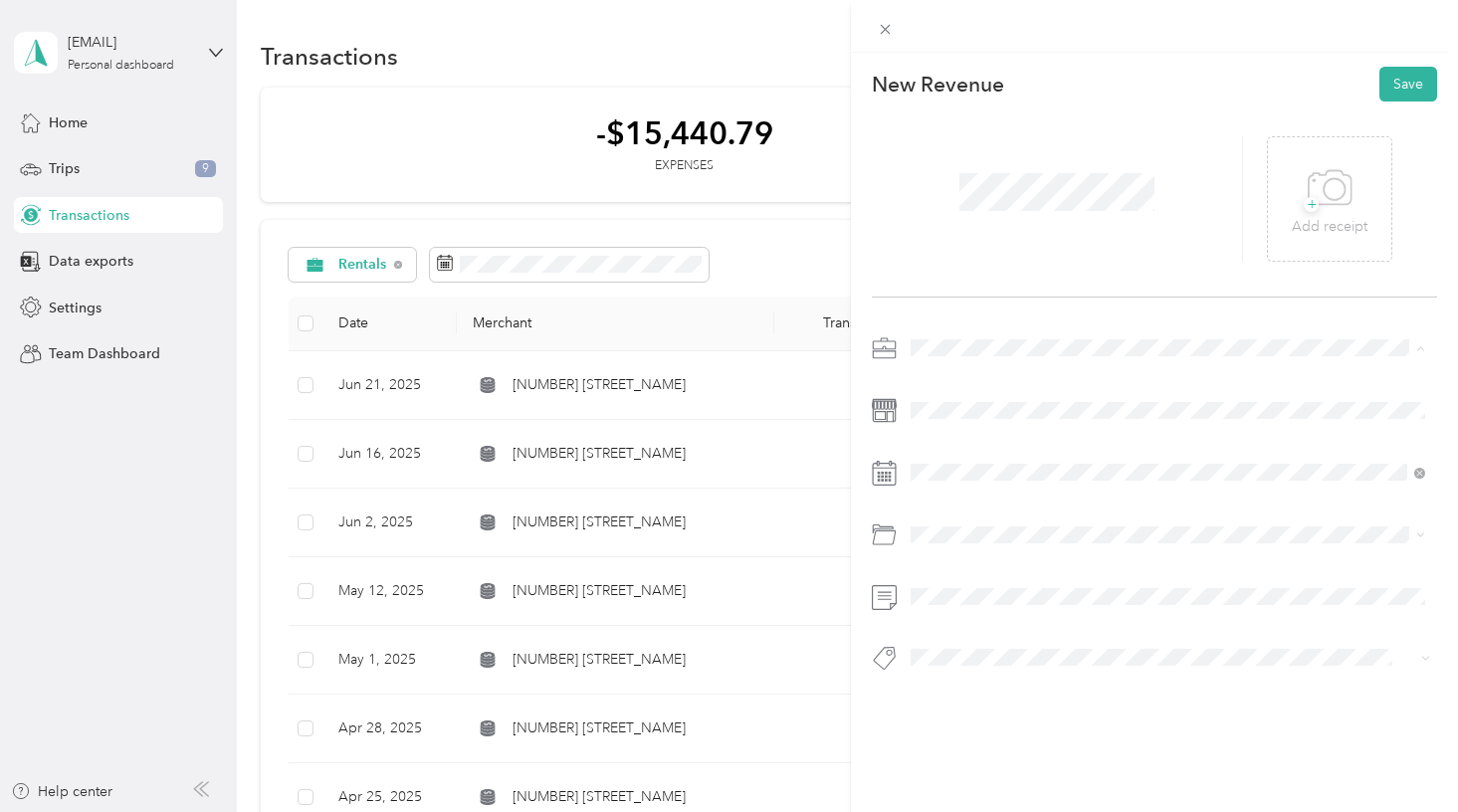 click on "Rentals" at bounding box center (939, 452) 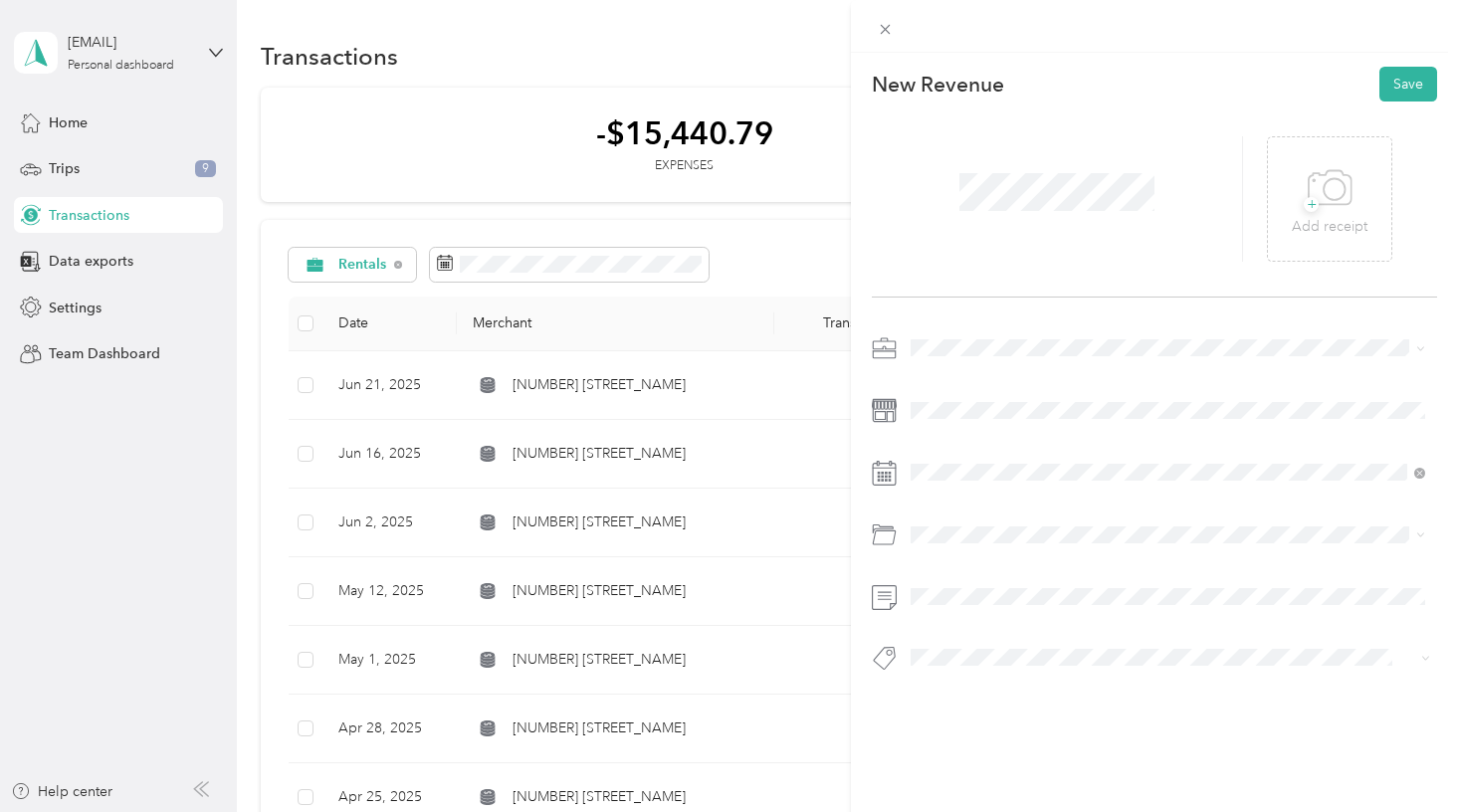 click on "This  revenue  cannot be edited because it is either under review, approved, or paid. Contact your Team Manager to edit it. New Revenue  Save + Add receipt" at bounding box center (729, 406) 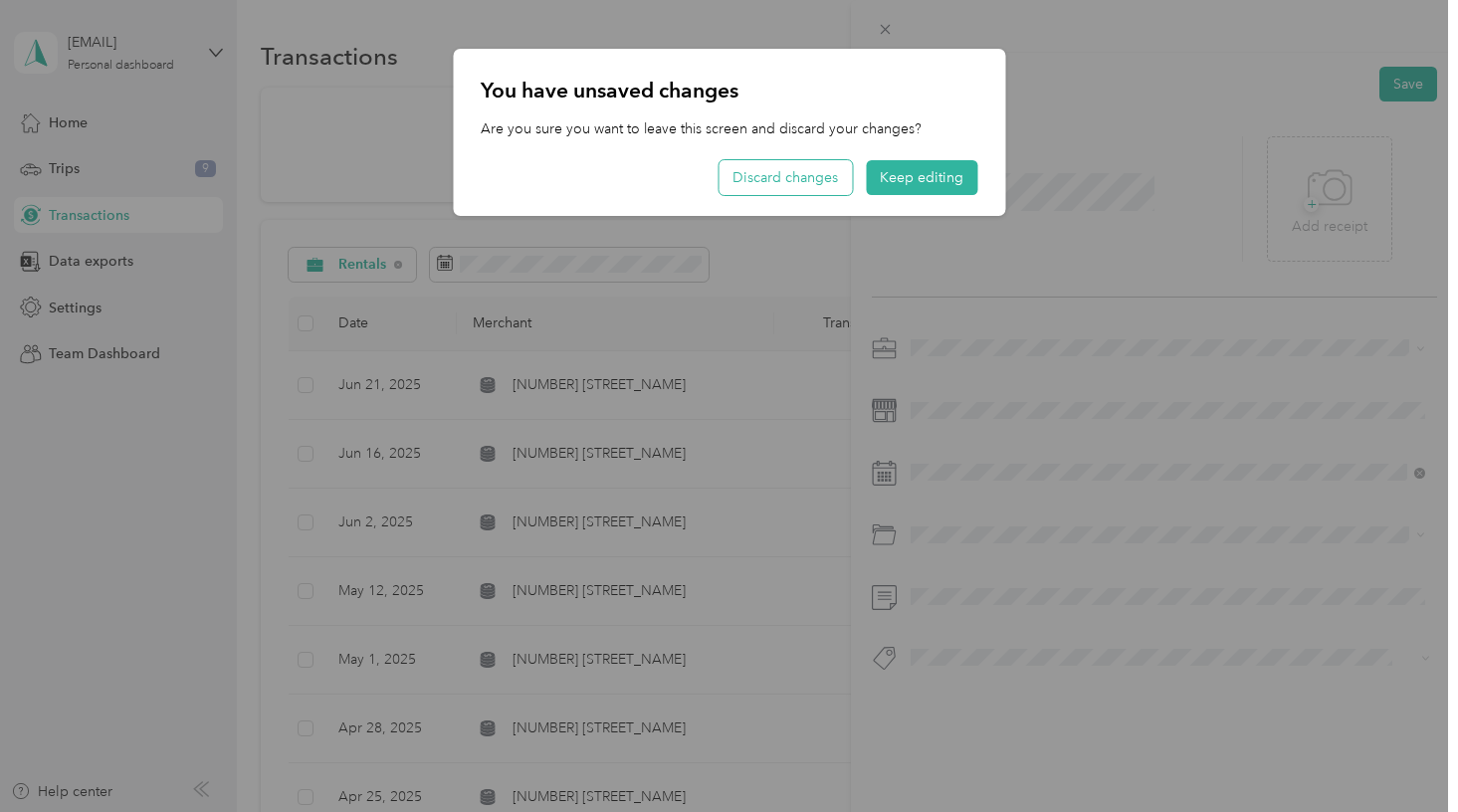 click on "Discard changes" at bounding box center (785, 177) 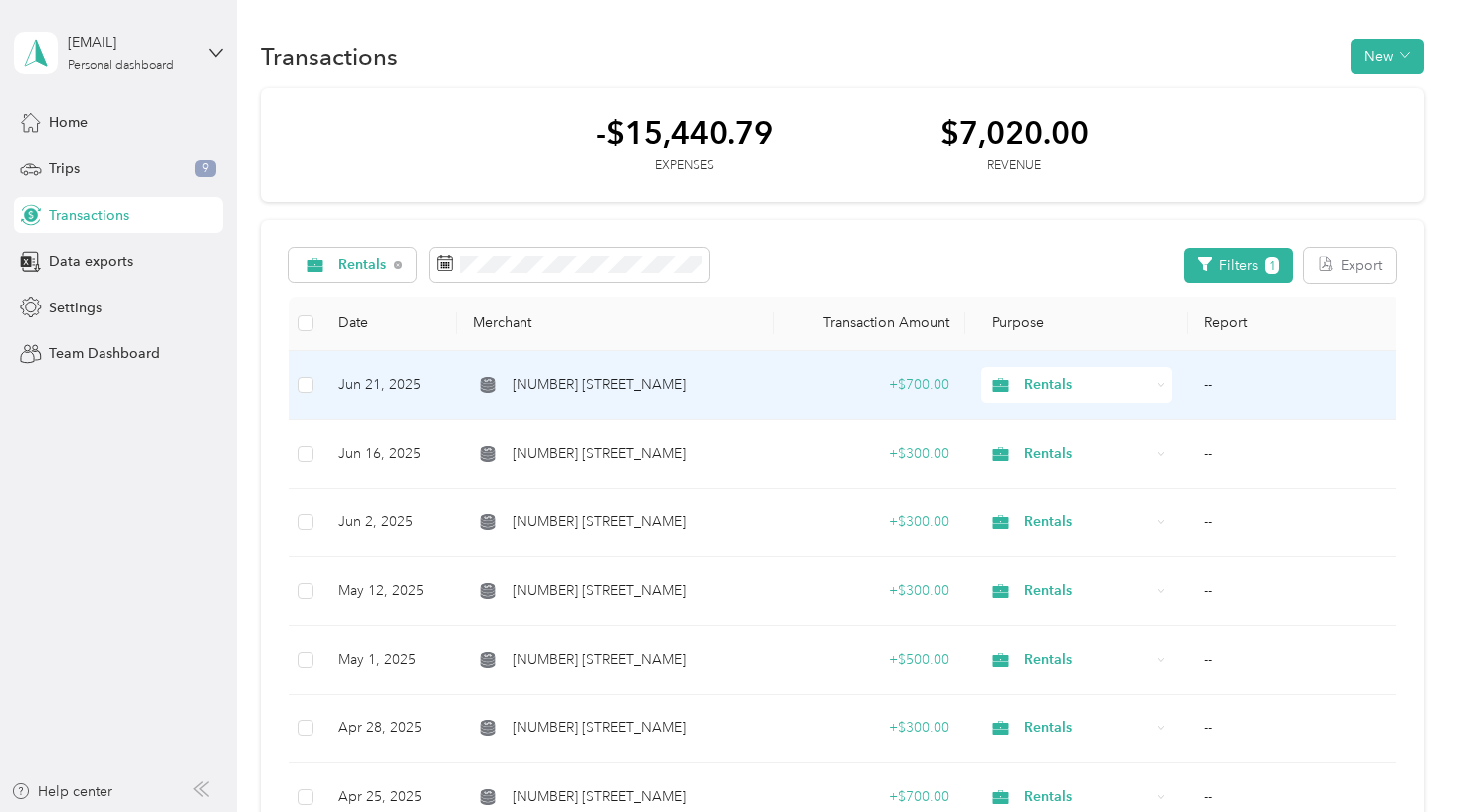 scroll, scrollTop: 0, scrollLeft: 0, axis: both 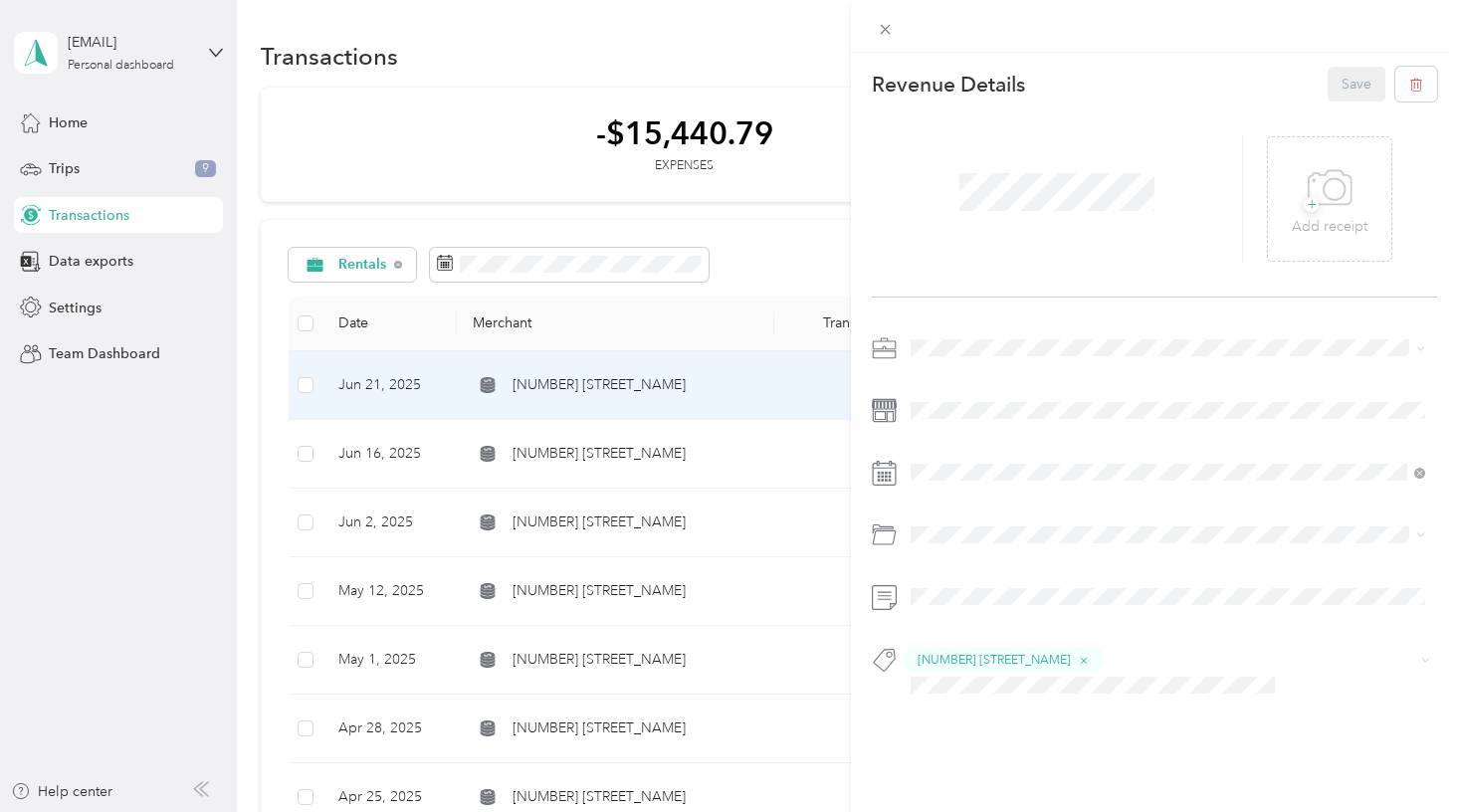 click on "Close" at bounding box center (885, 58) 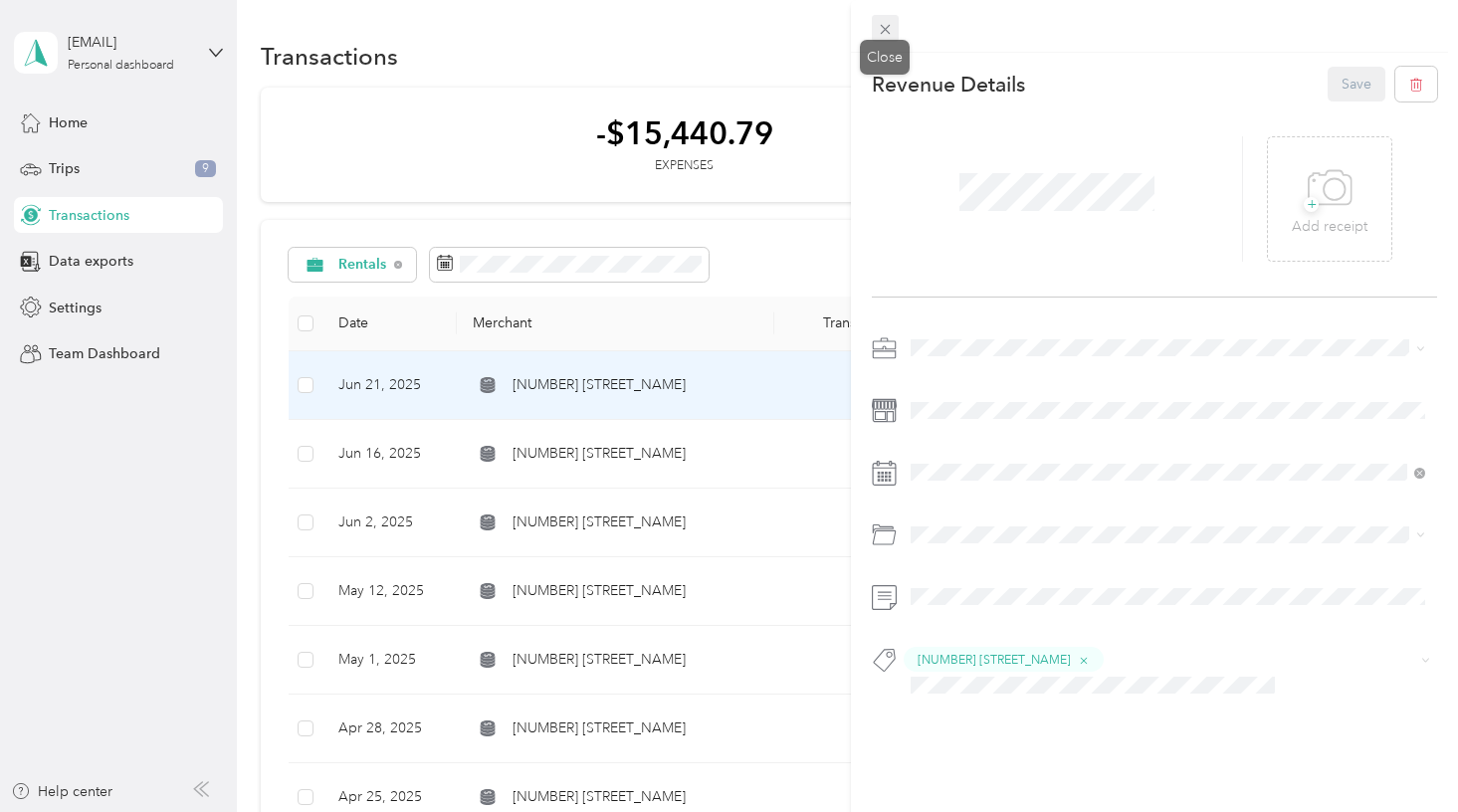 click 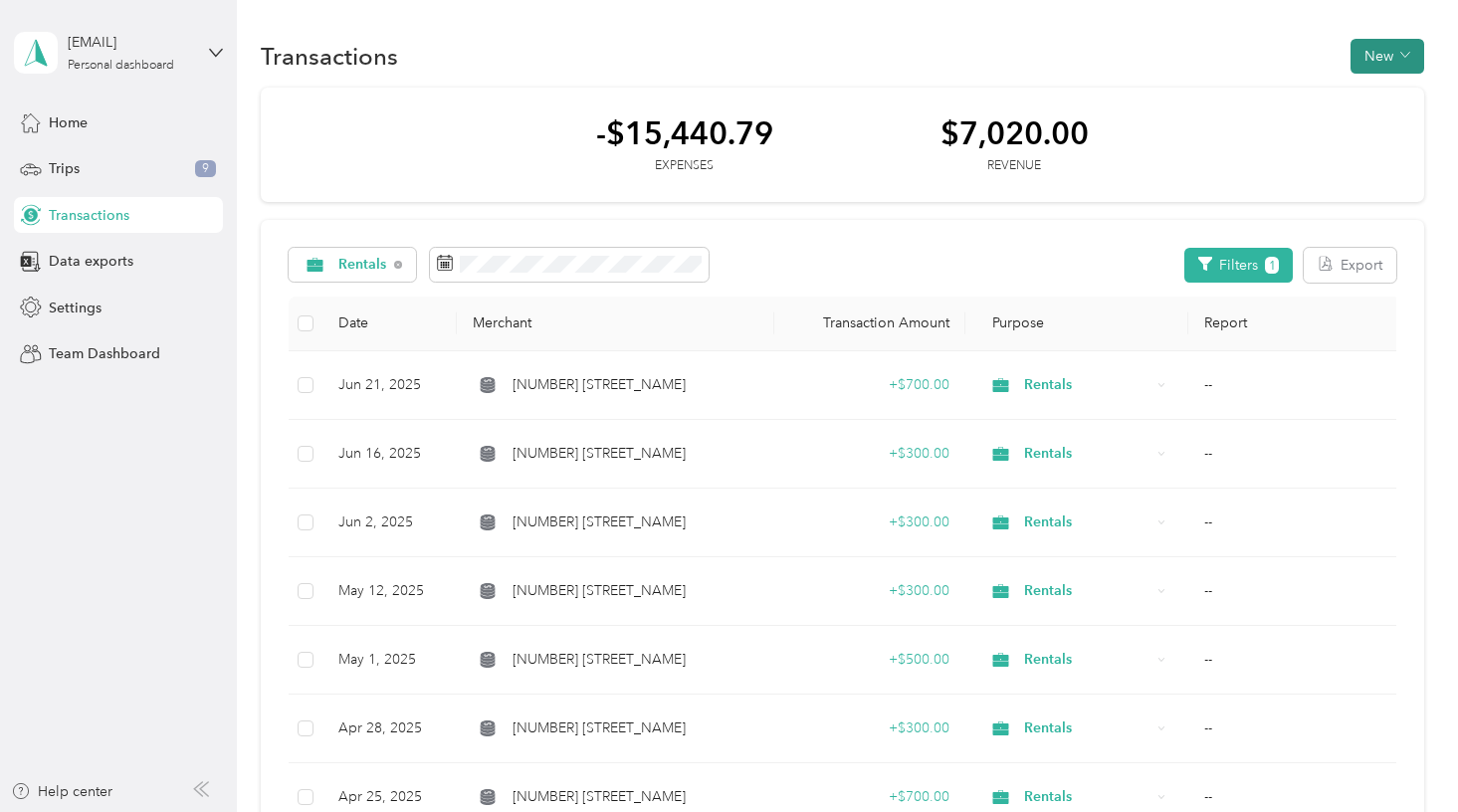 click on "New" at bounding box center (1387, 56) 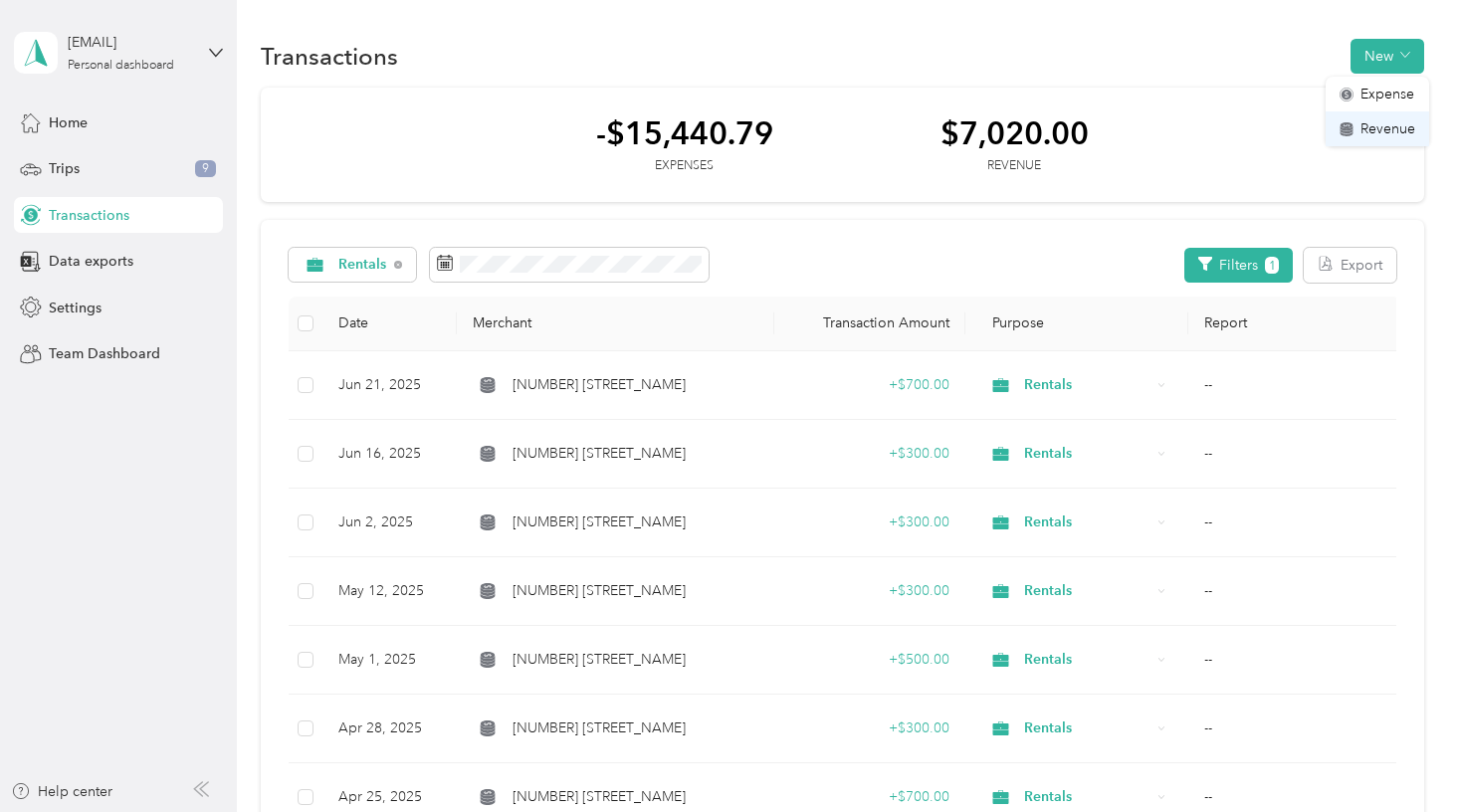 click on "Revenue" at bounding box center [1387, 128] 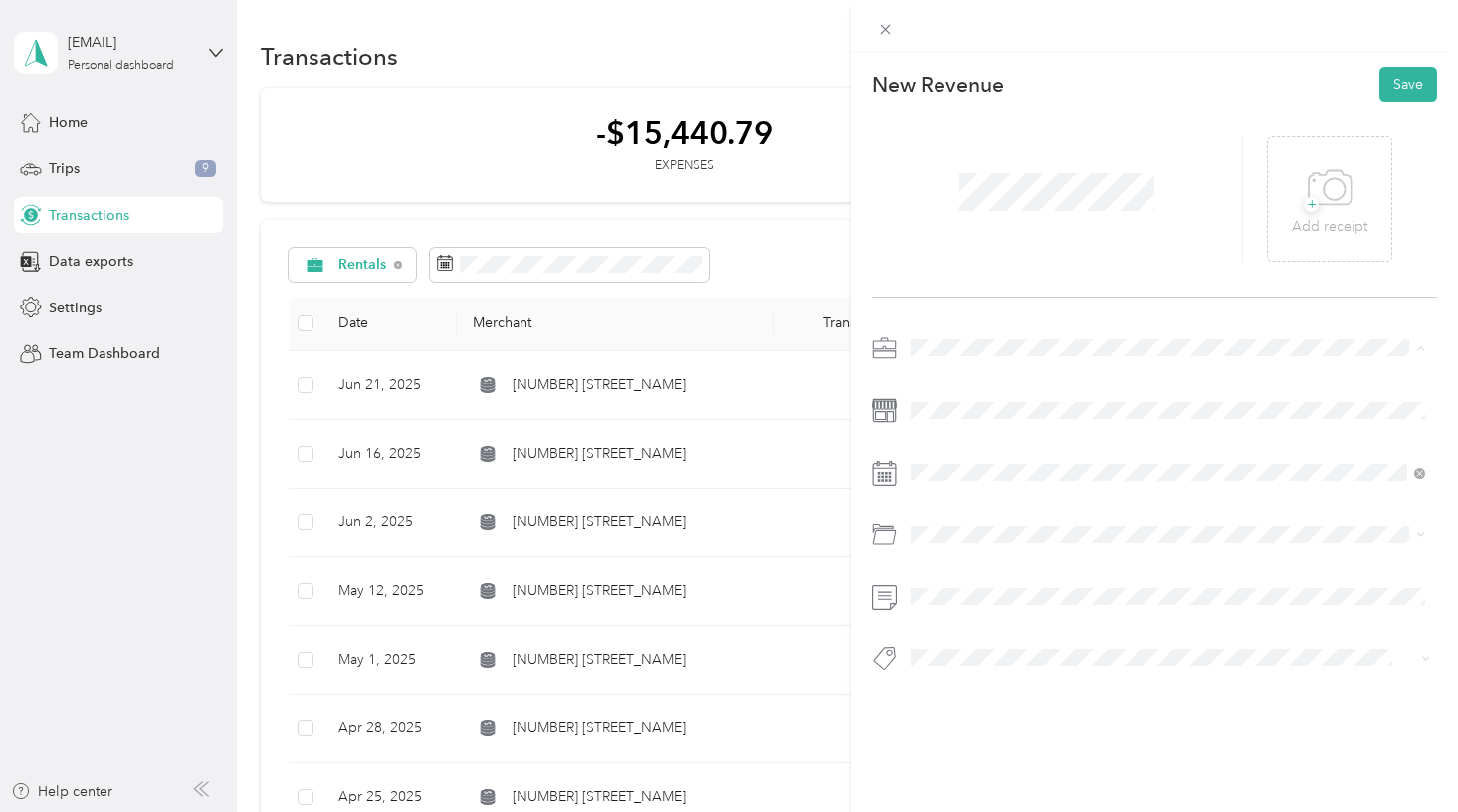 click on "Rentals" at bounding box center (1167, 452) 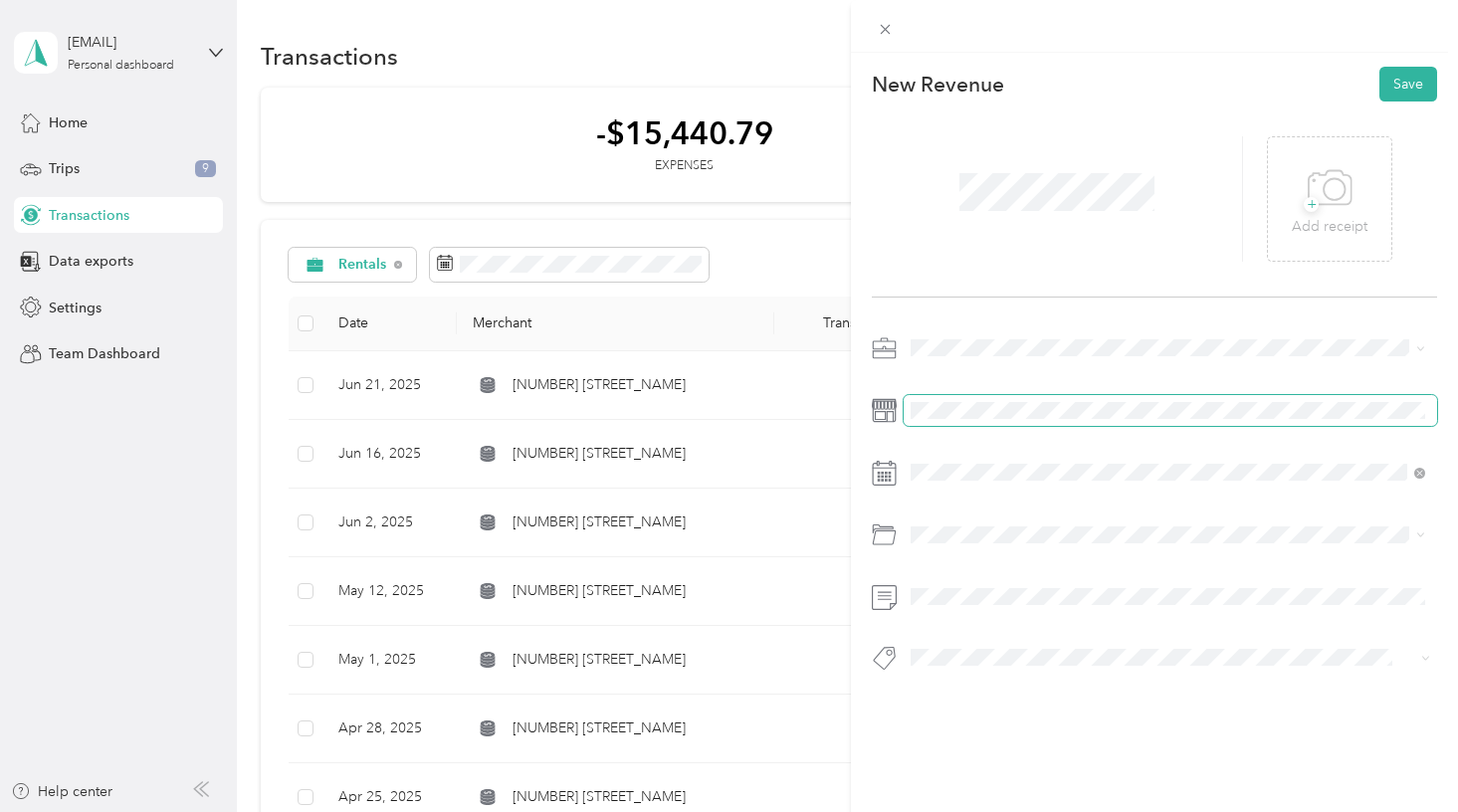 click at bounding box center [1170, 410] 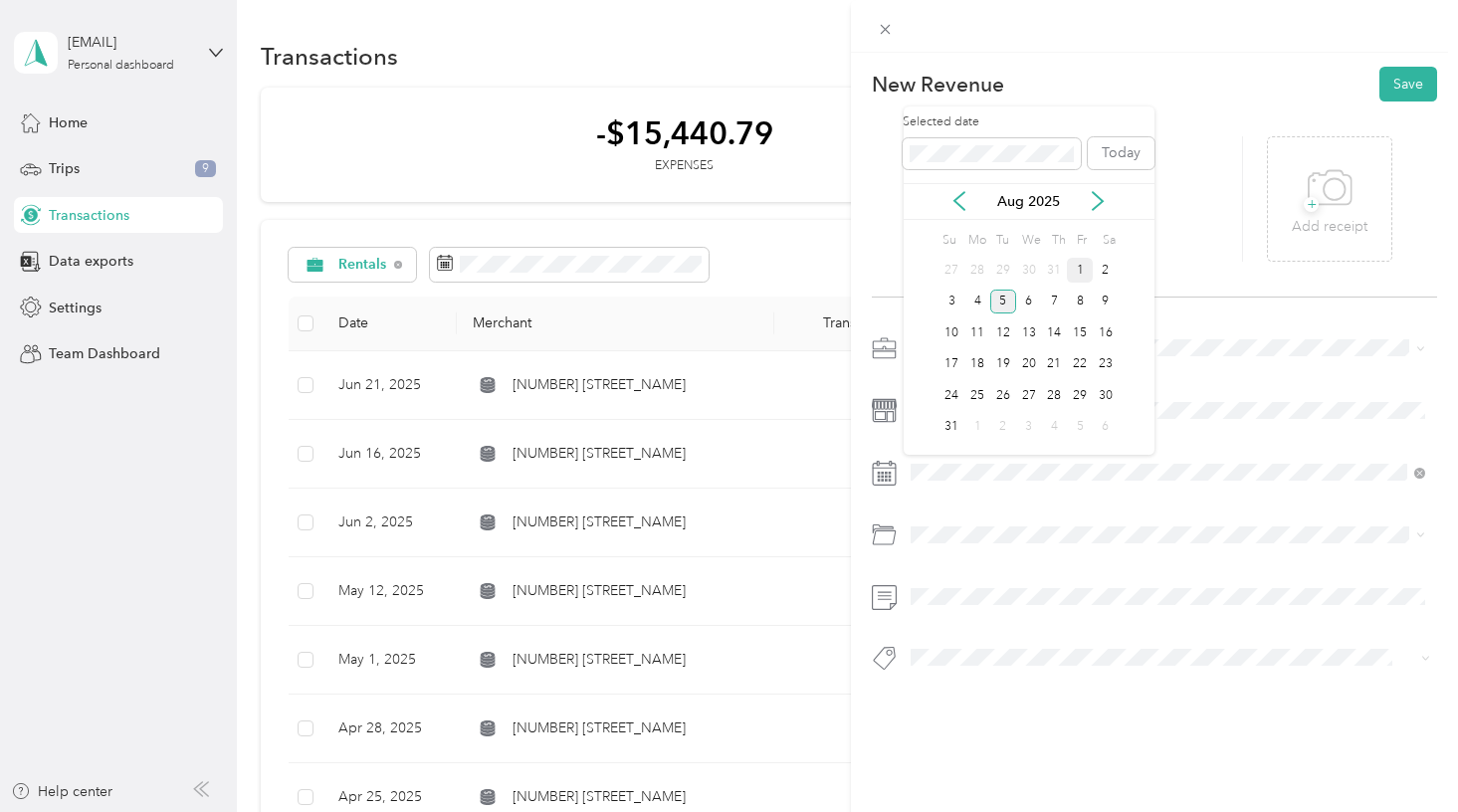 click on "1" at bounding box center [1080, 270] 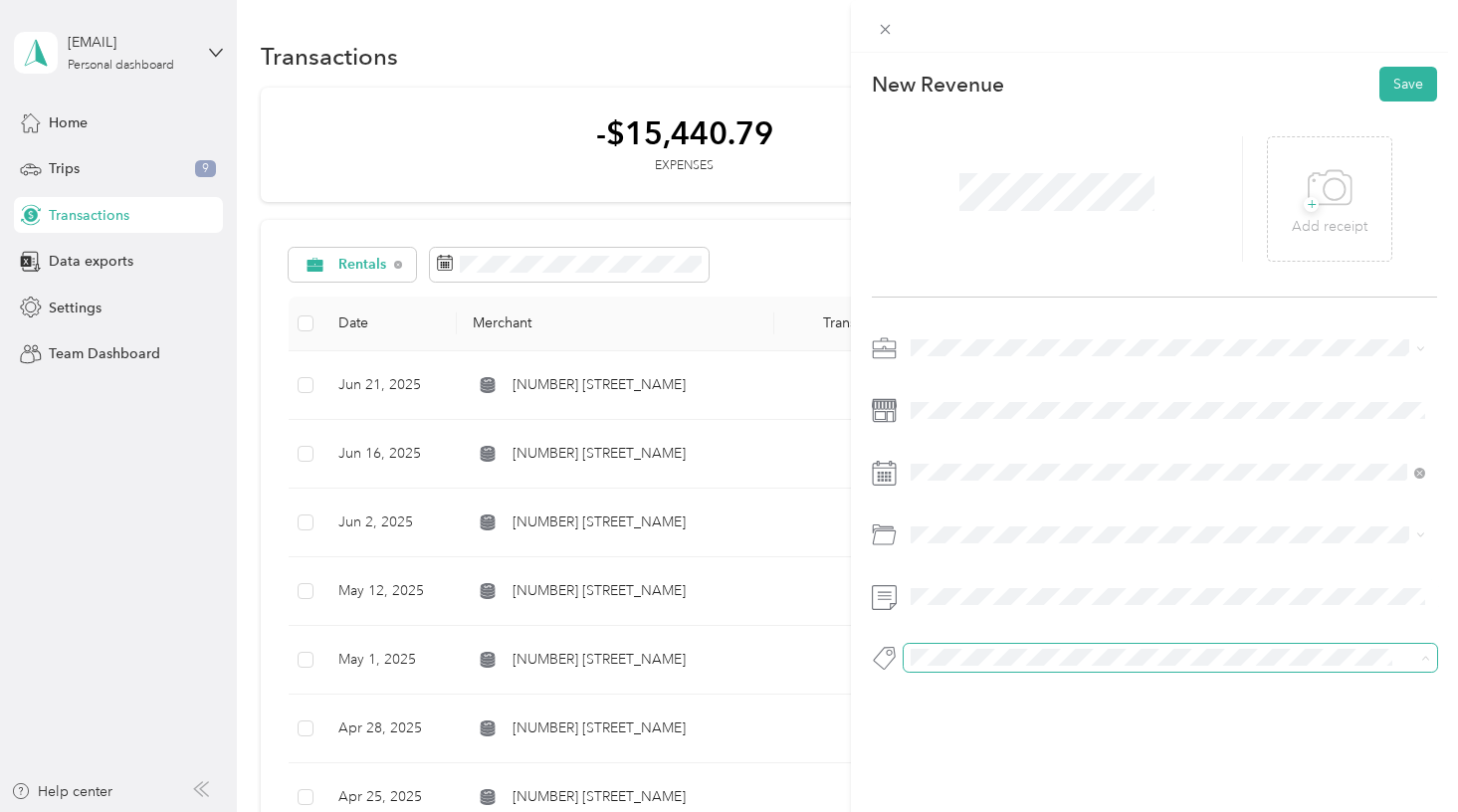 click at bounding box center (1170, 658) 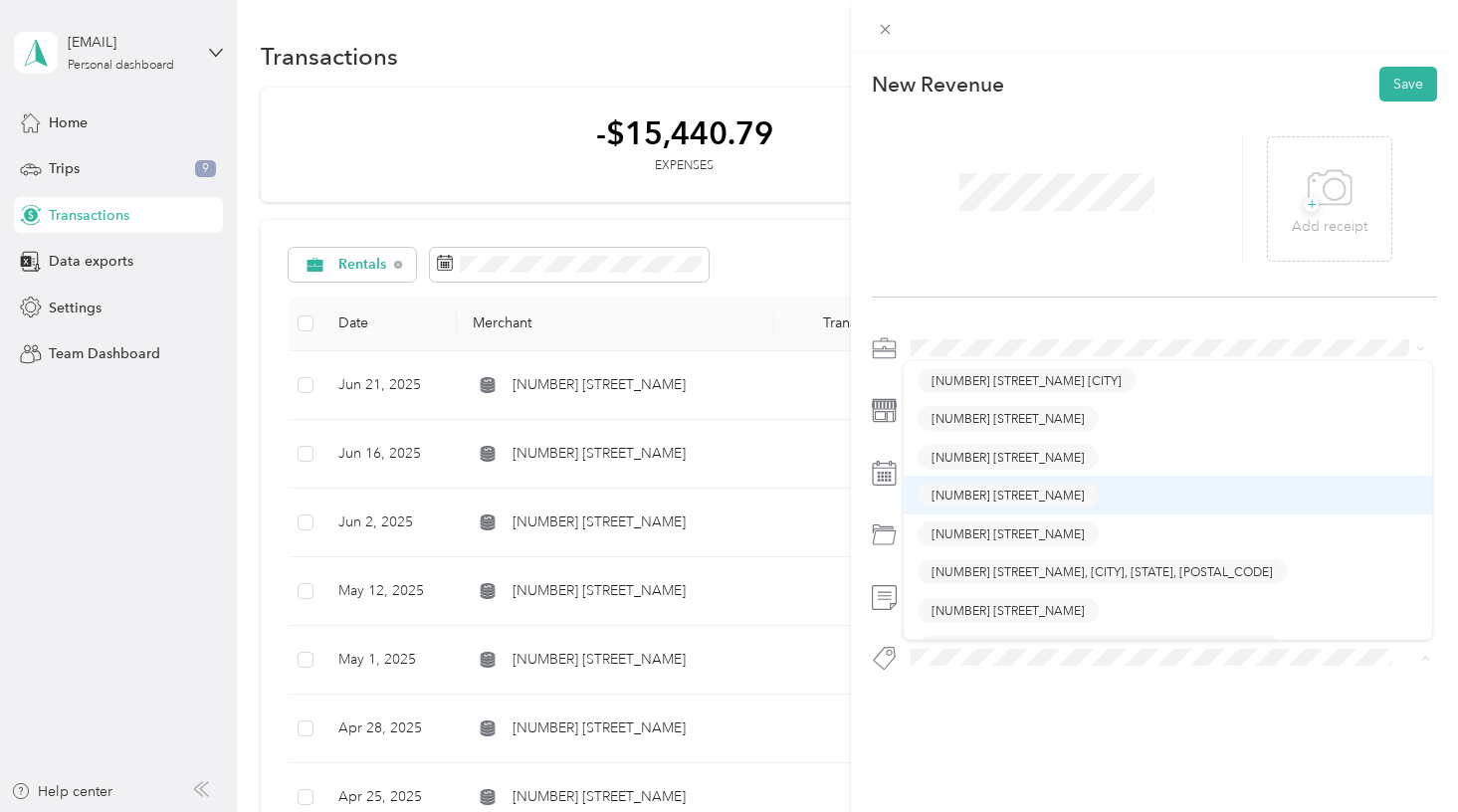 scroll, scrollTop: 0, scrollLeft: 0, axis: both 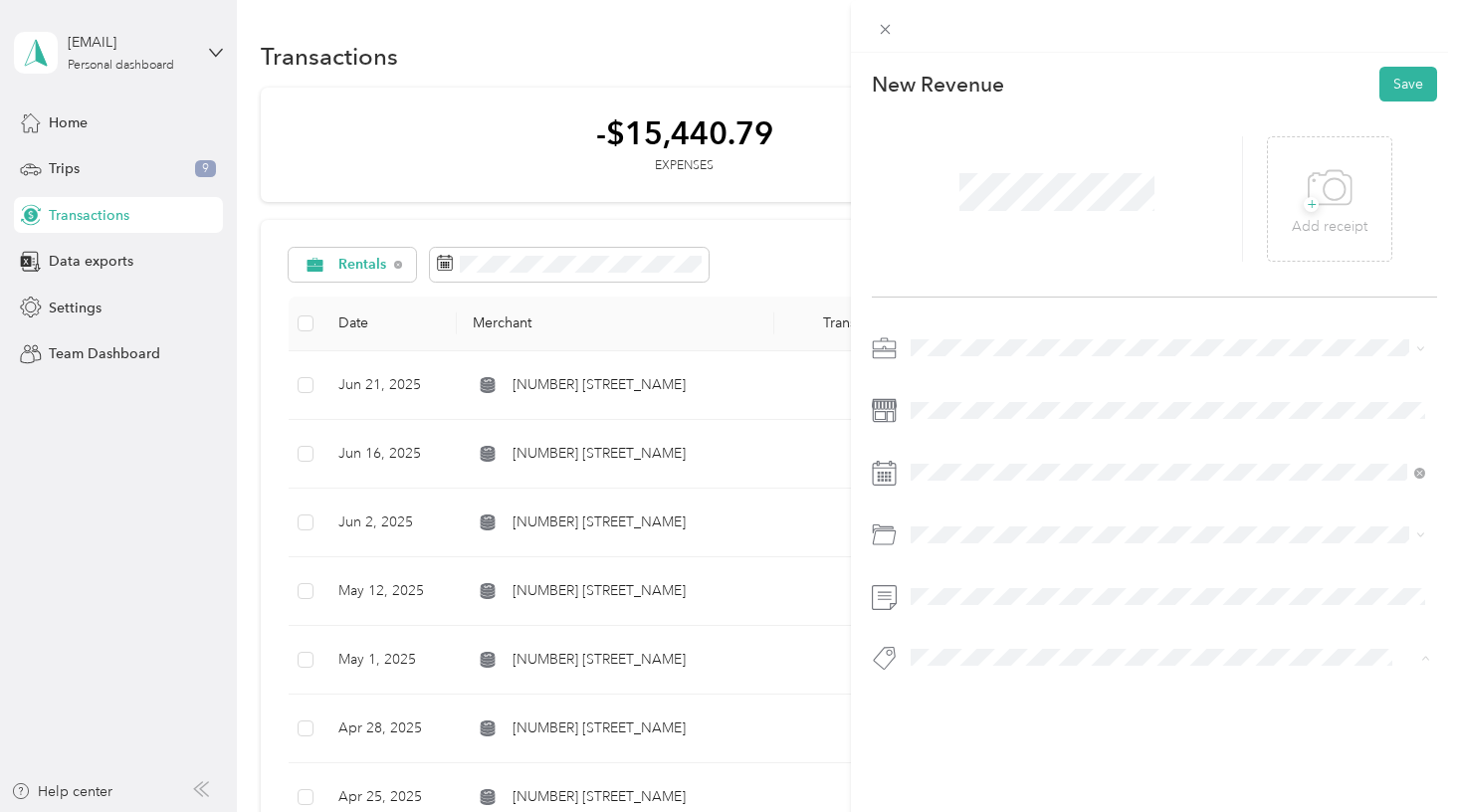 click on "[NUMBER] [STREET_NAME]" at bounding box center [1008, 538] 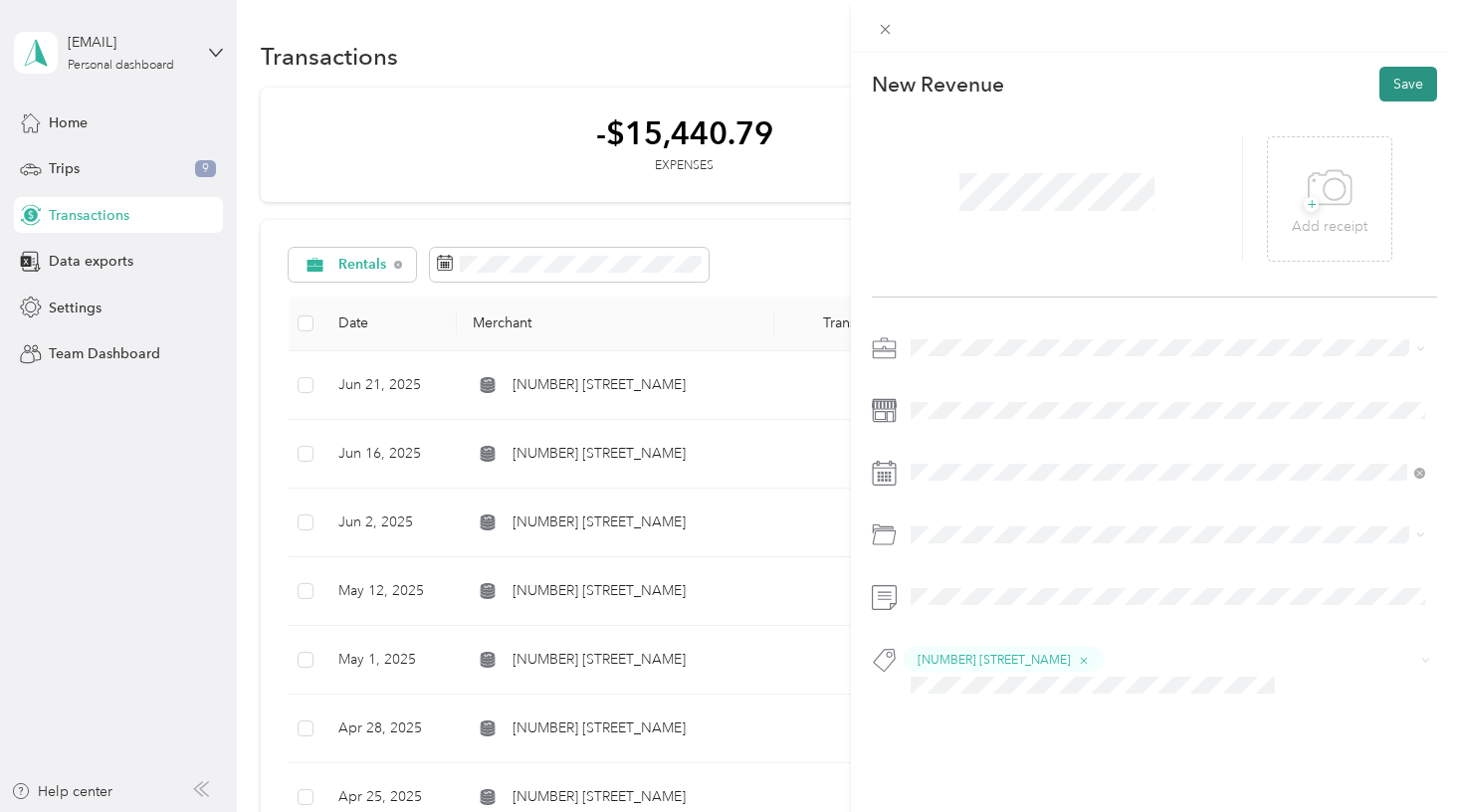 click on "Save" at bounding box center (1408, 84) 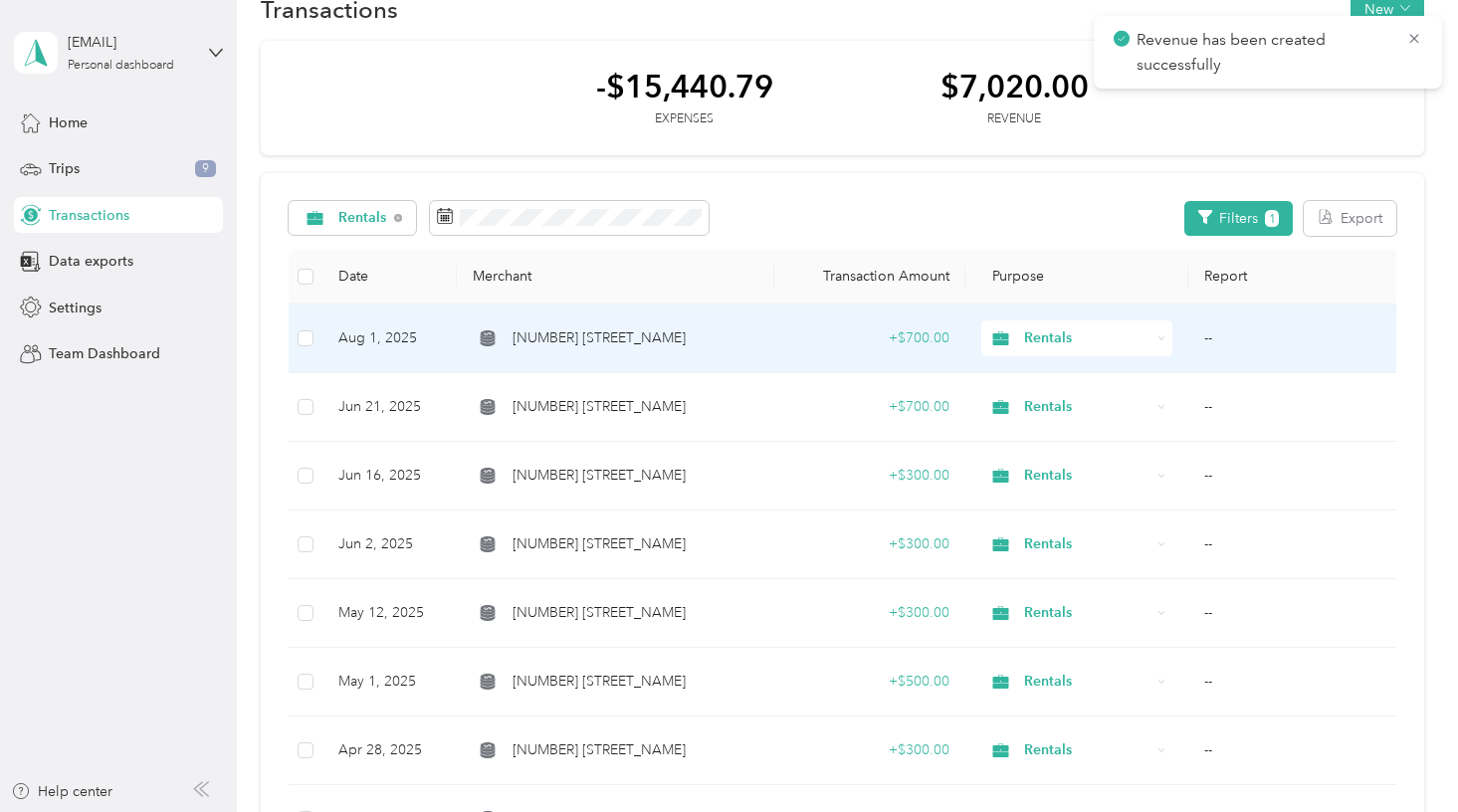 scroll, scrollTop: 49, scrollLeft: 0, axis: vertical 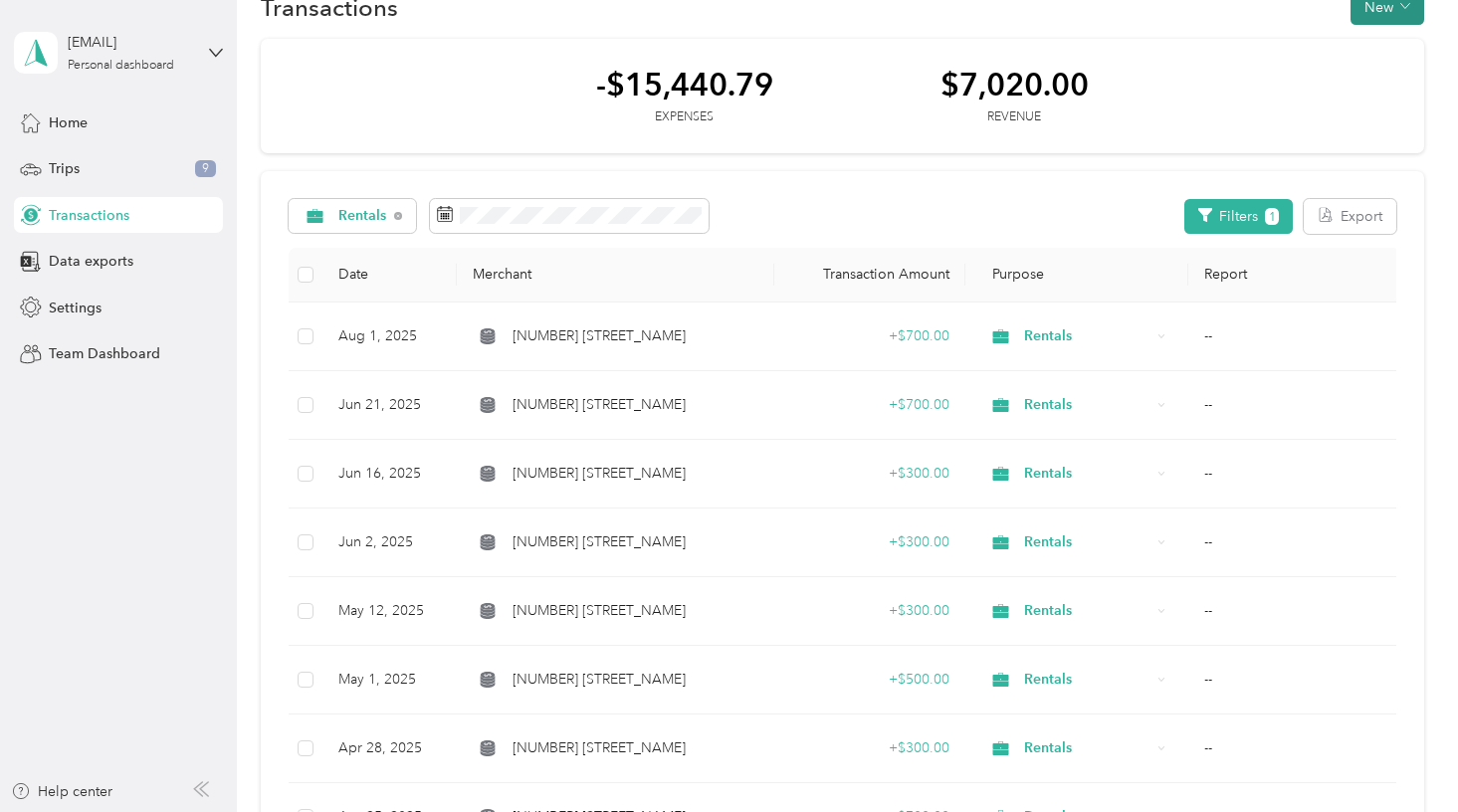 click on "New" at bounding box center [1387, 7] 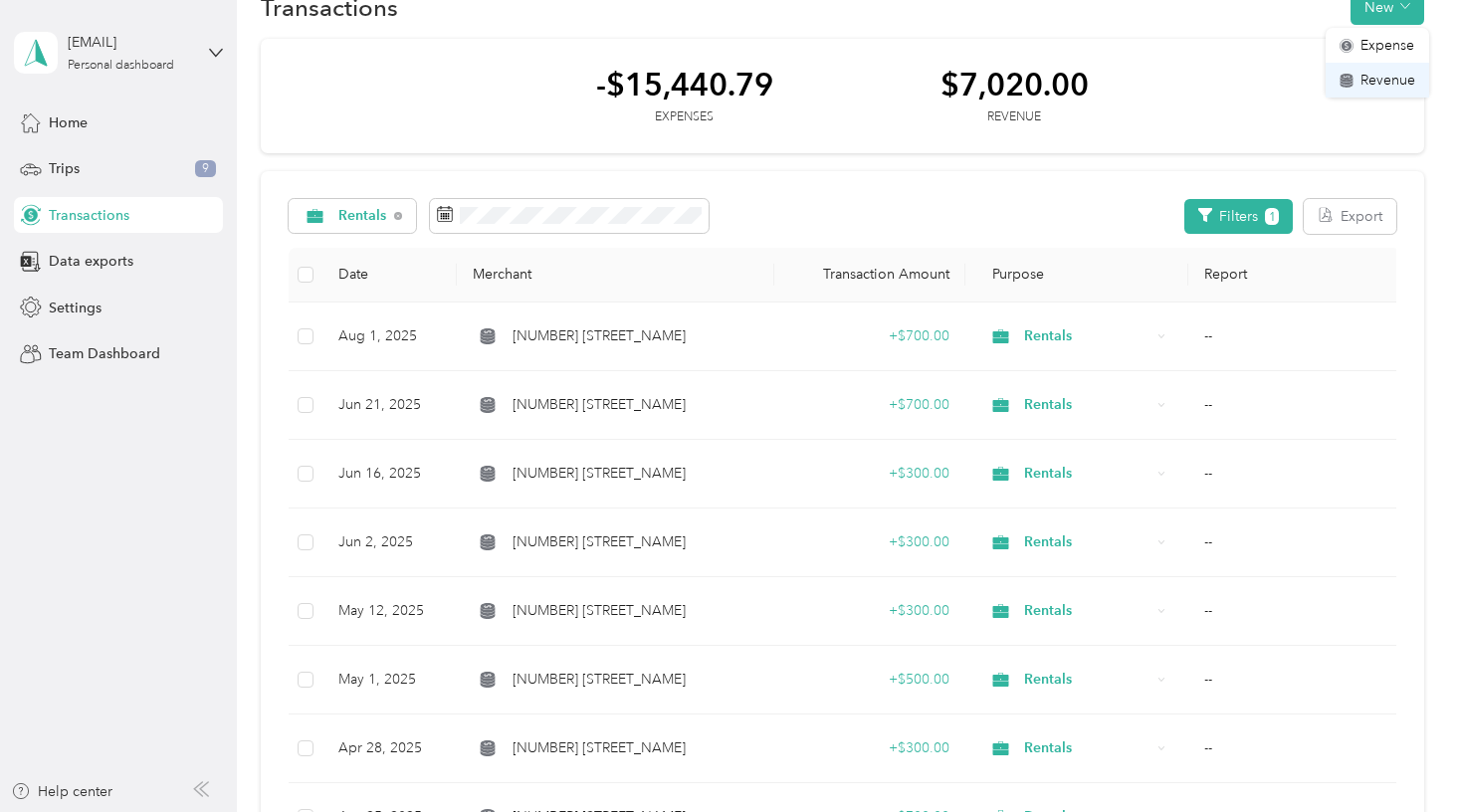 click on "Revenue" at bounding box center (1387, 80) 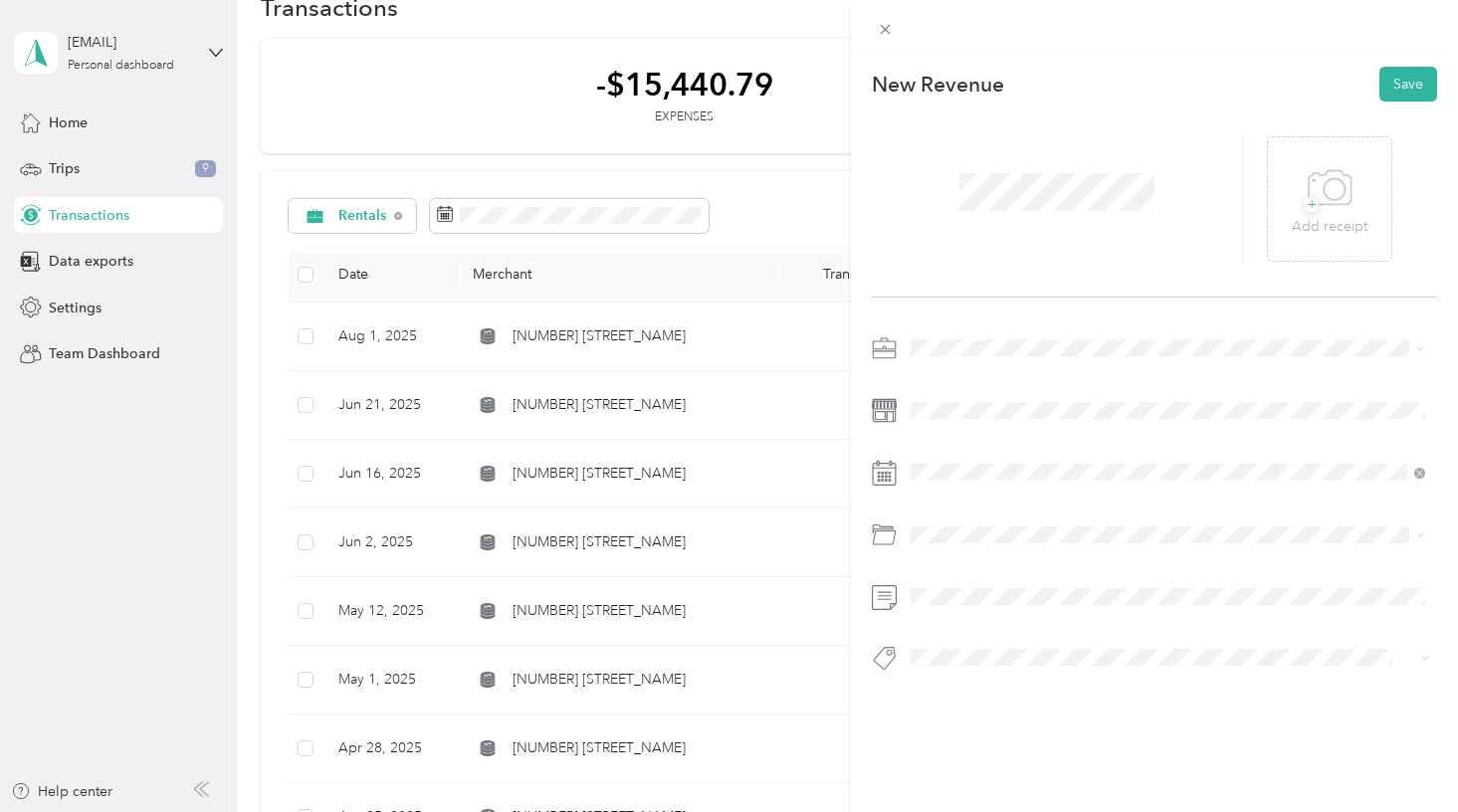 click on "Rentals" at bounding box center [1167, 450] 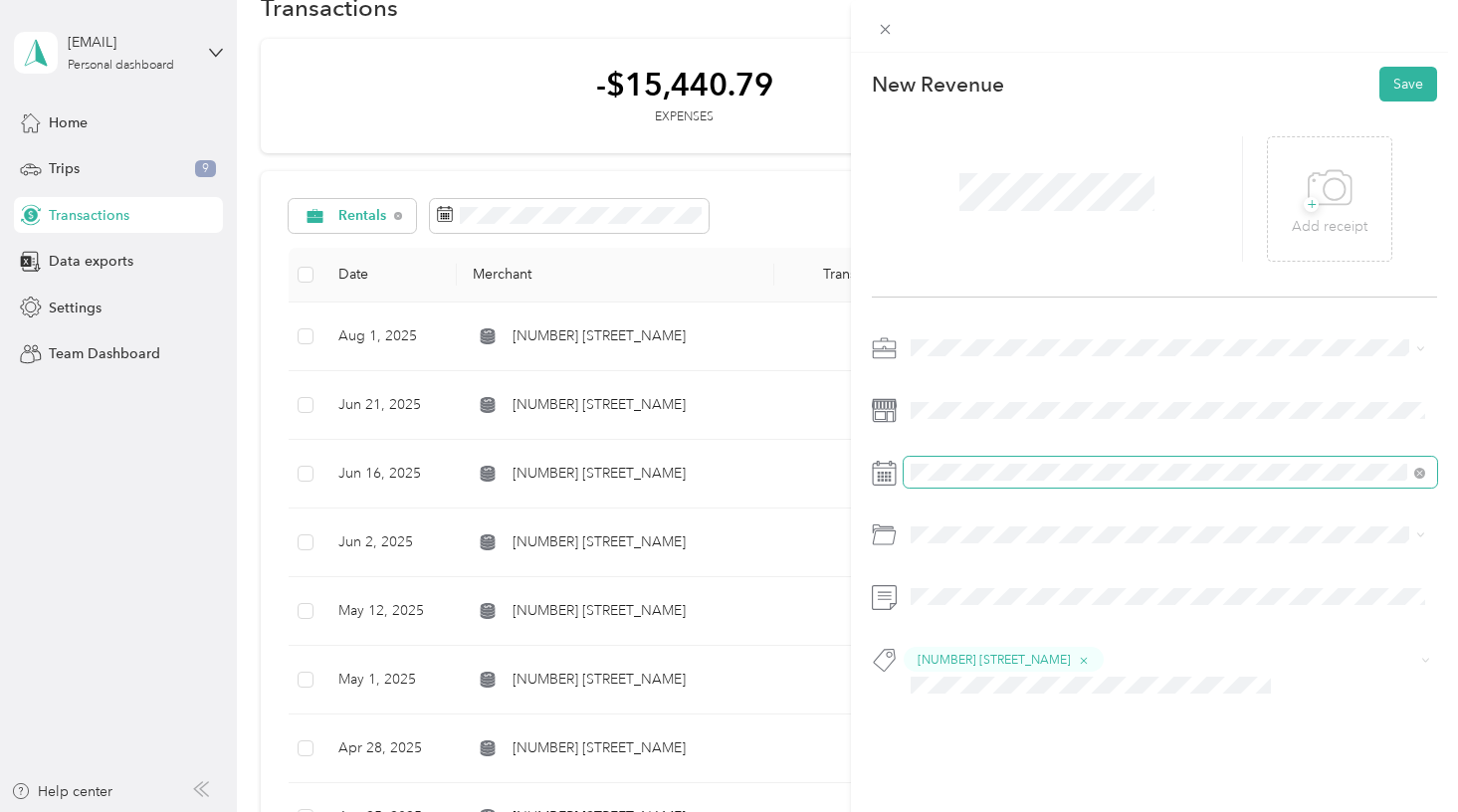 click at bounding box center (1170, 472) 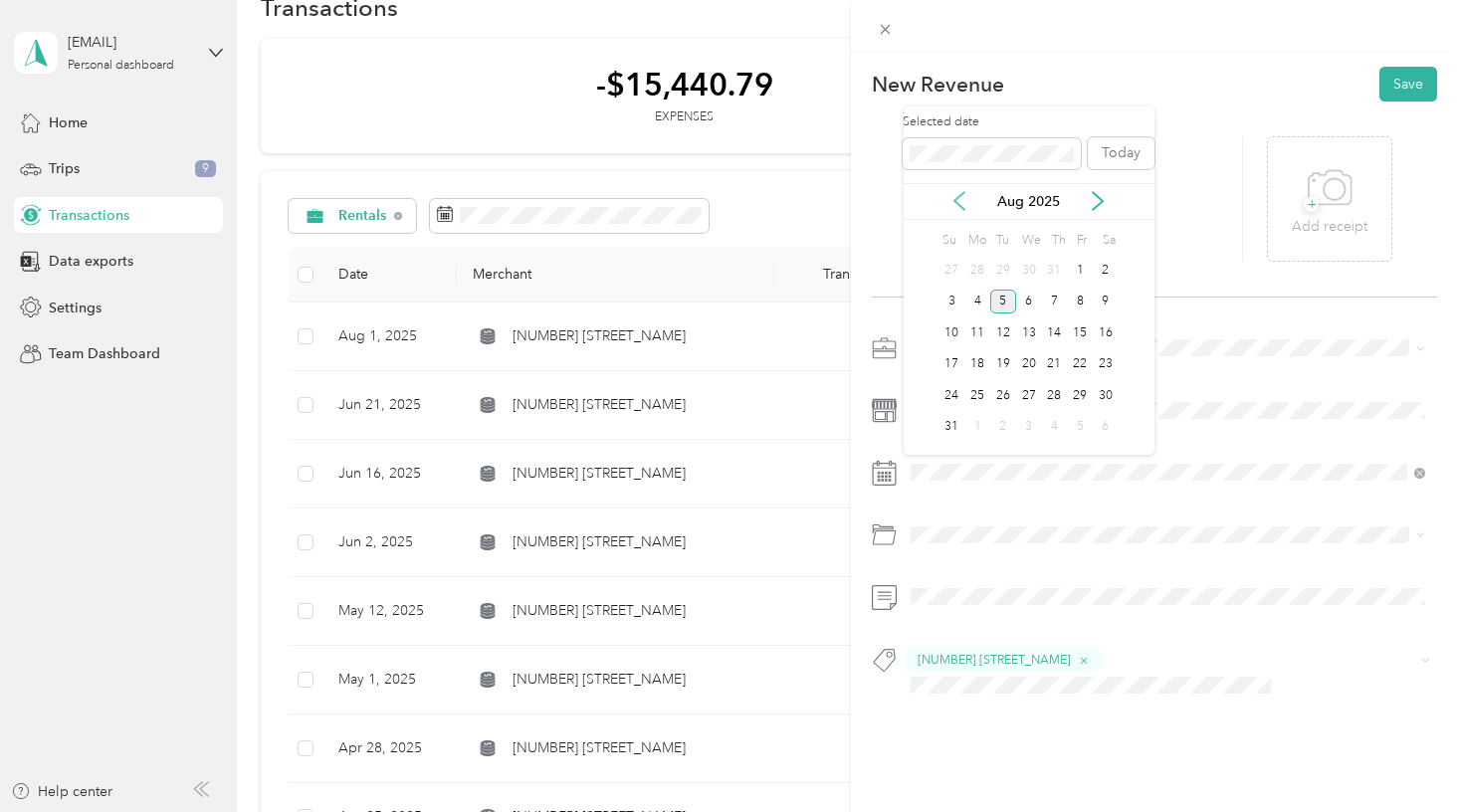 click 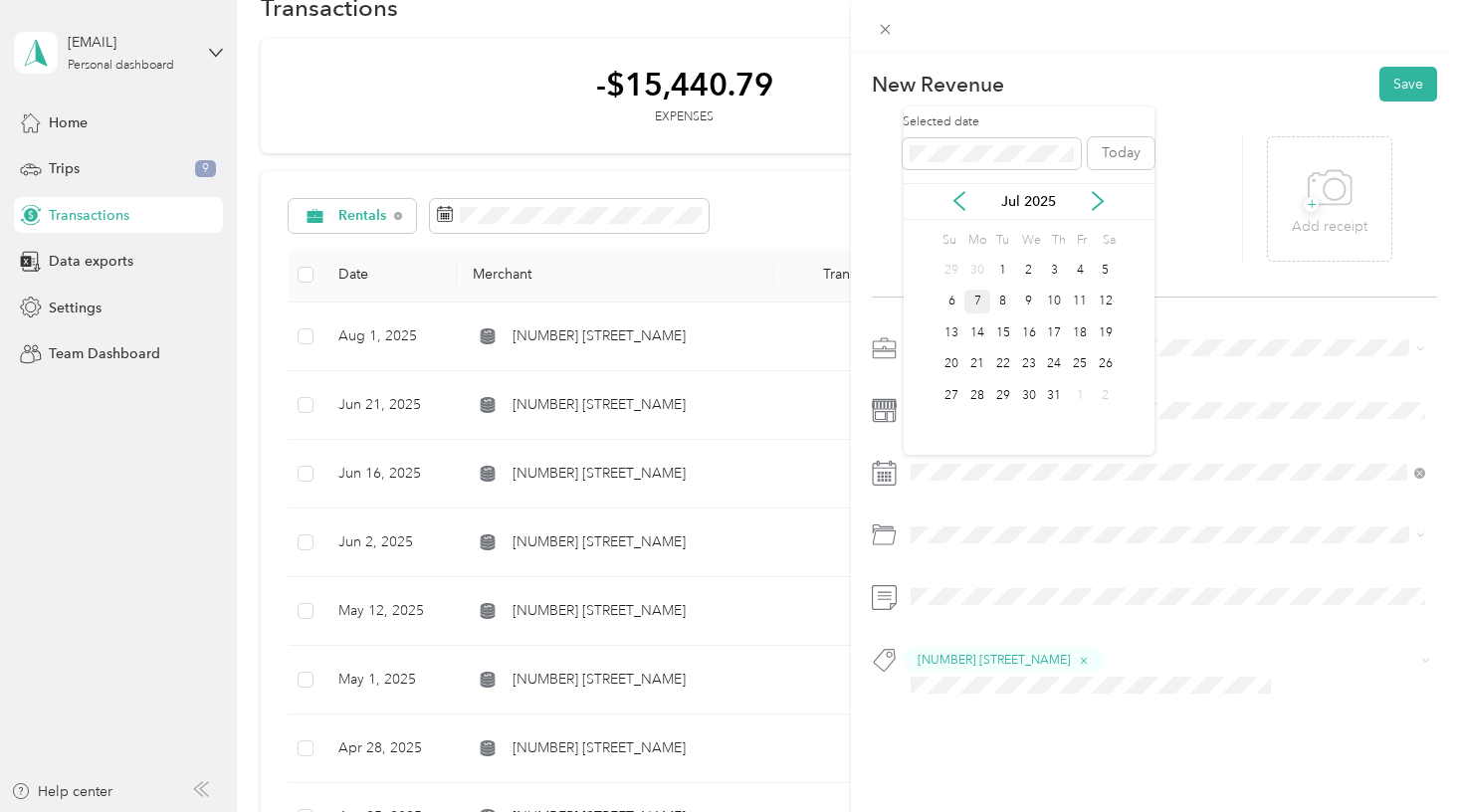 click on "7" at bounding box center (977, 302) 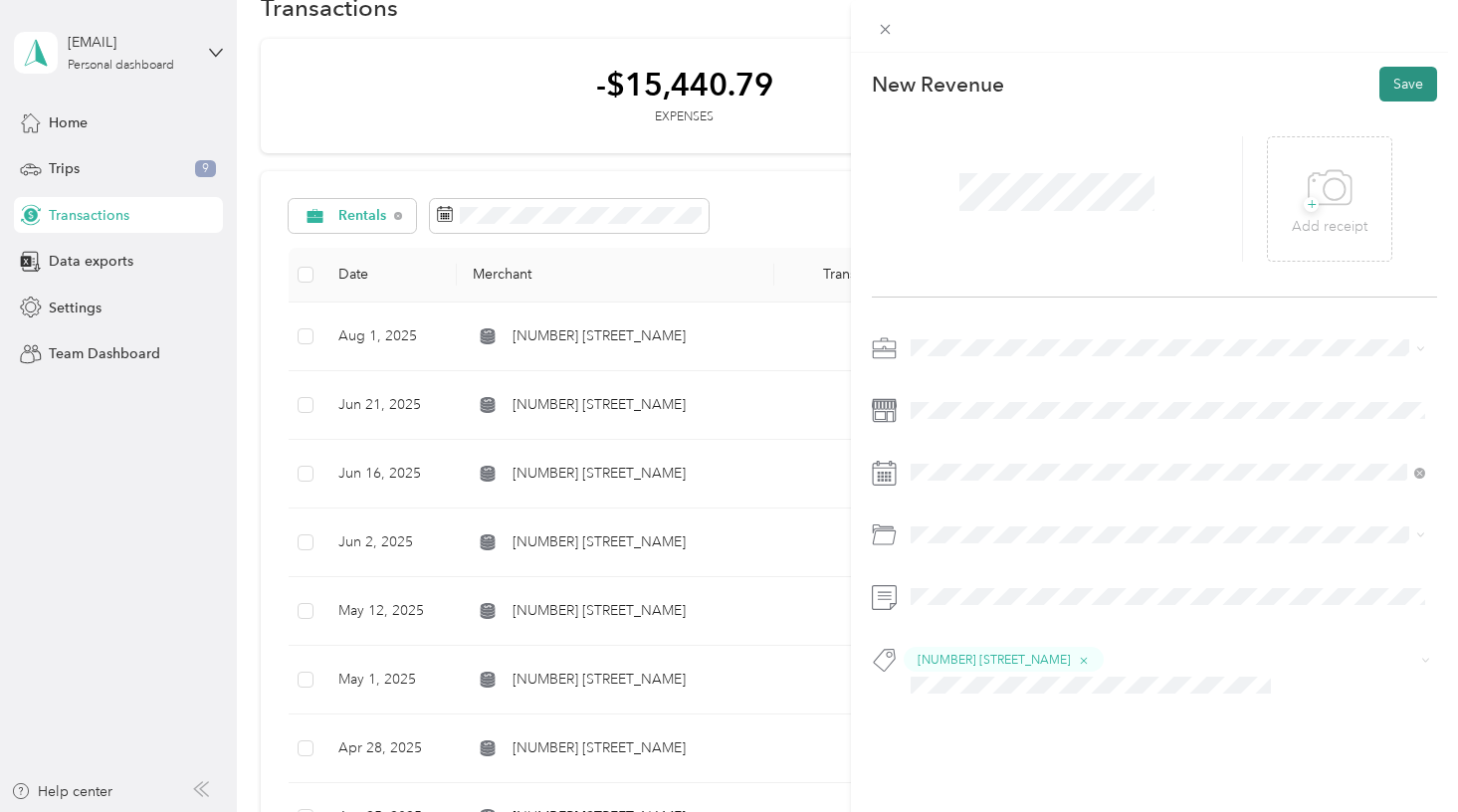 click on "Save" at bounding box center [1408, 84] 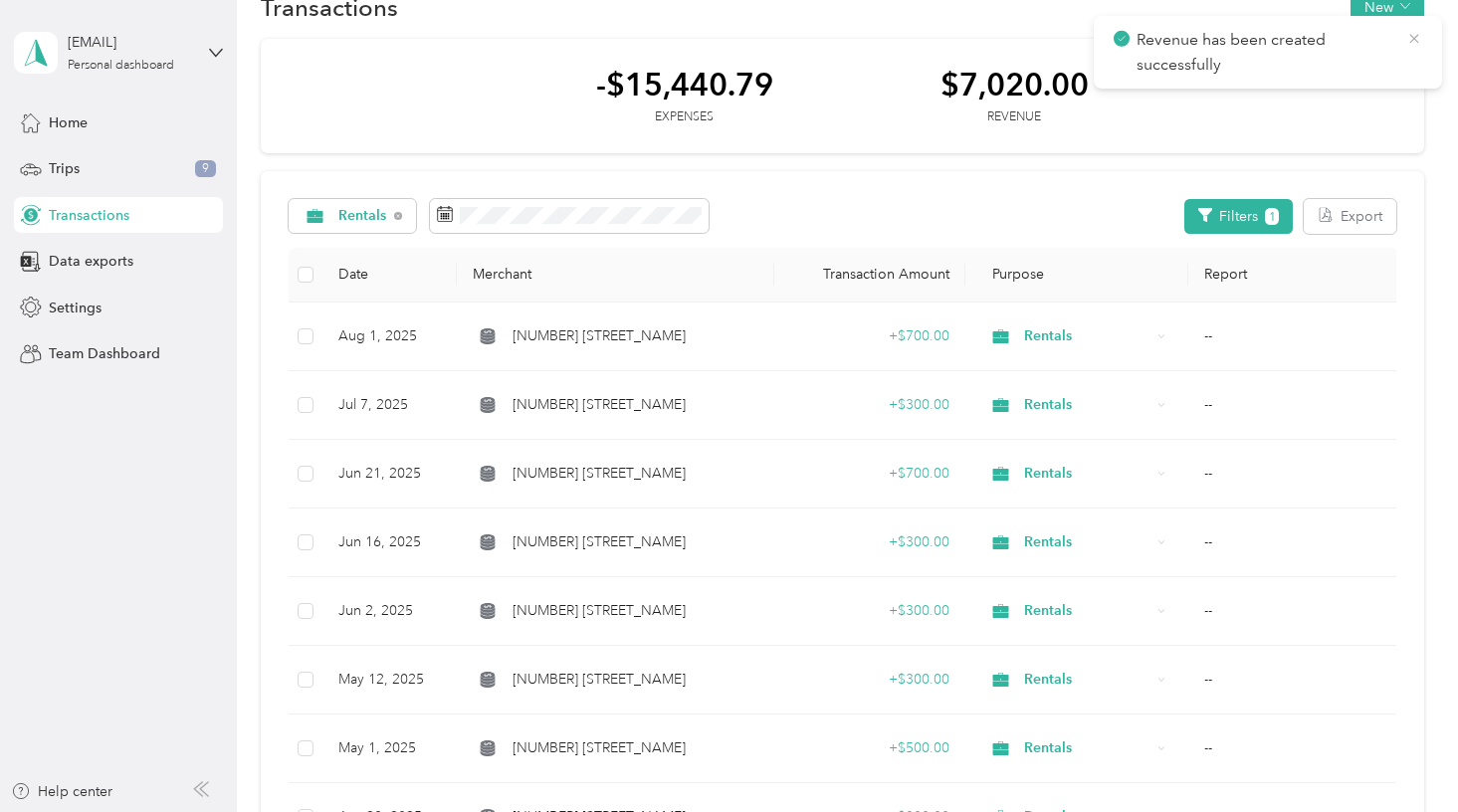 click 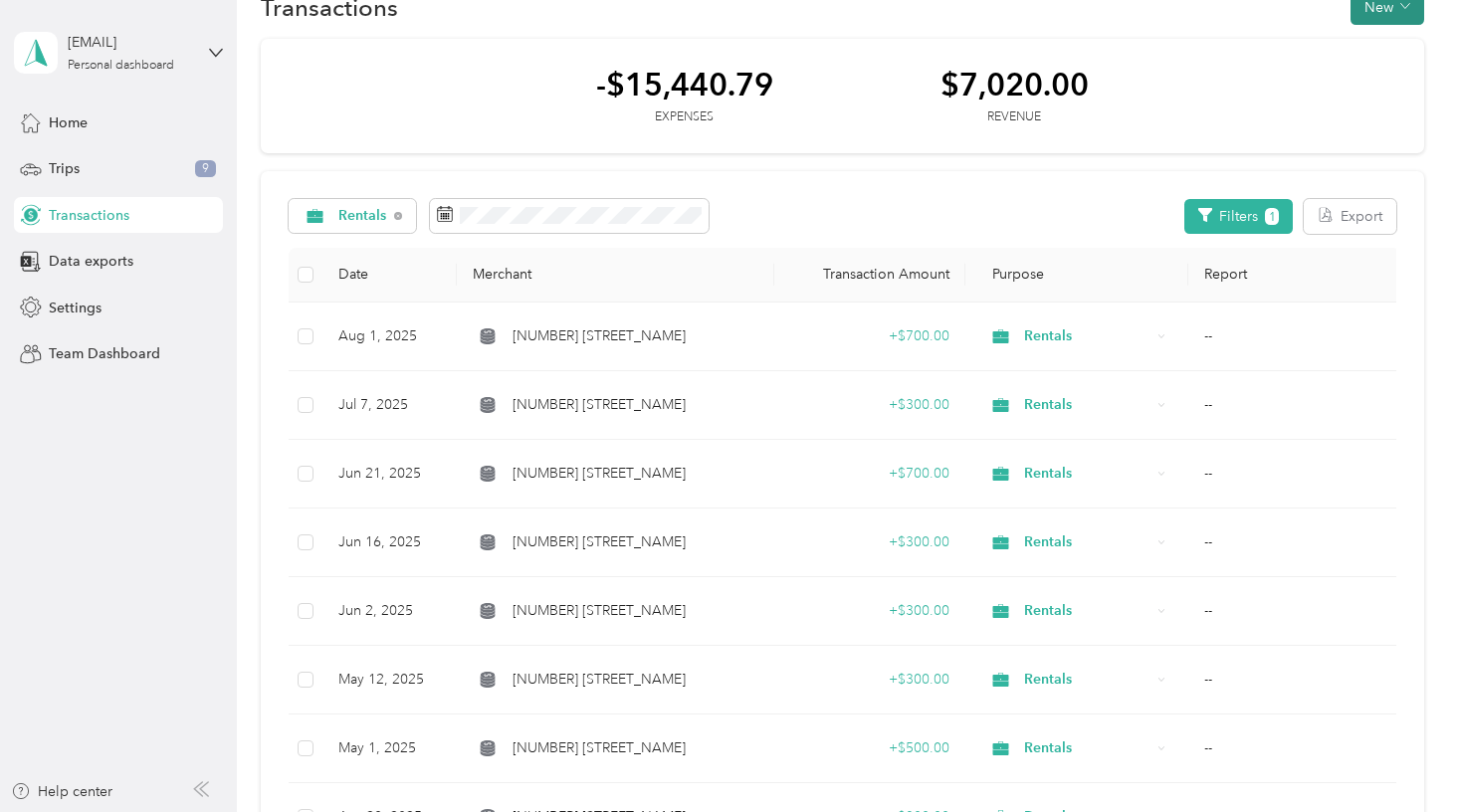 click 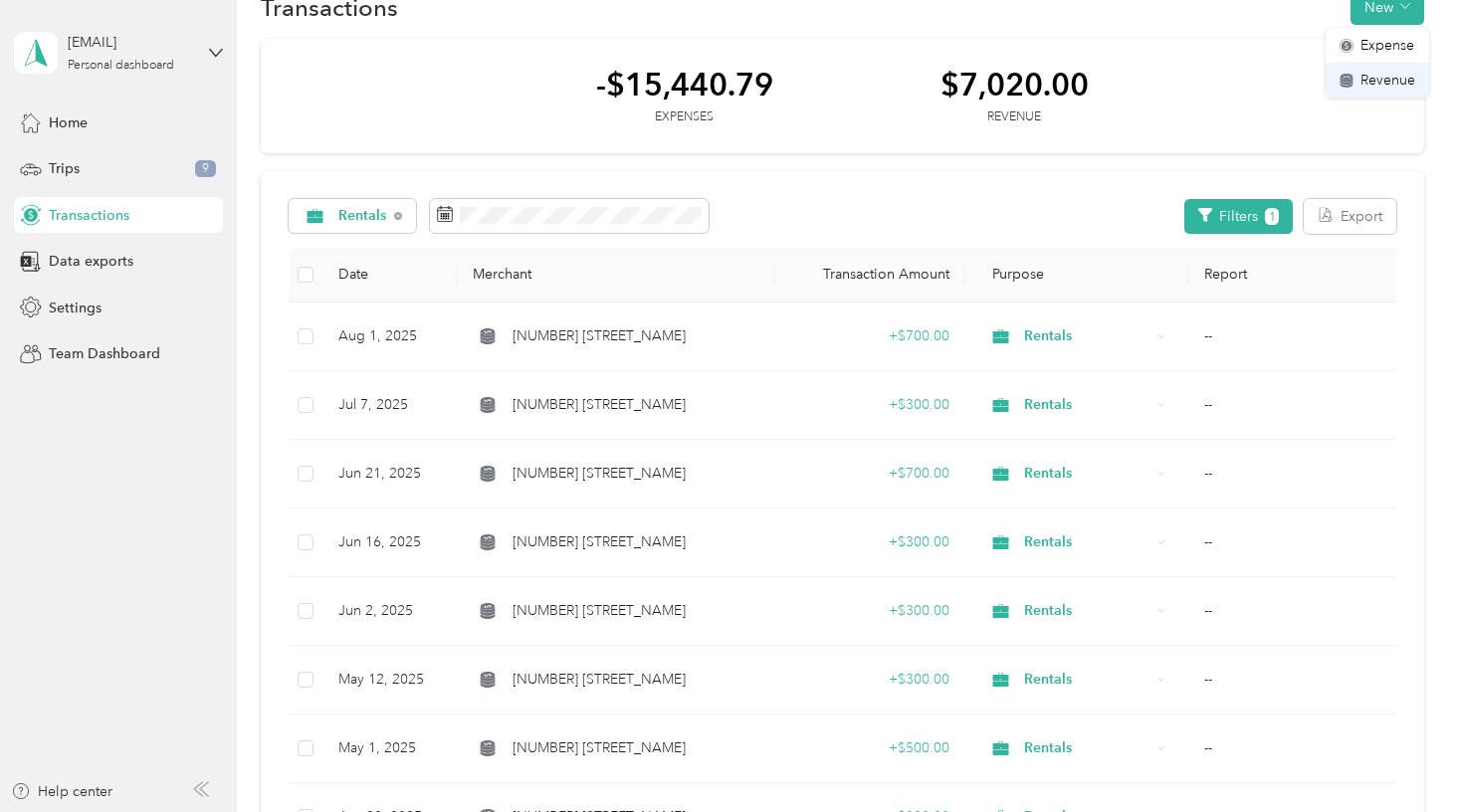 click on "Revenue" at bounding box center (1387, 80) 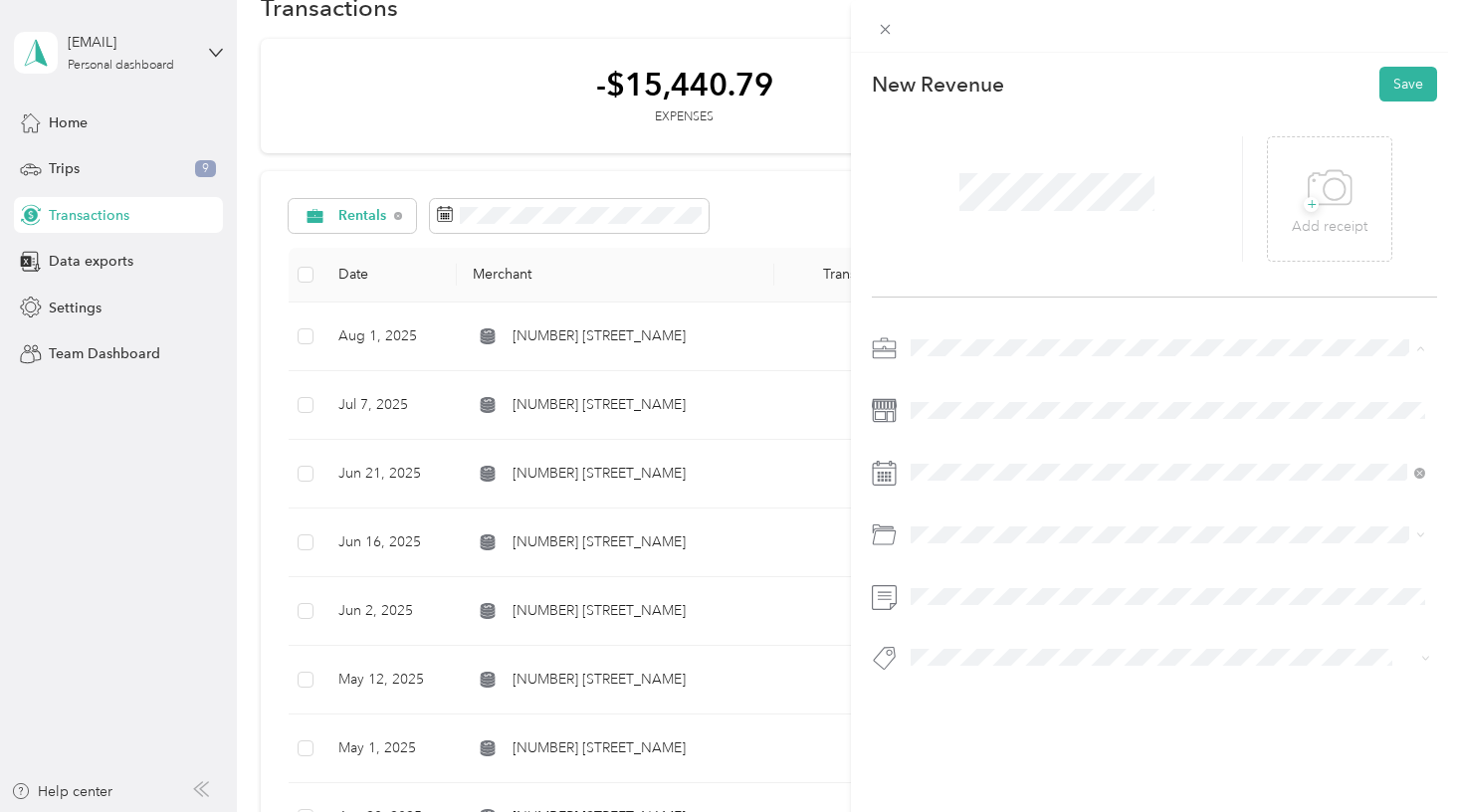 click on "Rentals" at bounding box center [939, 452] 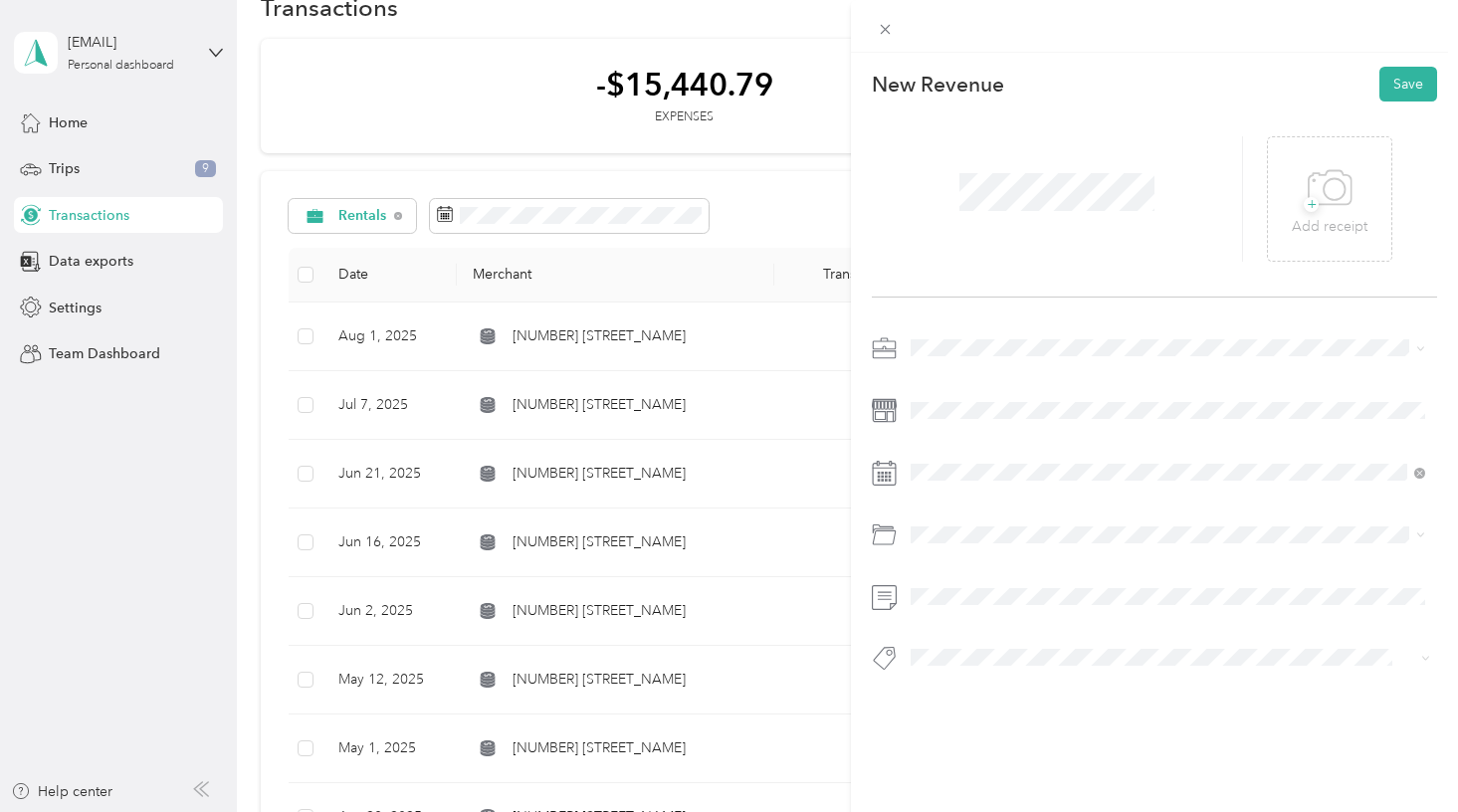 click on "[NUMBER] [STREET_NAME]" at bounding box center (1008, 497) 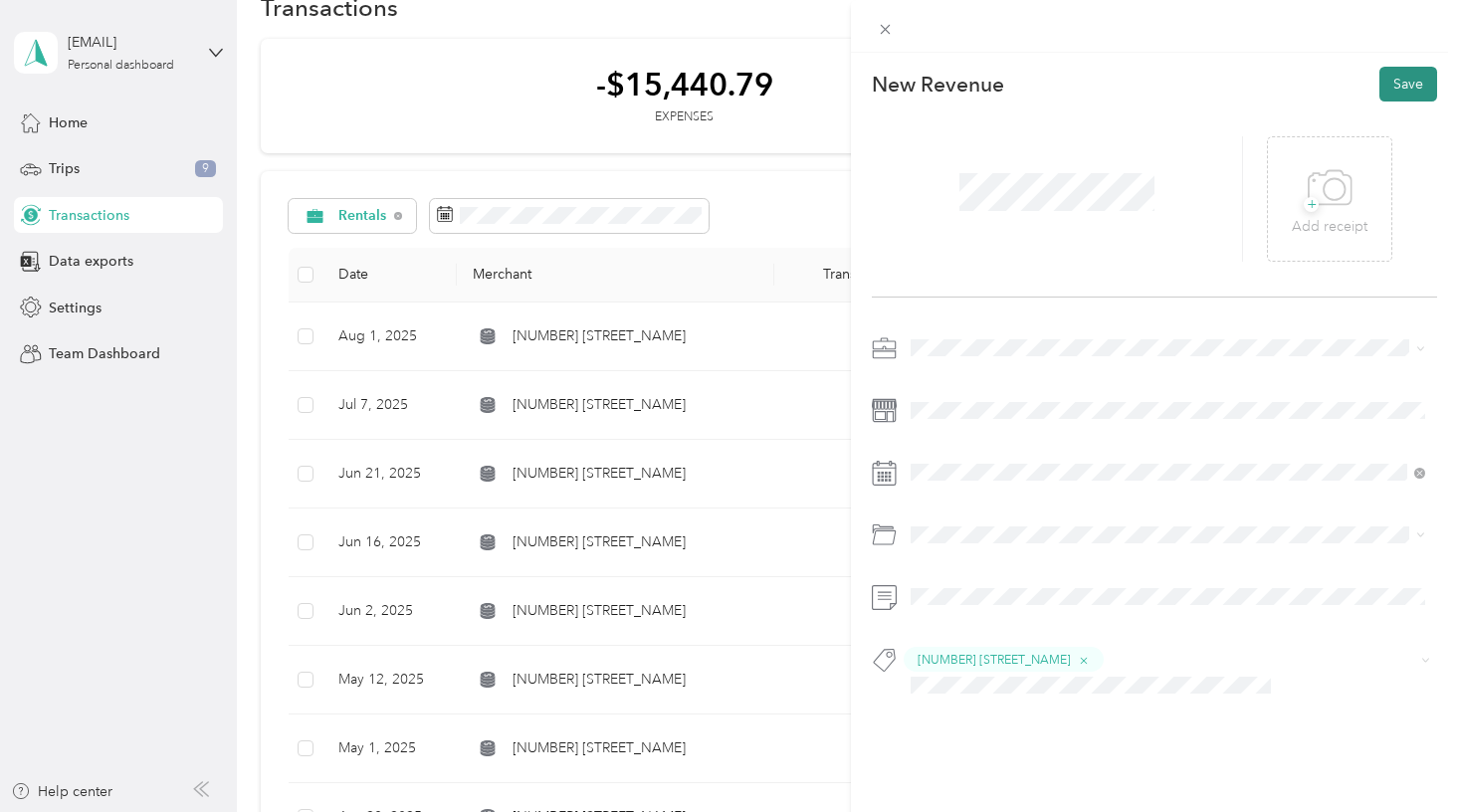 click on "Save" at bounding box center (1408, 84) 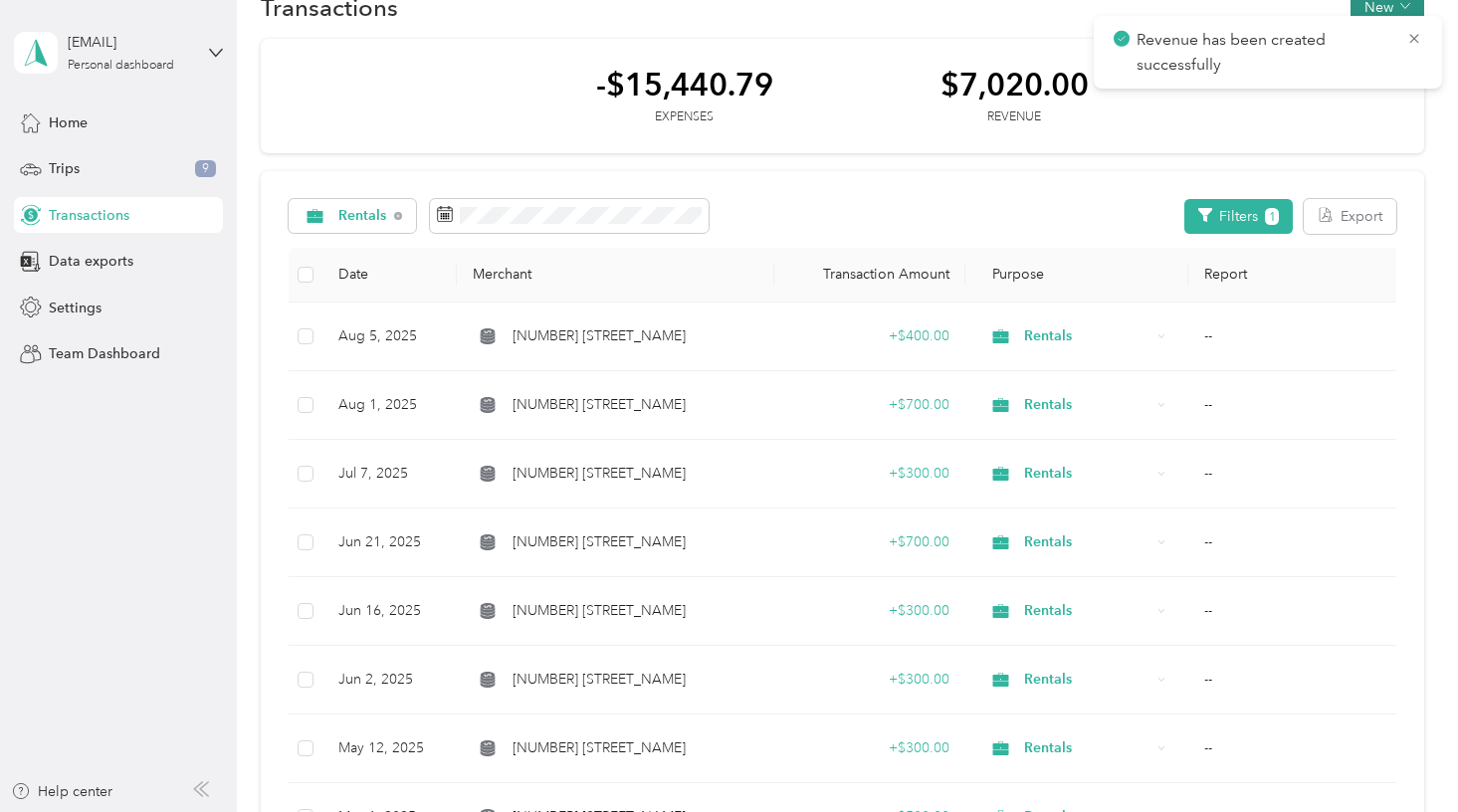 click 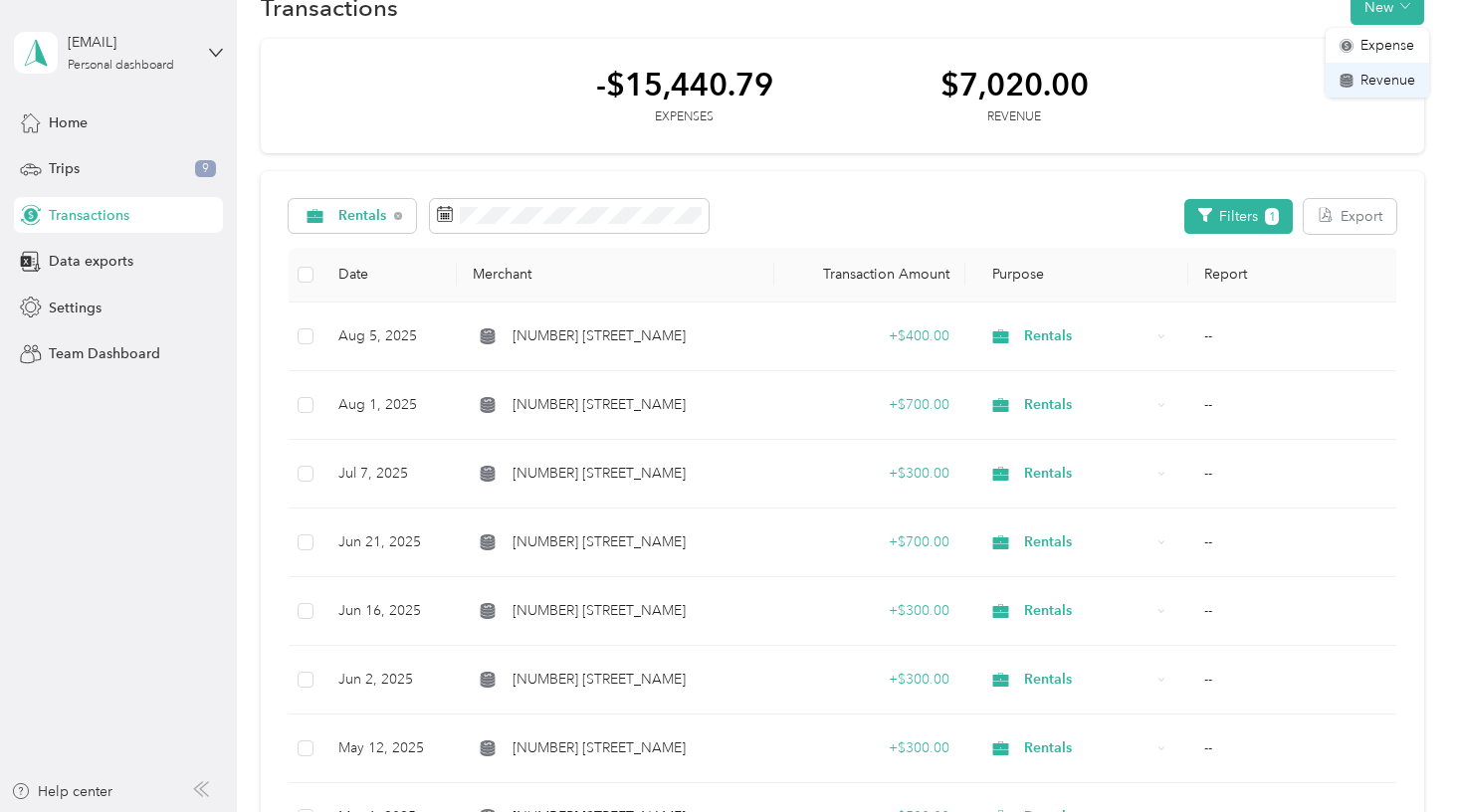 click on "Revenue" at bounding box center (1377, 80) 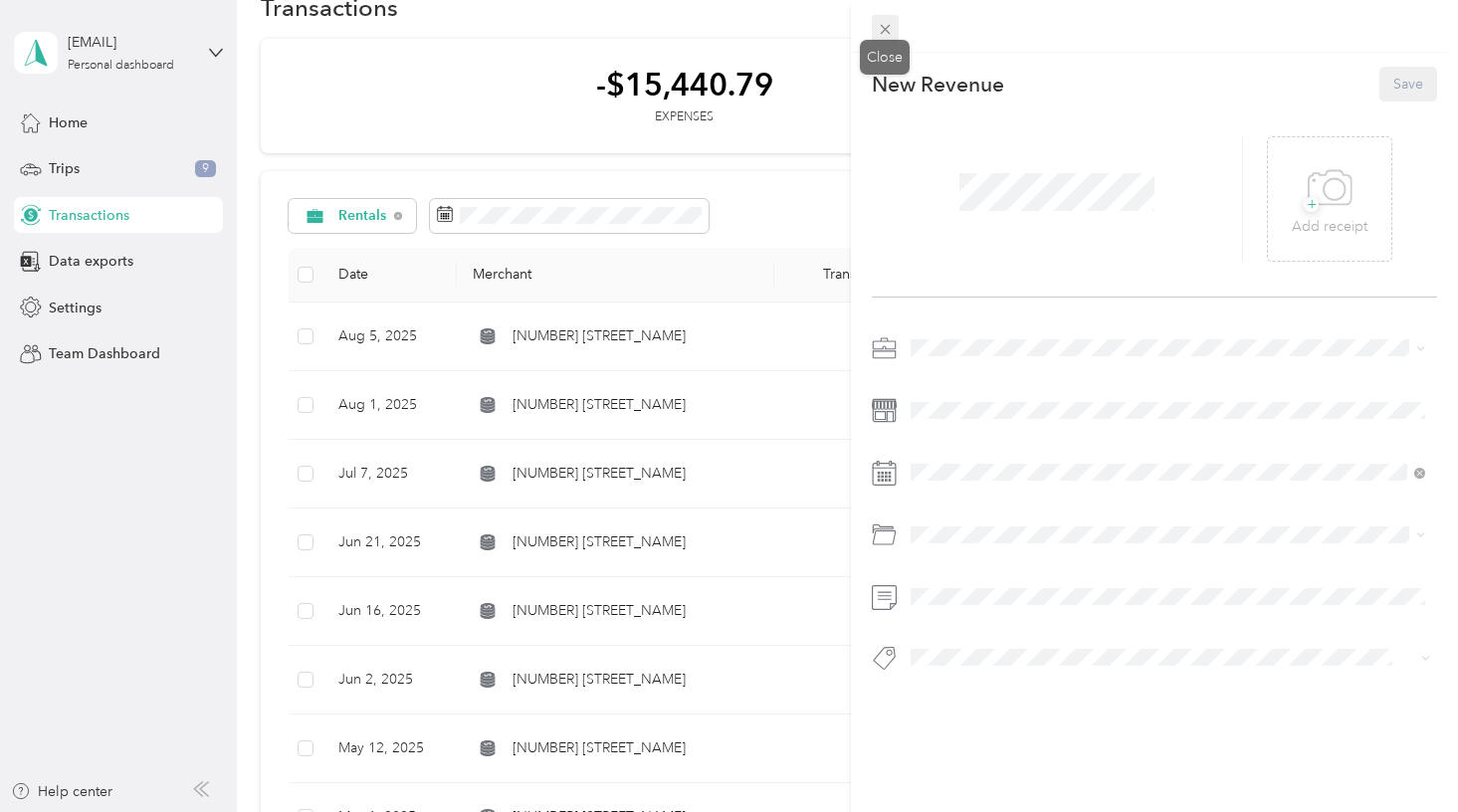 click 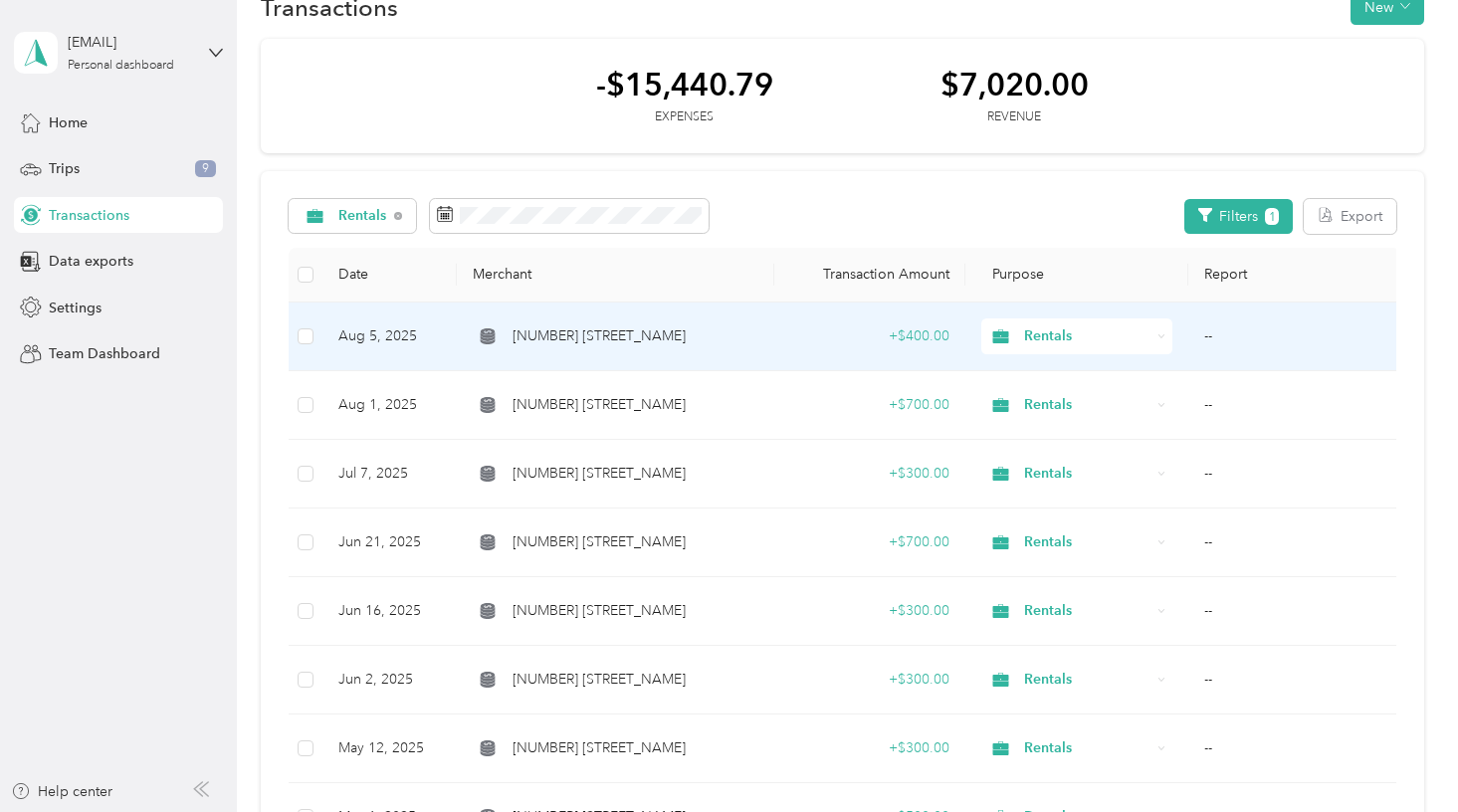 click on "[NUMBER] [STREET_NAME]" at bounding box center [616, 336] 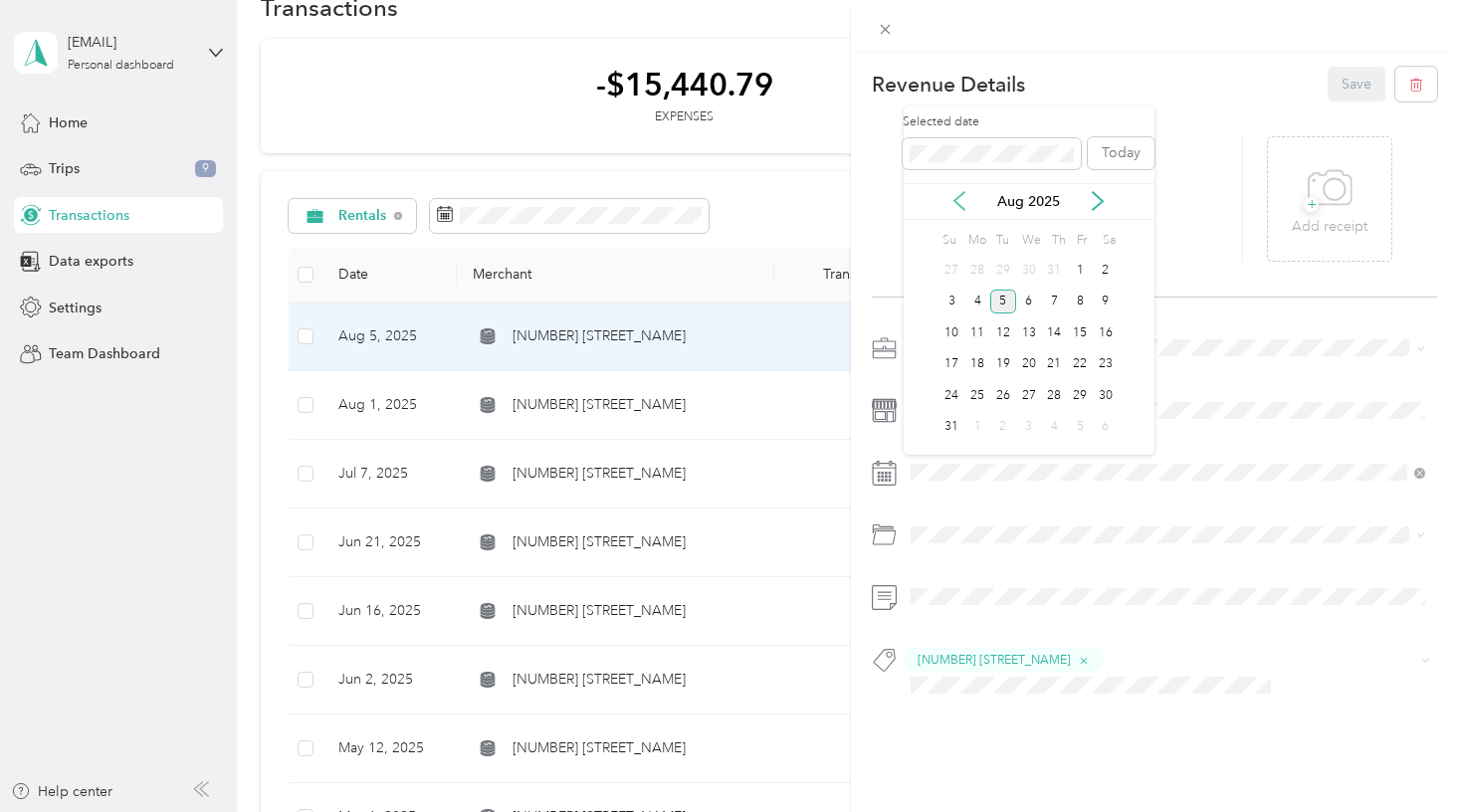 click 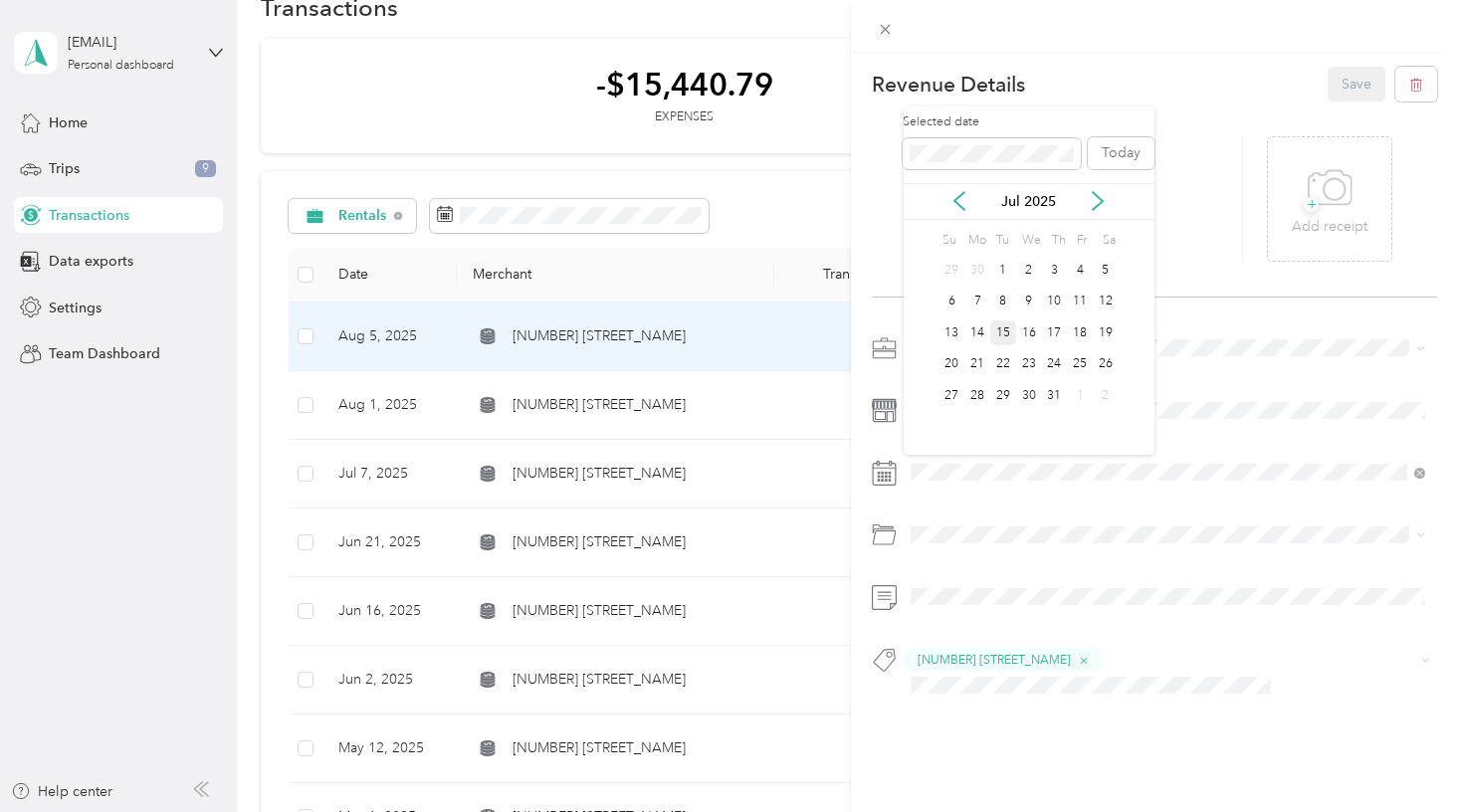 click on "15" at bounding box center (1003, 332) 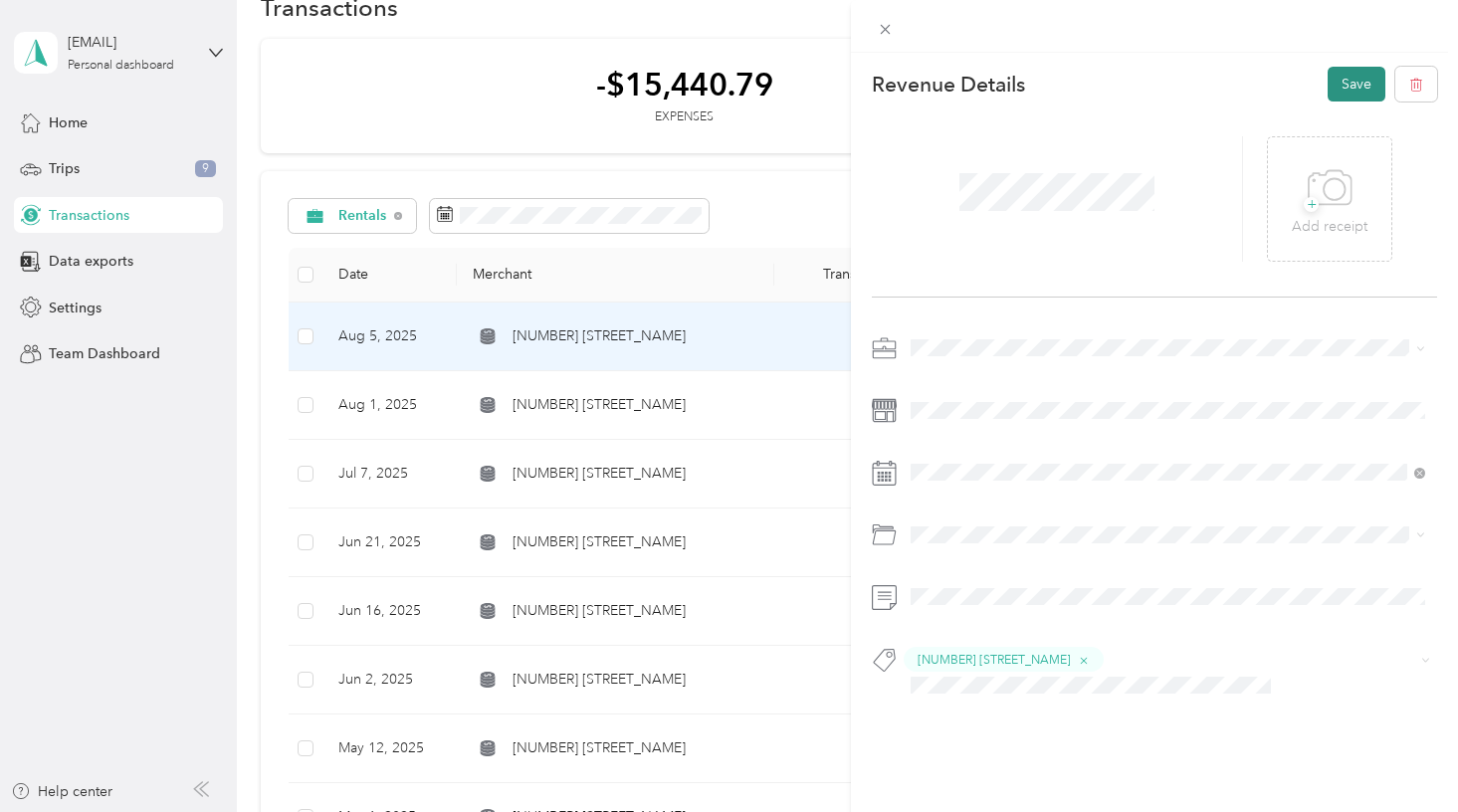 click on "Save" at bounding box center (1356, 84) 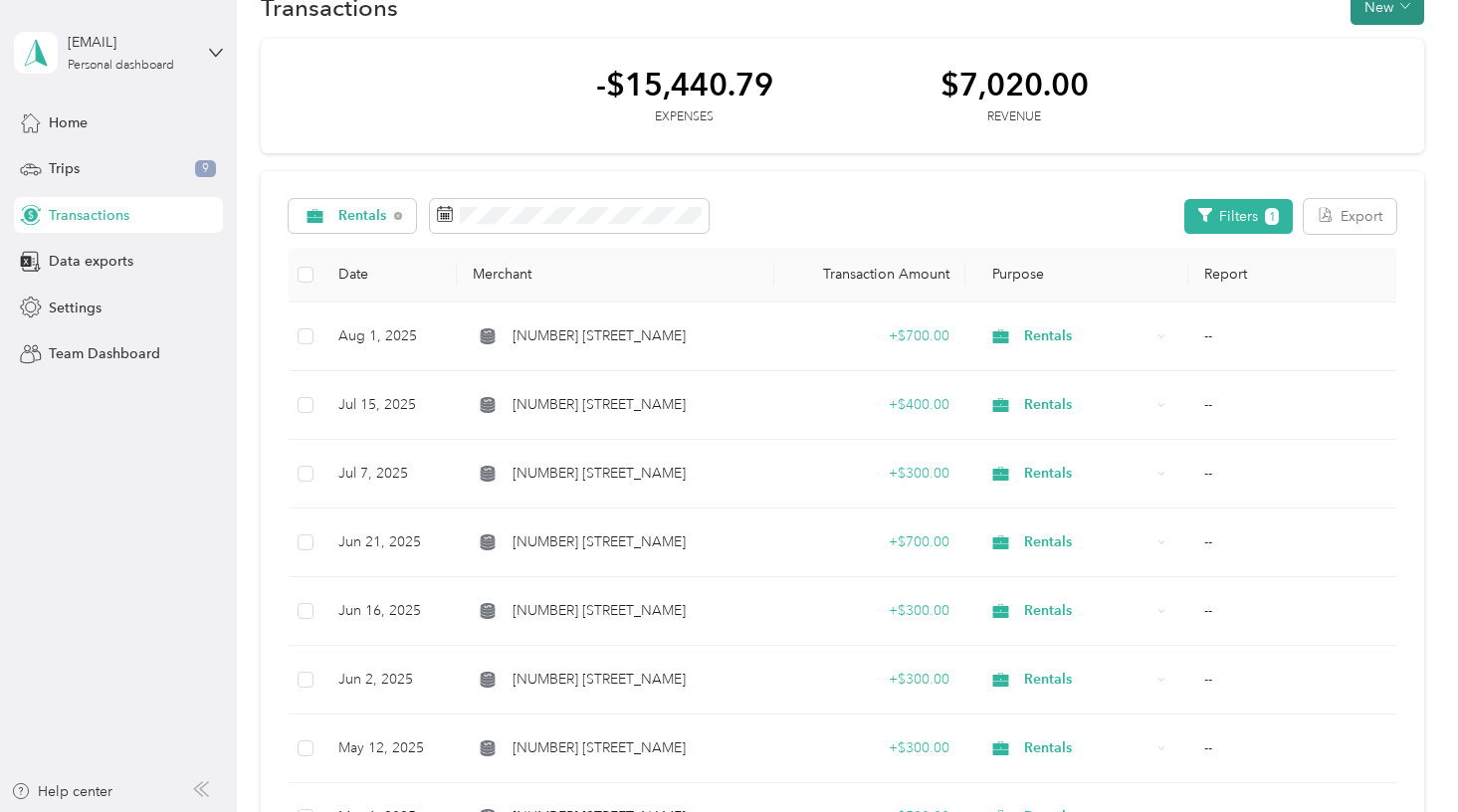 click on "New" at bounding box center [1387, 7] 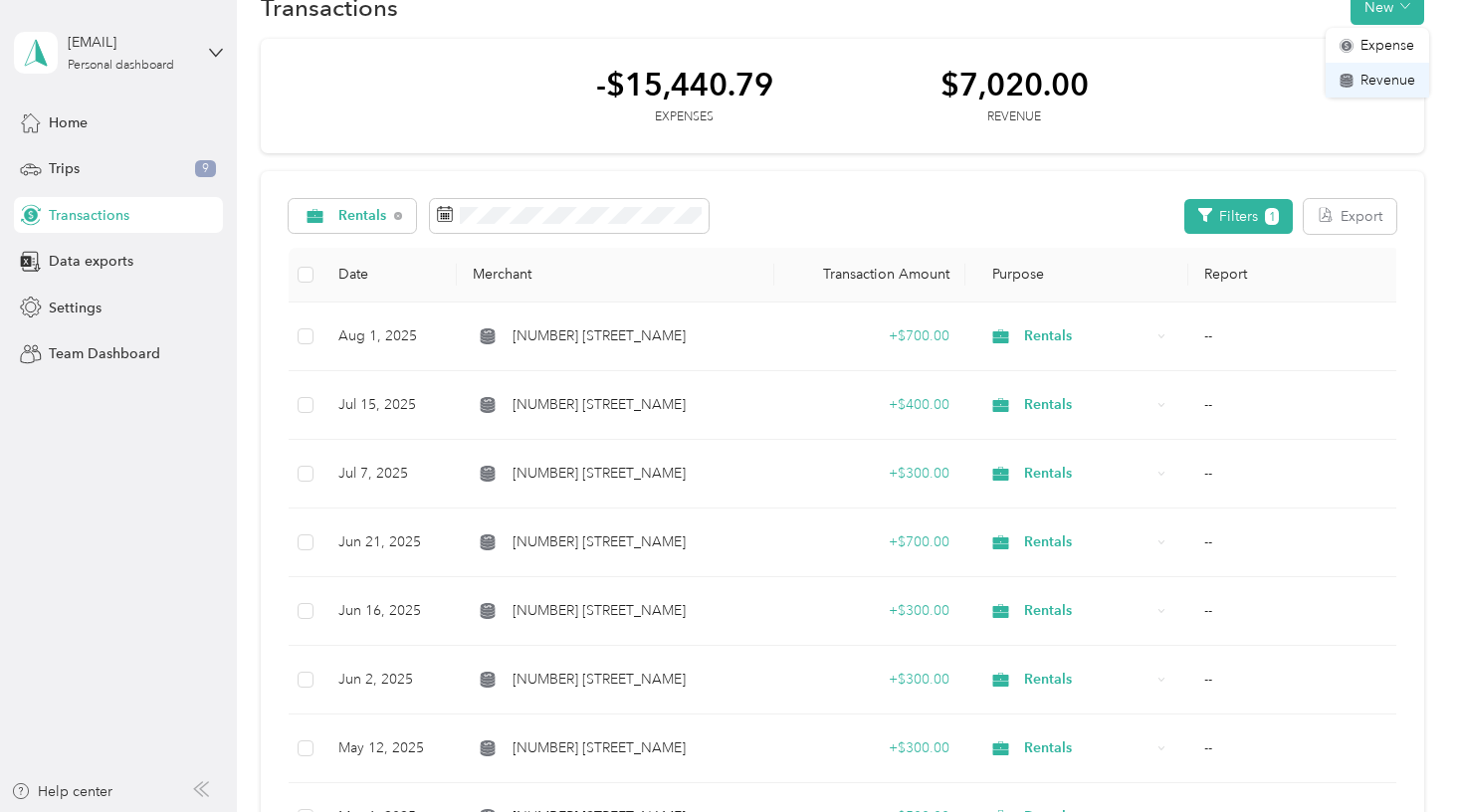 click on "Revenue" at bounding box center (1387, 80) 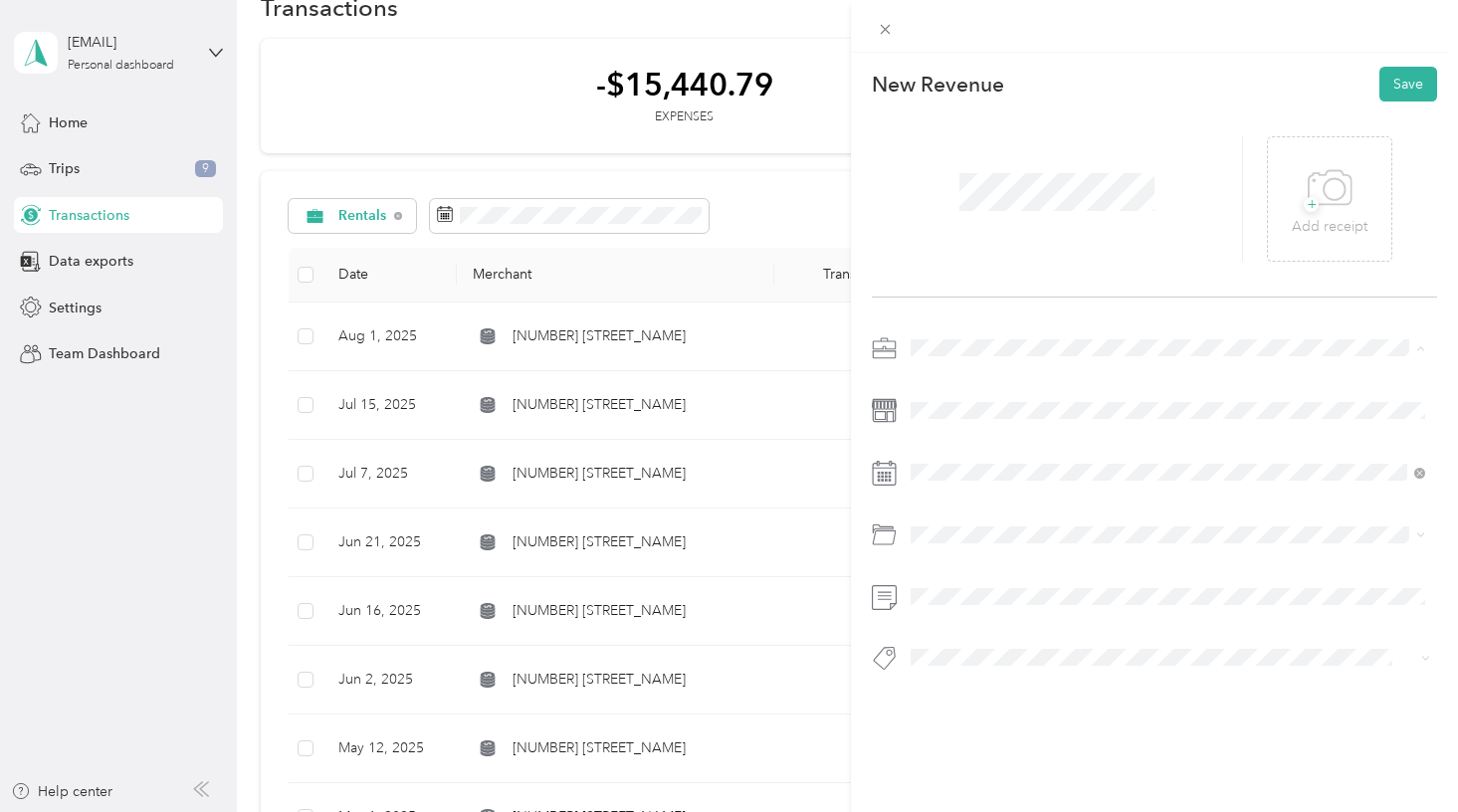 click on "Rentals" at bounding box center [939, 452] 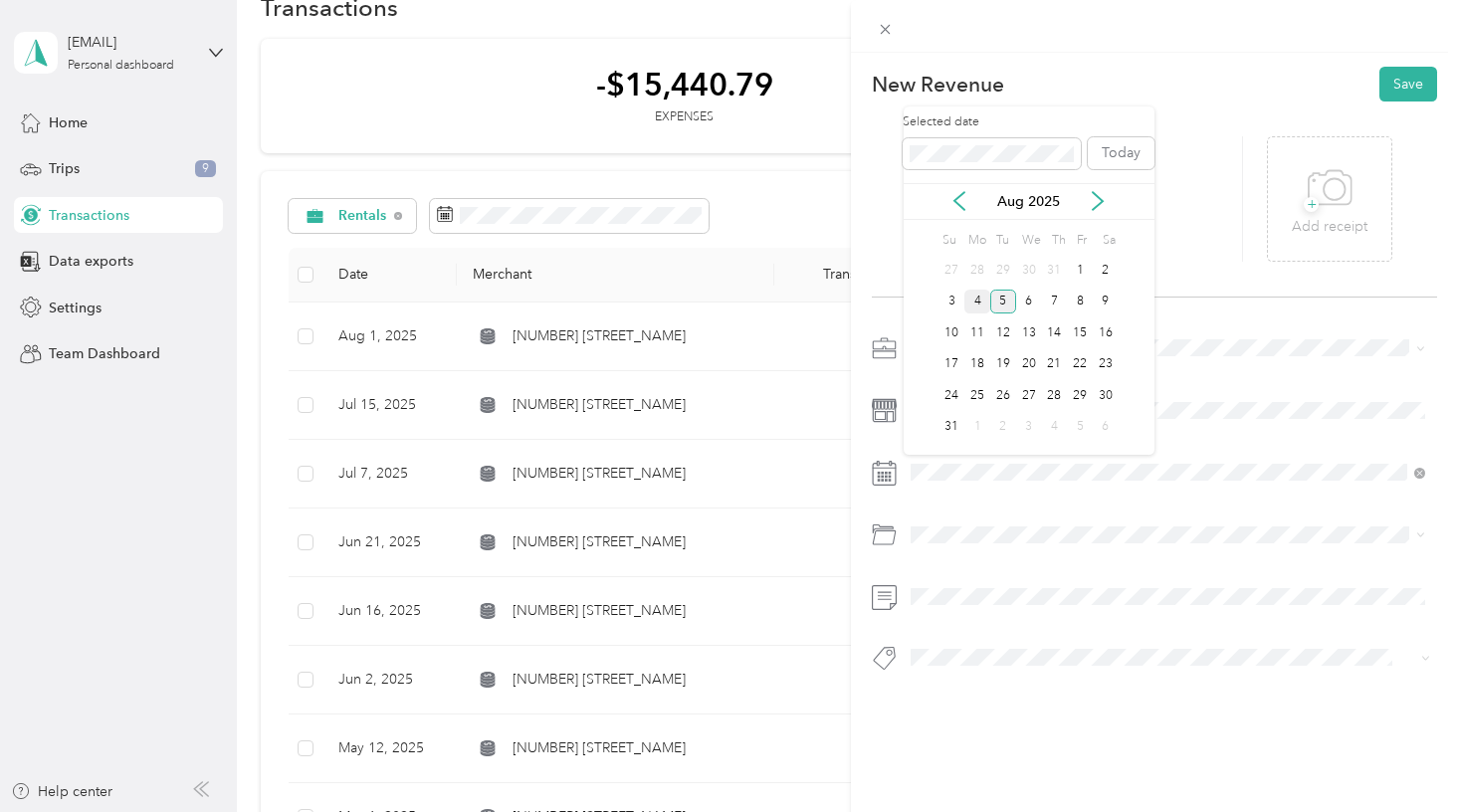 click on "4" at bounding box center [977, 302] 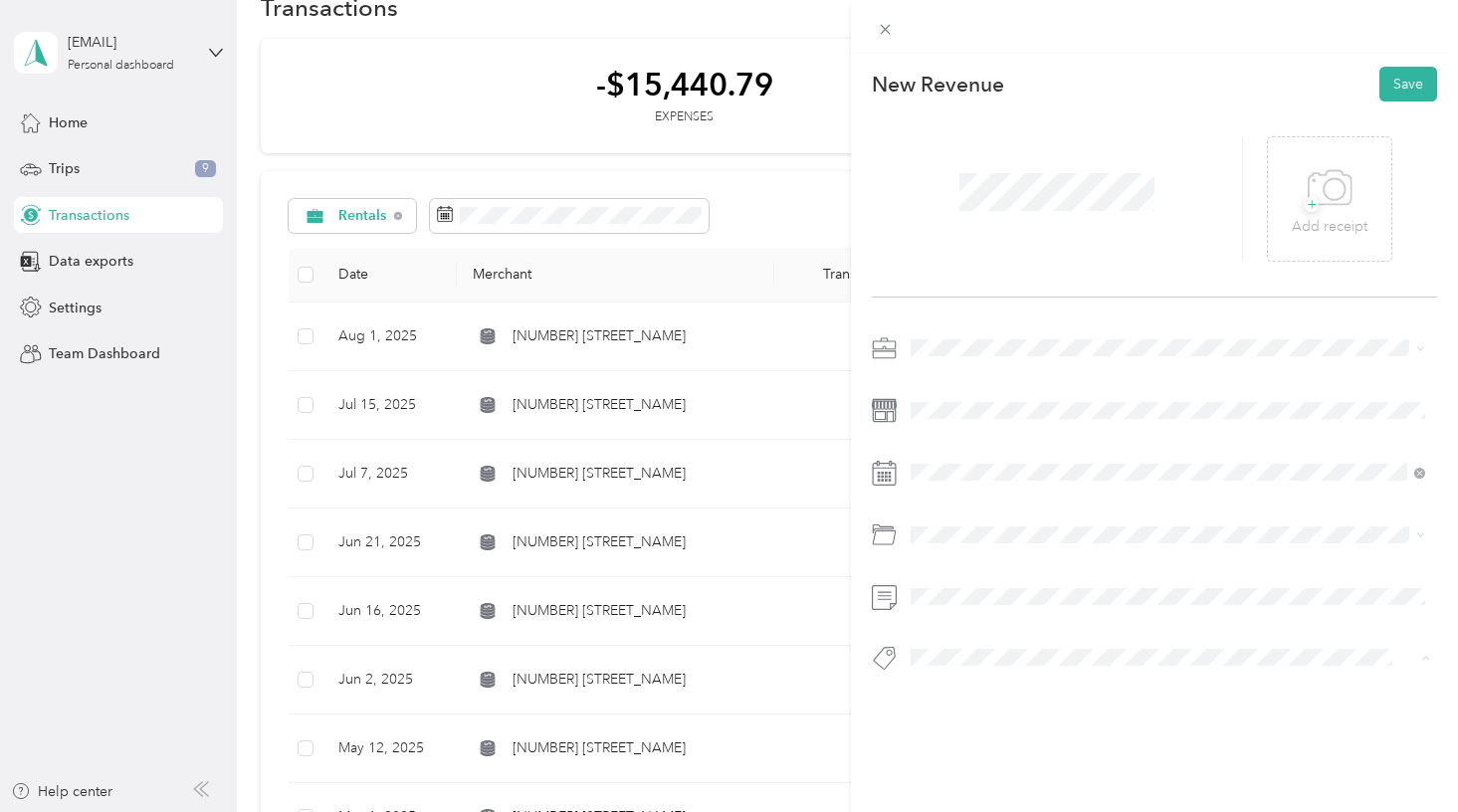 click on "[NUMBER] [STREET_NAME]" at bounding box center [1008, 498] 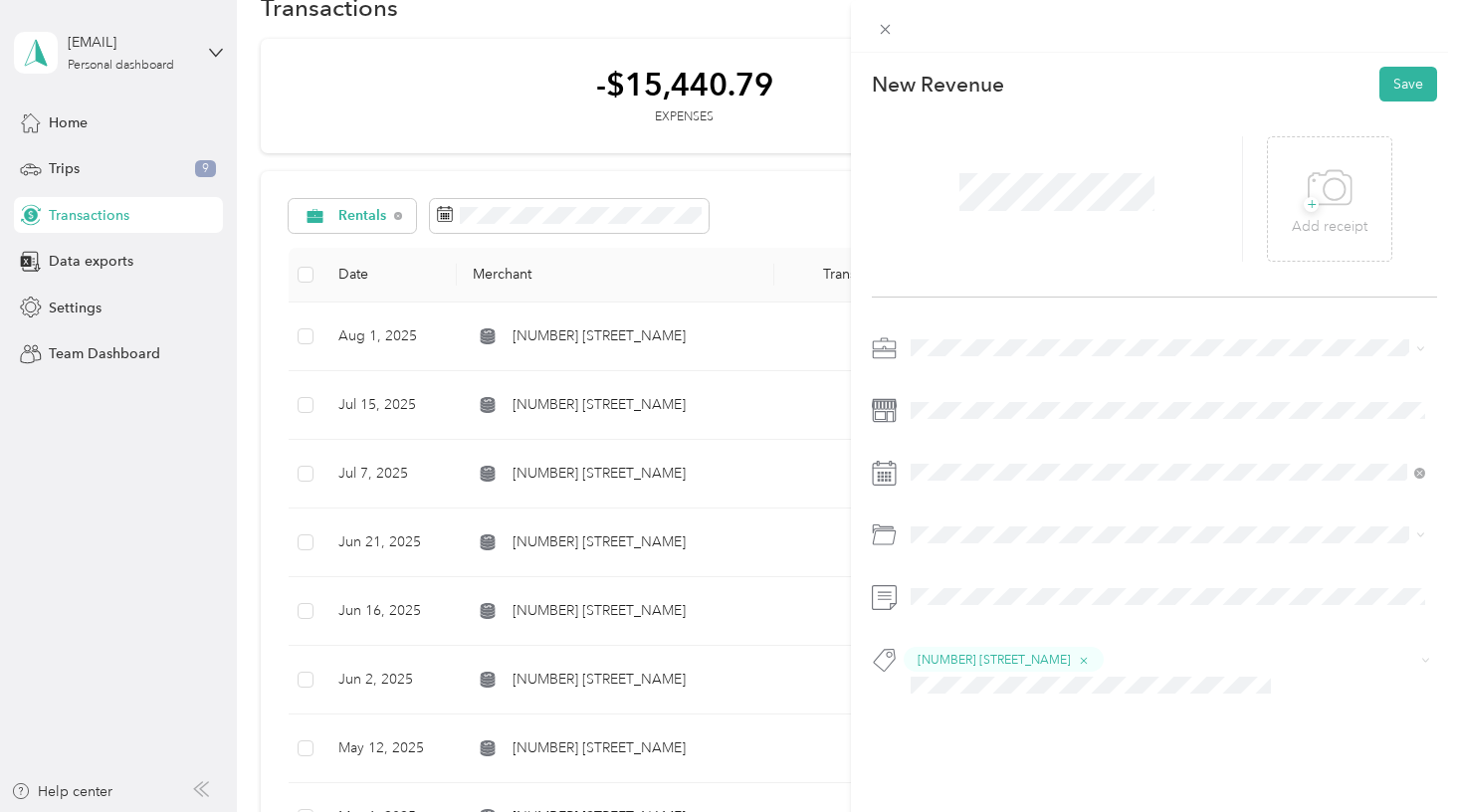 click on "[NUMBER] [STREET_NAME]" at bounding box center [1154, 522] 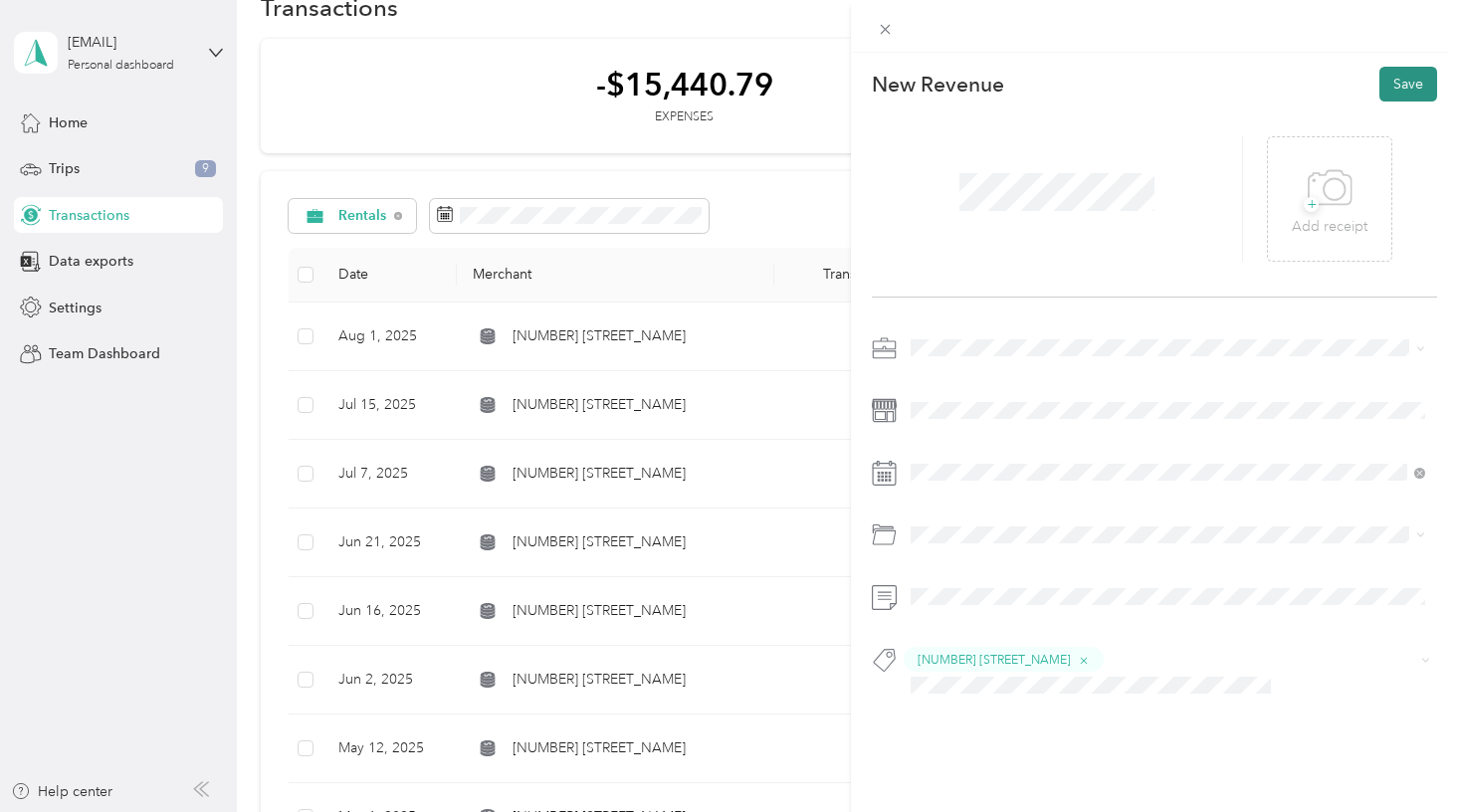 click on "Save" at bounding box center [1408, 84] 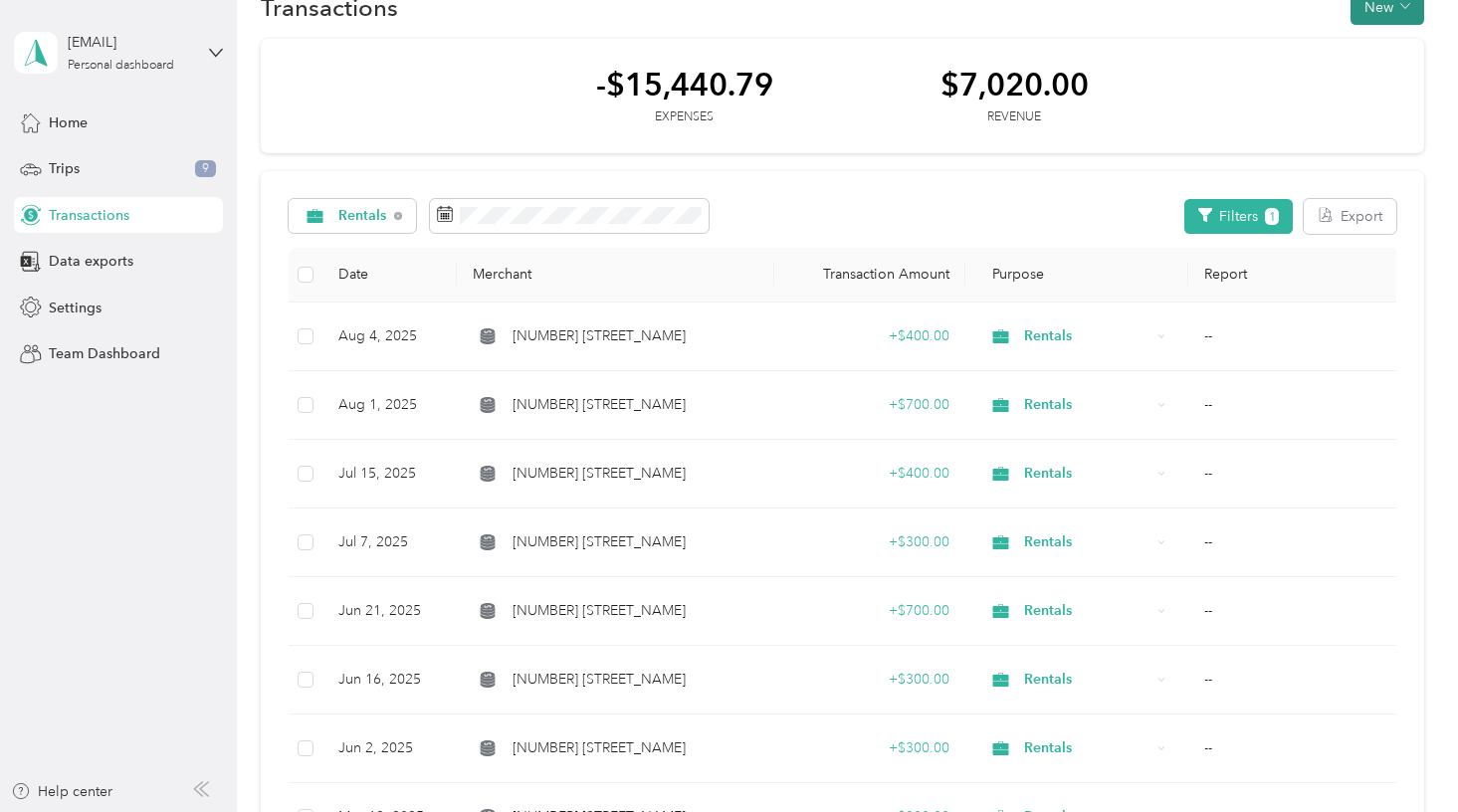 click on "New" at bounding box center (1387, 7) 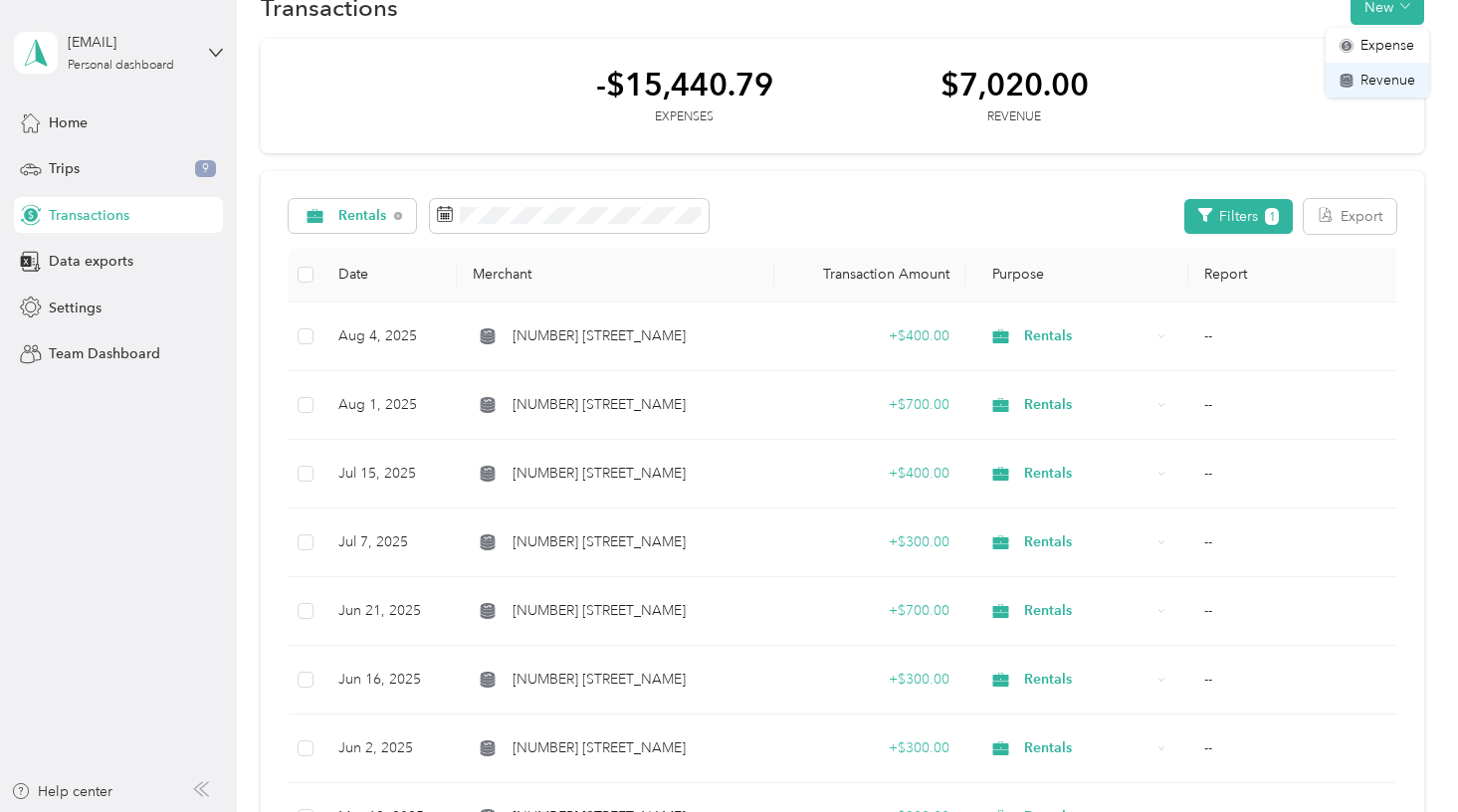 click on "Revenue" at bounding box center (1377, 80) 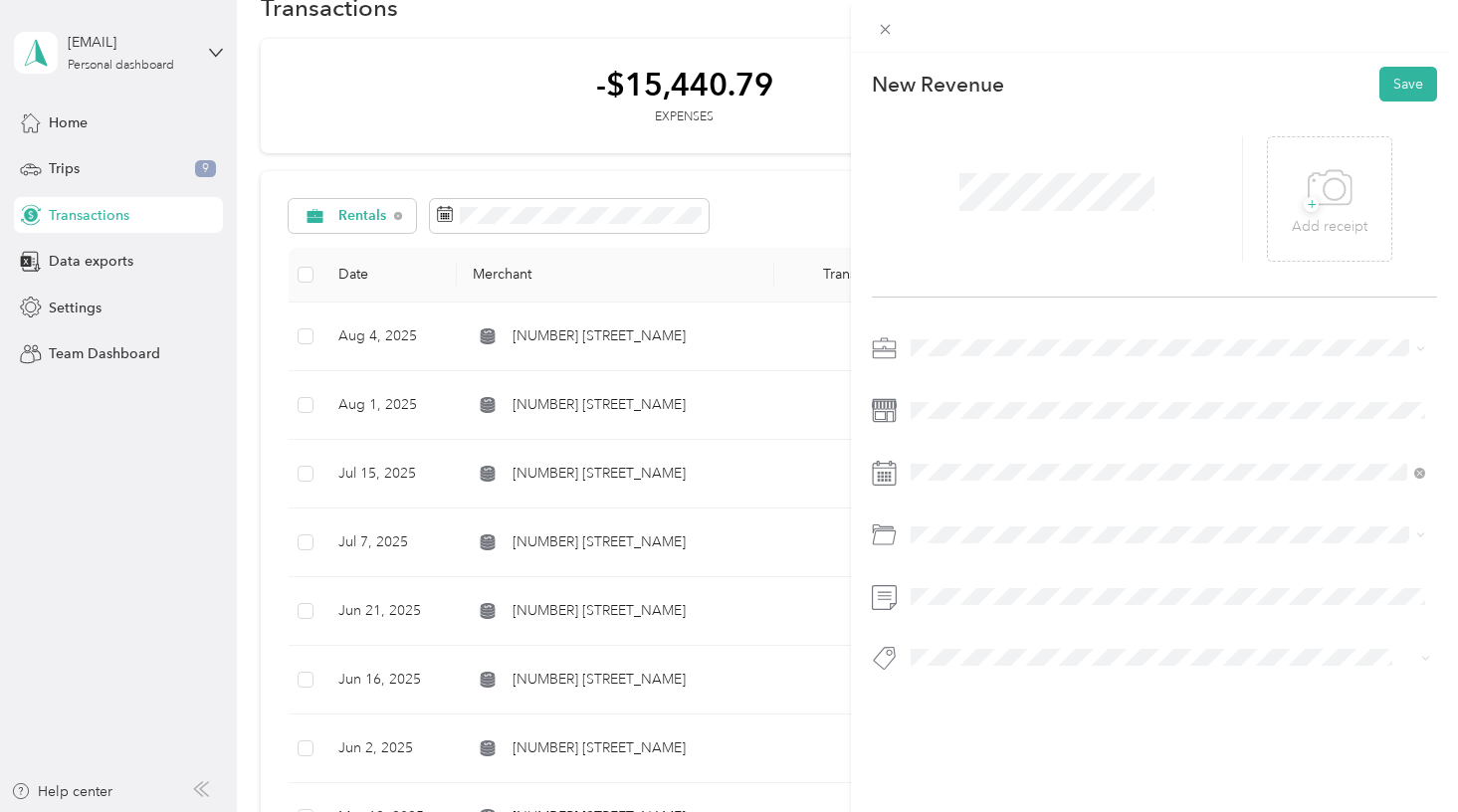 click on "Rentals" at bounding box center [939, 448] 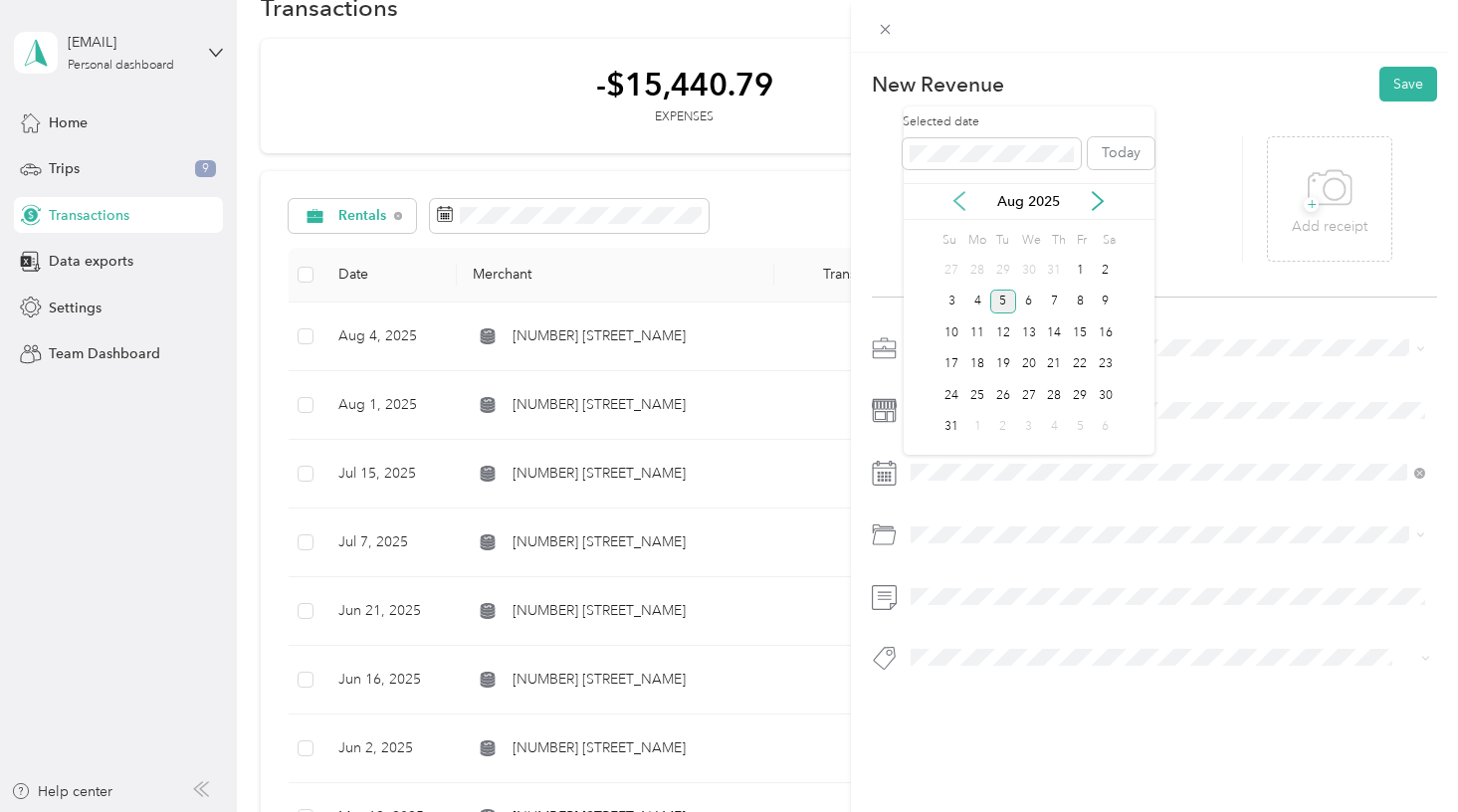 click 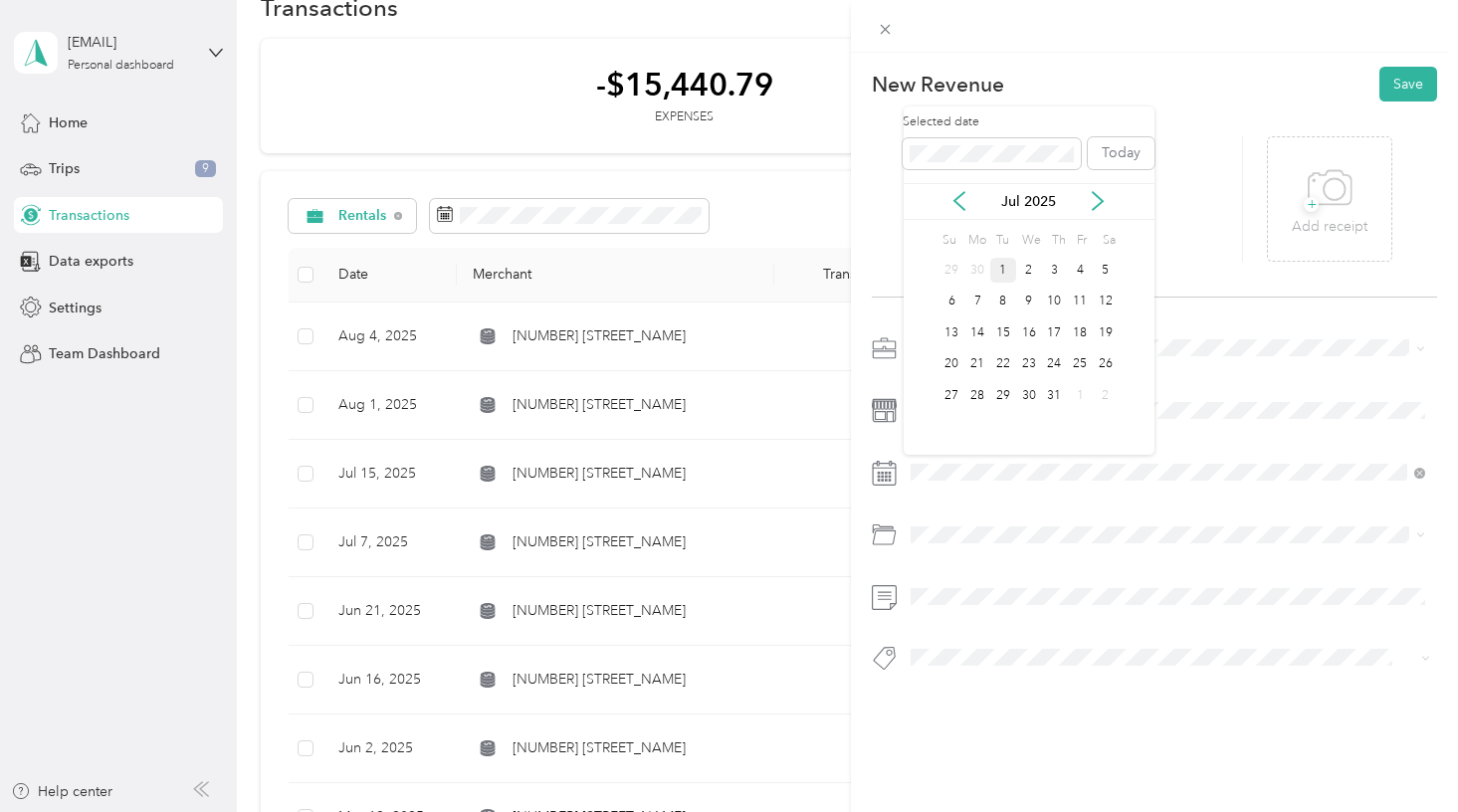click on "1" at bounding box center (1003, 270) 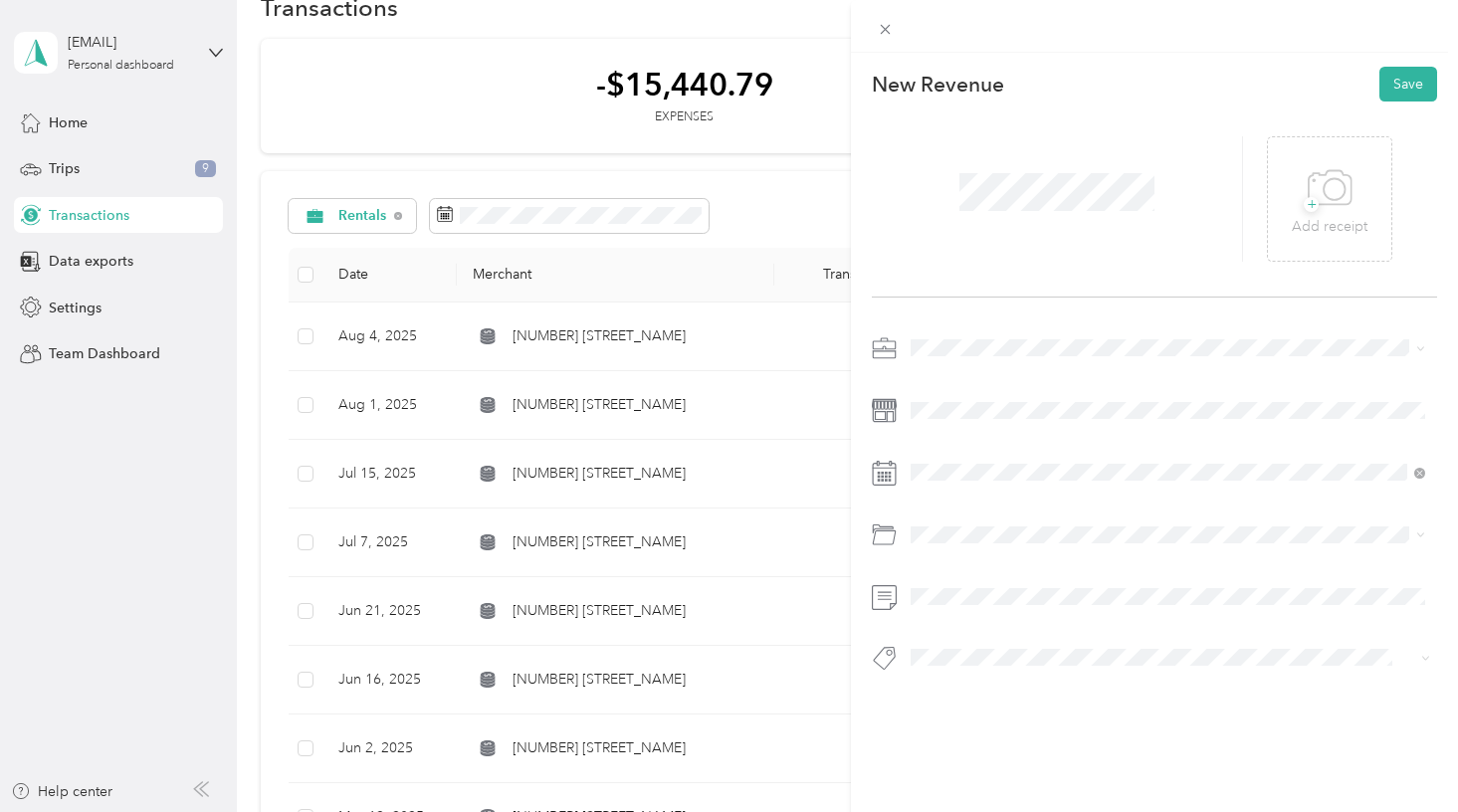 scroll, scrollTop: 0, scrollLeft: 0, axis: both 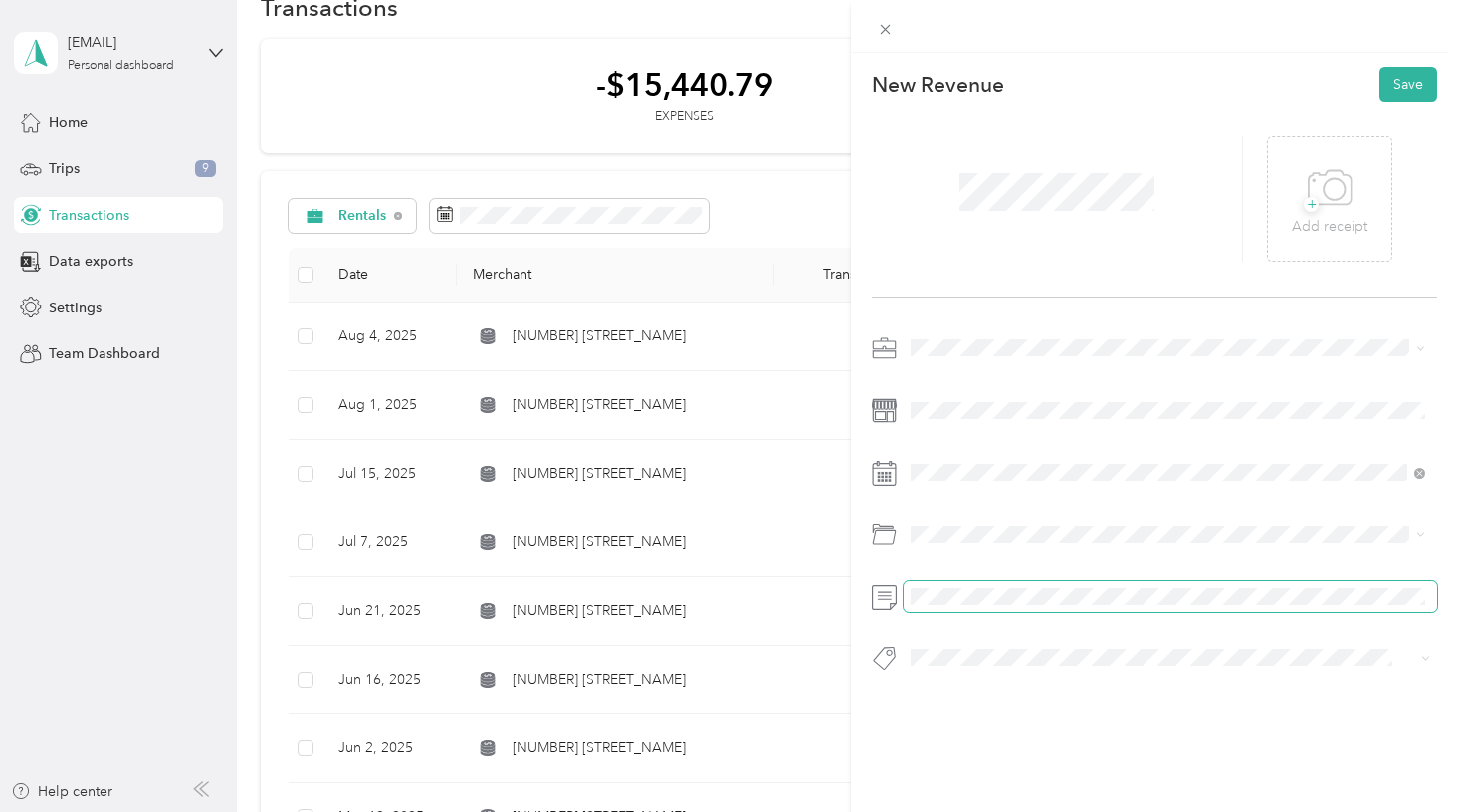 click at bounding box center [1170, 596] 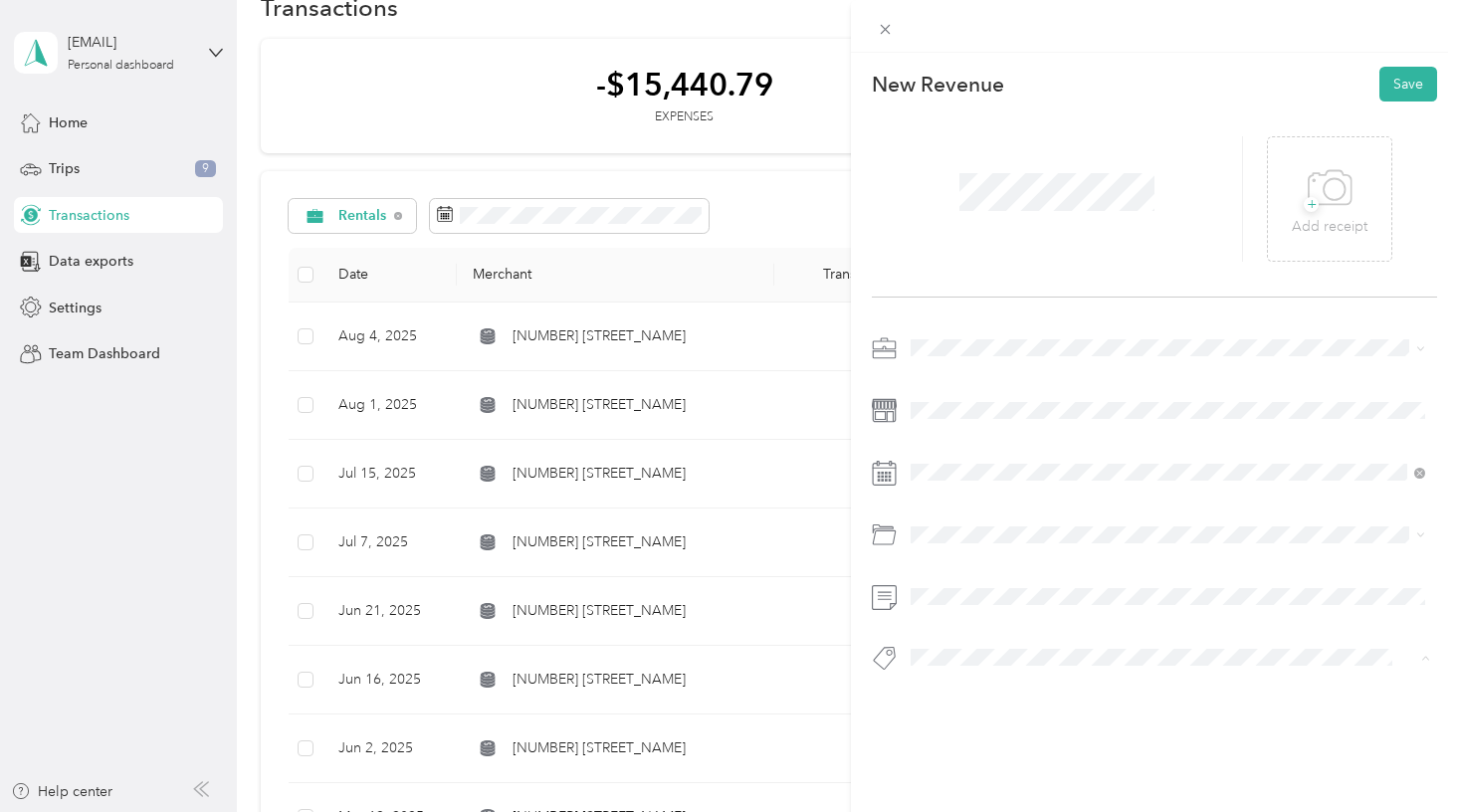 click on "[NUMBER] [STREET_NAME]" at bounding box center (1008, 535) 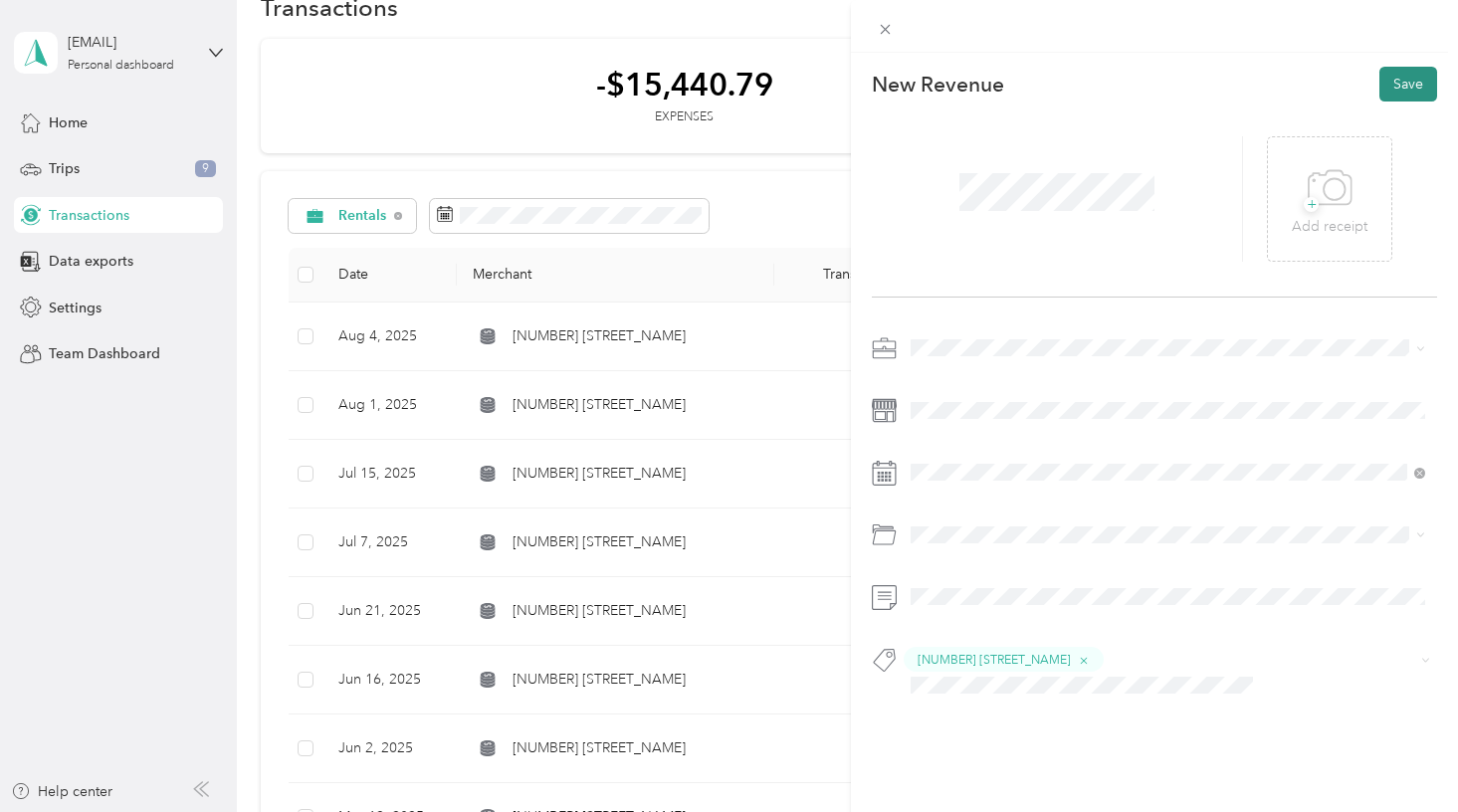 click on "Save" at bounding box center [1408, 84] 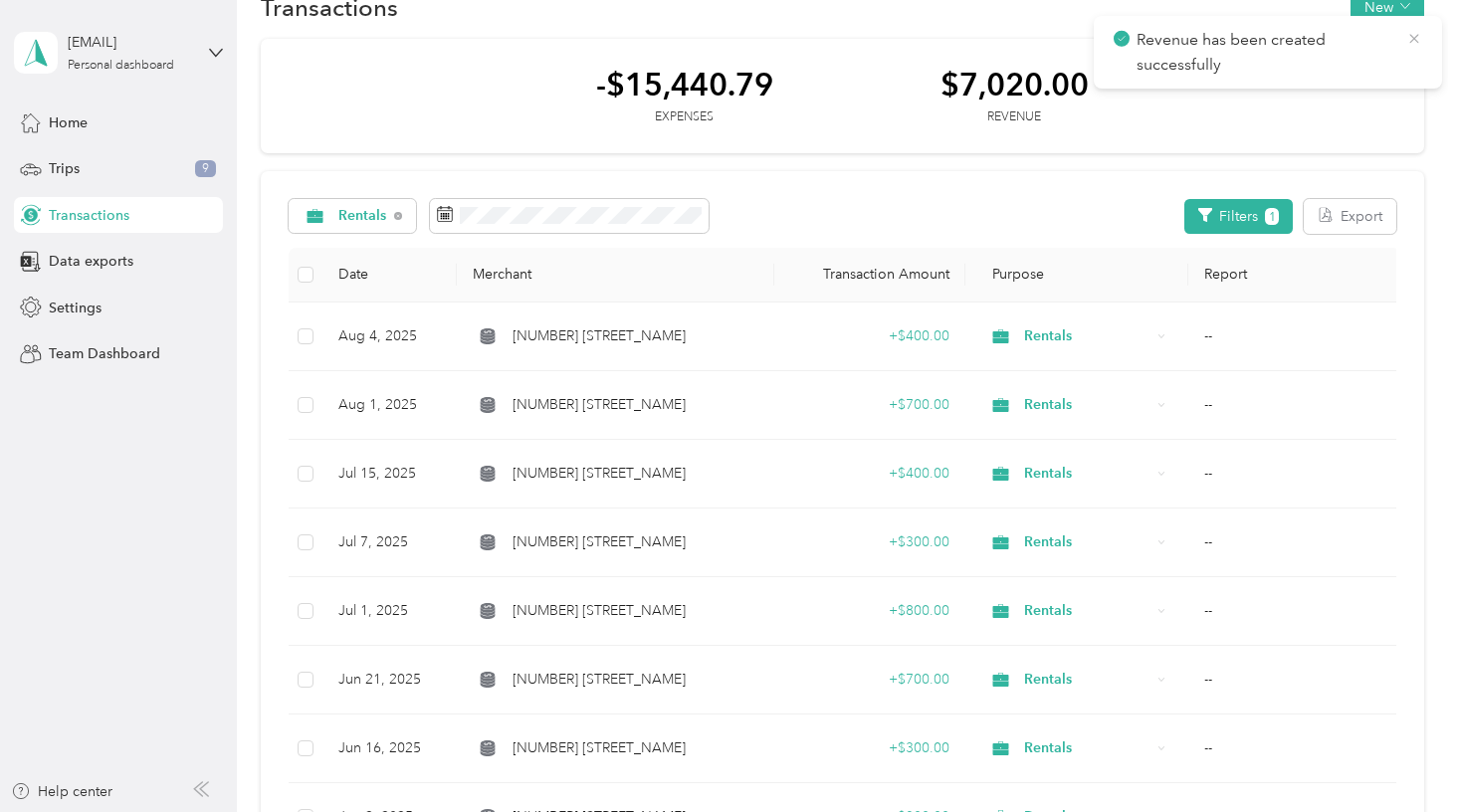 click 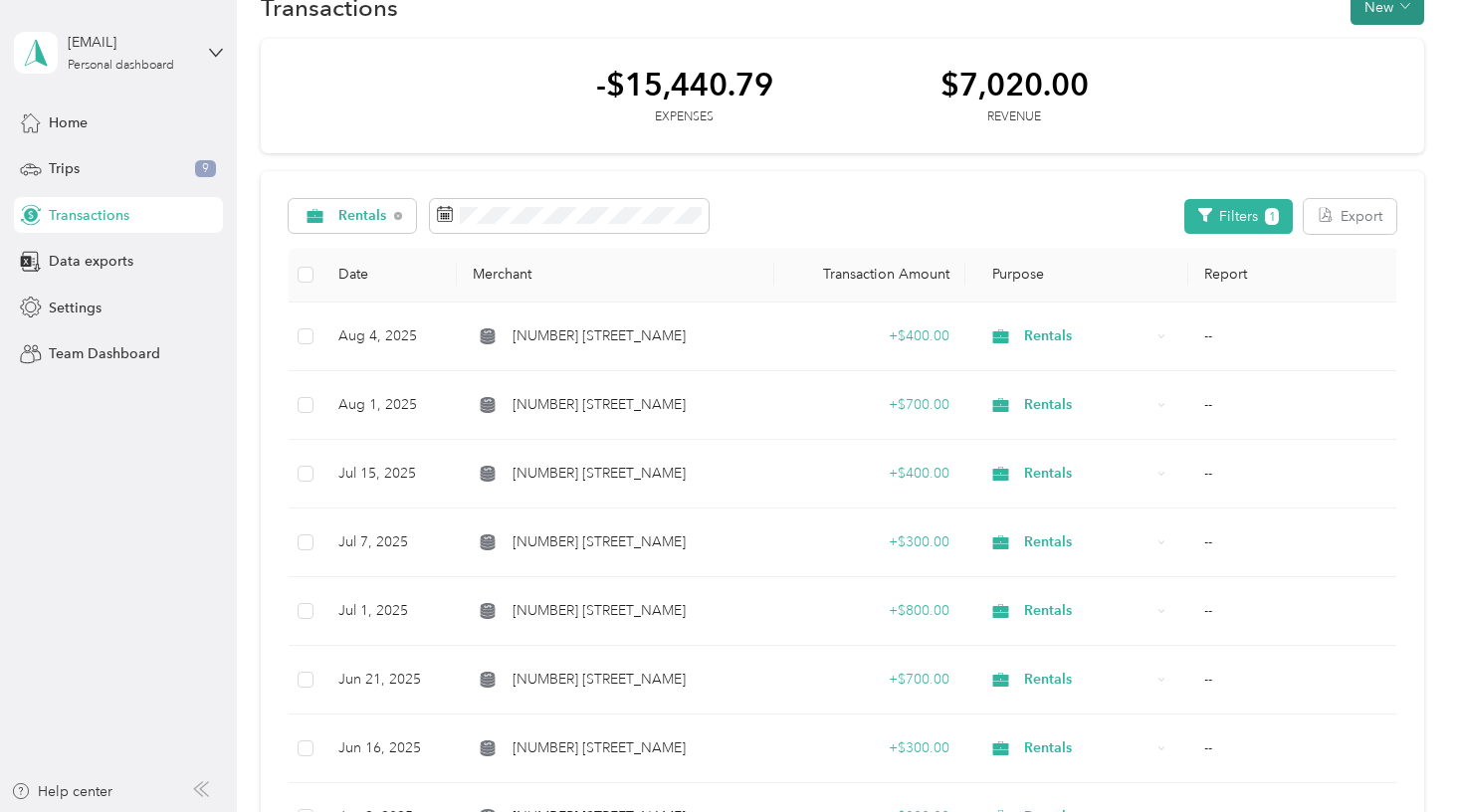 click at bounding box center [1405, 7] 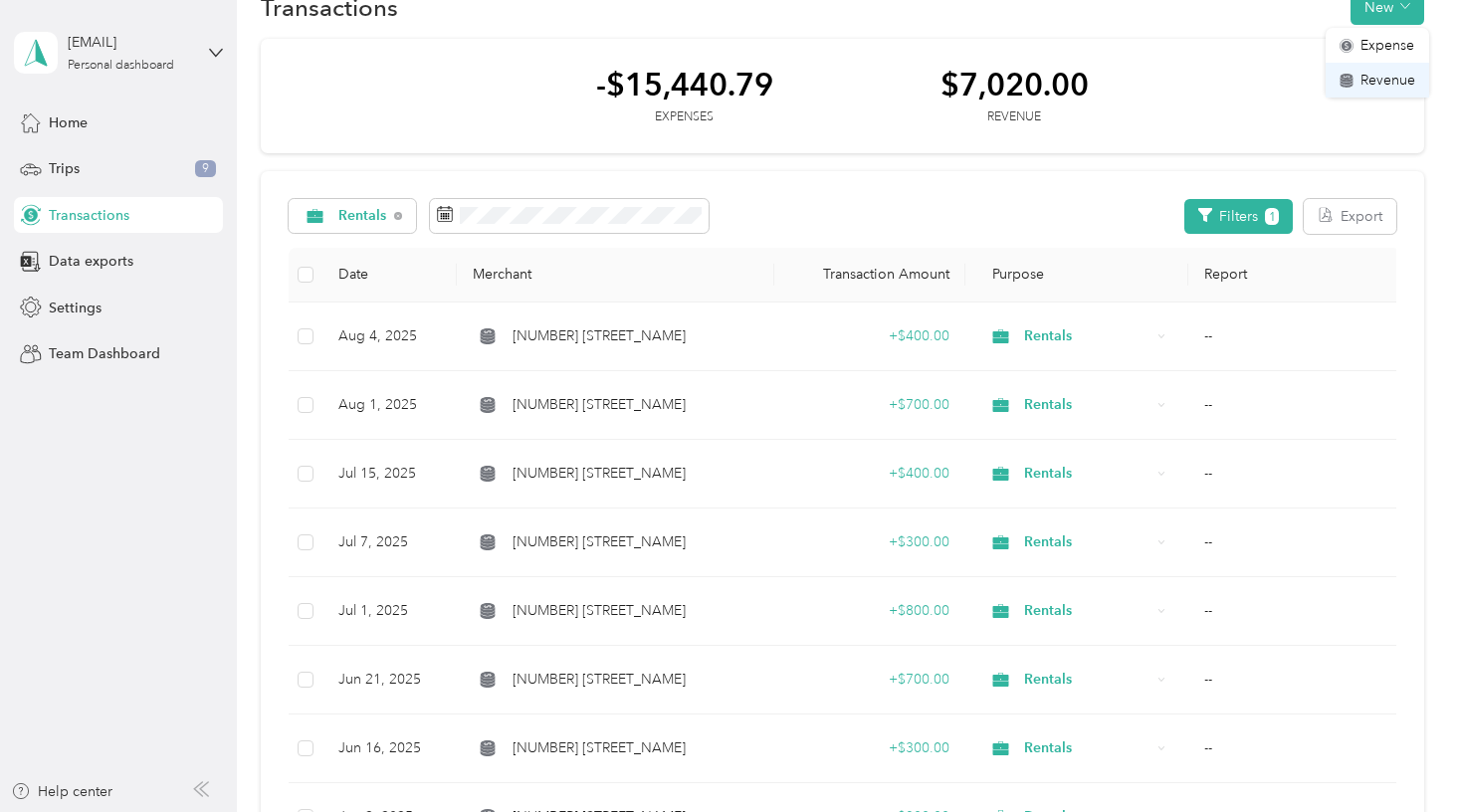 click on "Revenue" at bounding box center (1387, 80) 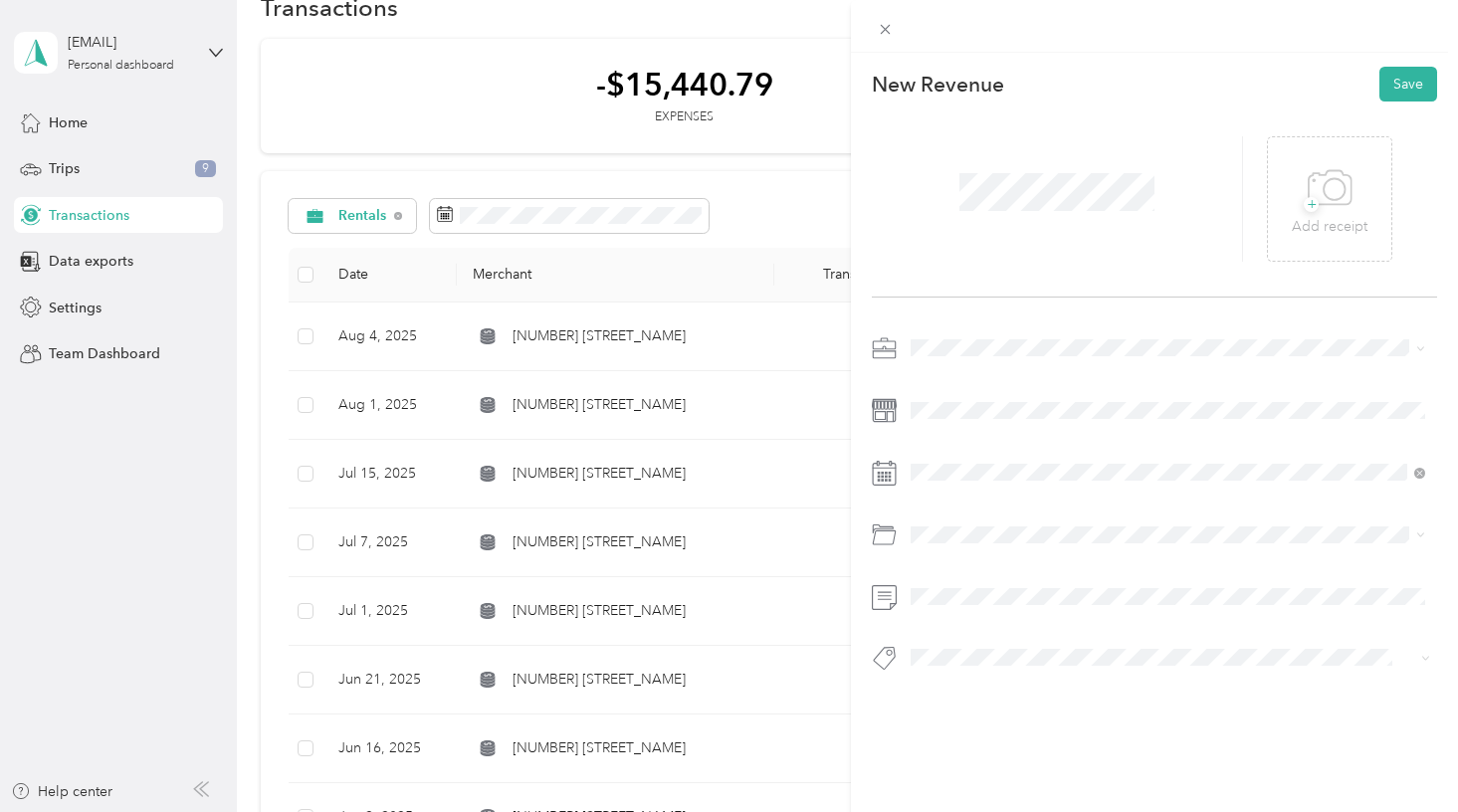 click on "Rentals" at bounding box center [939, 452] 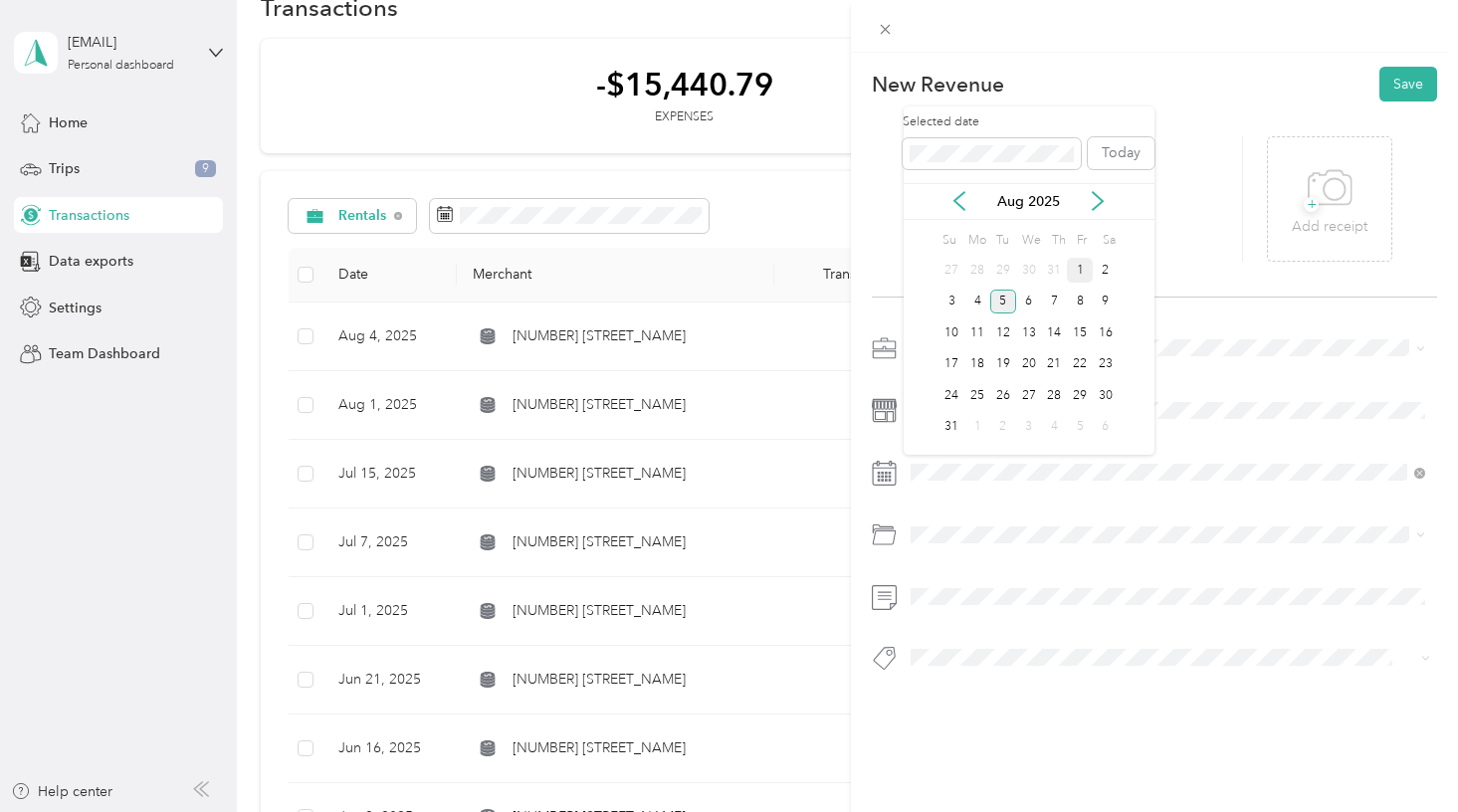 click on "1" at bounding box center (1080, 270) 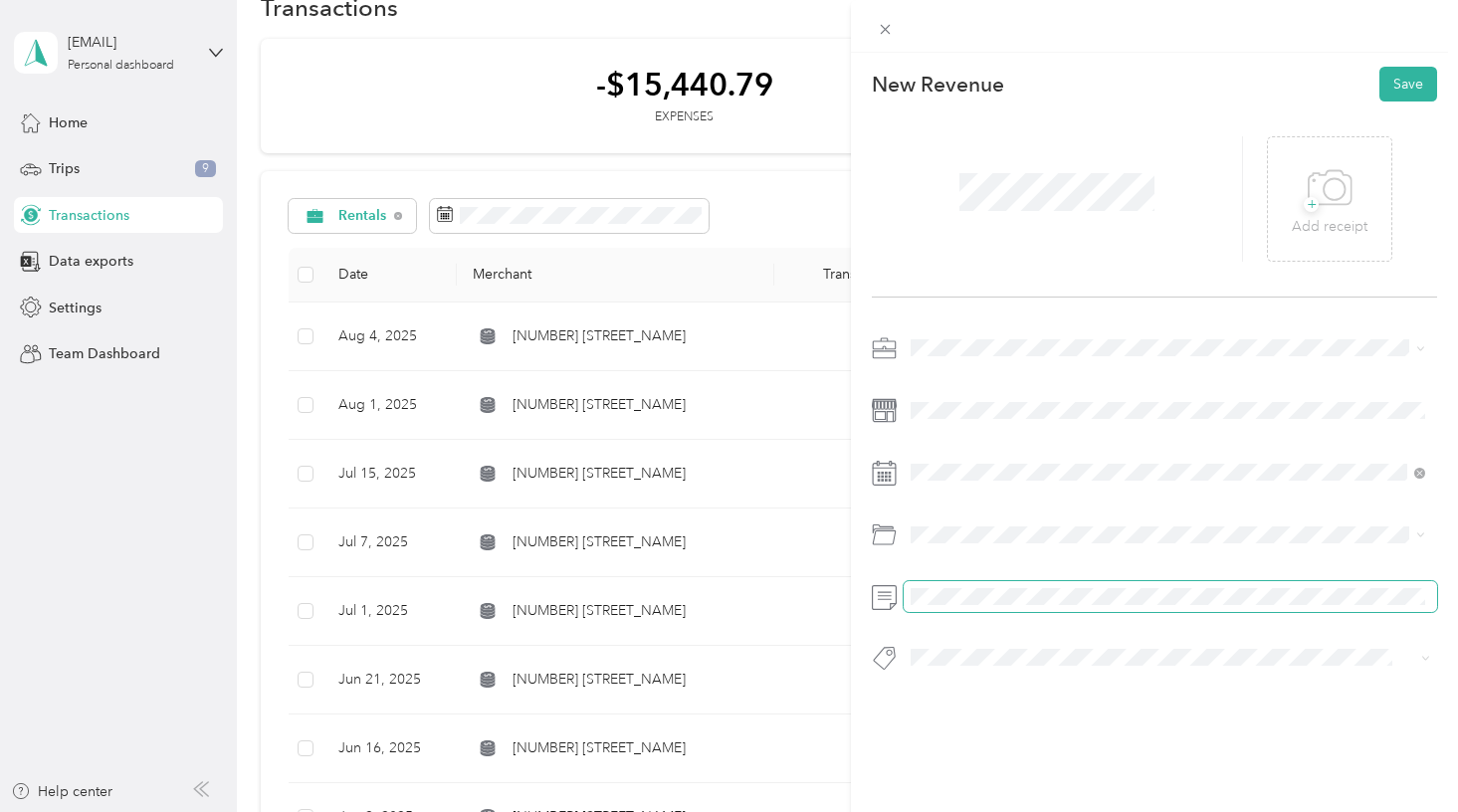 click at bounding box center (1170, 596) 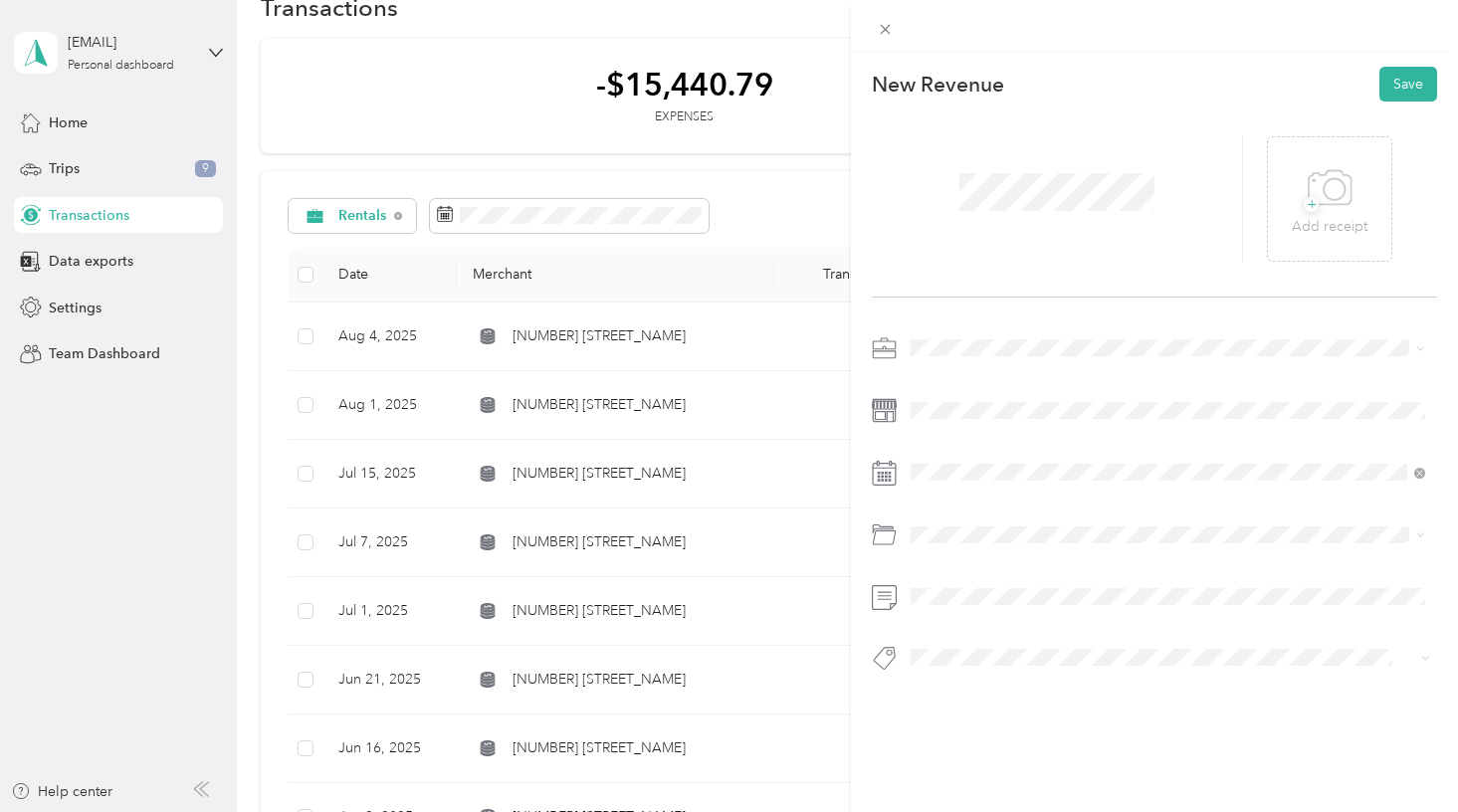click on "[NUMBER] [STREET_NAME]" at bounding box center (1008, 535) 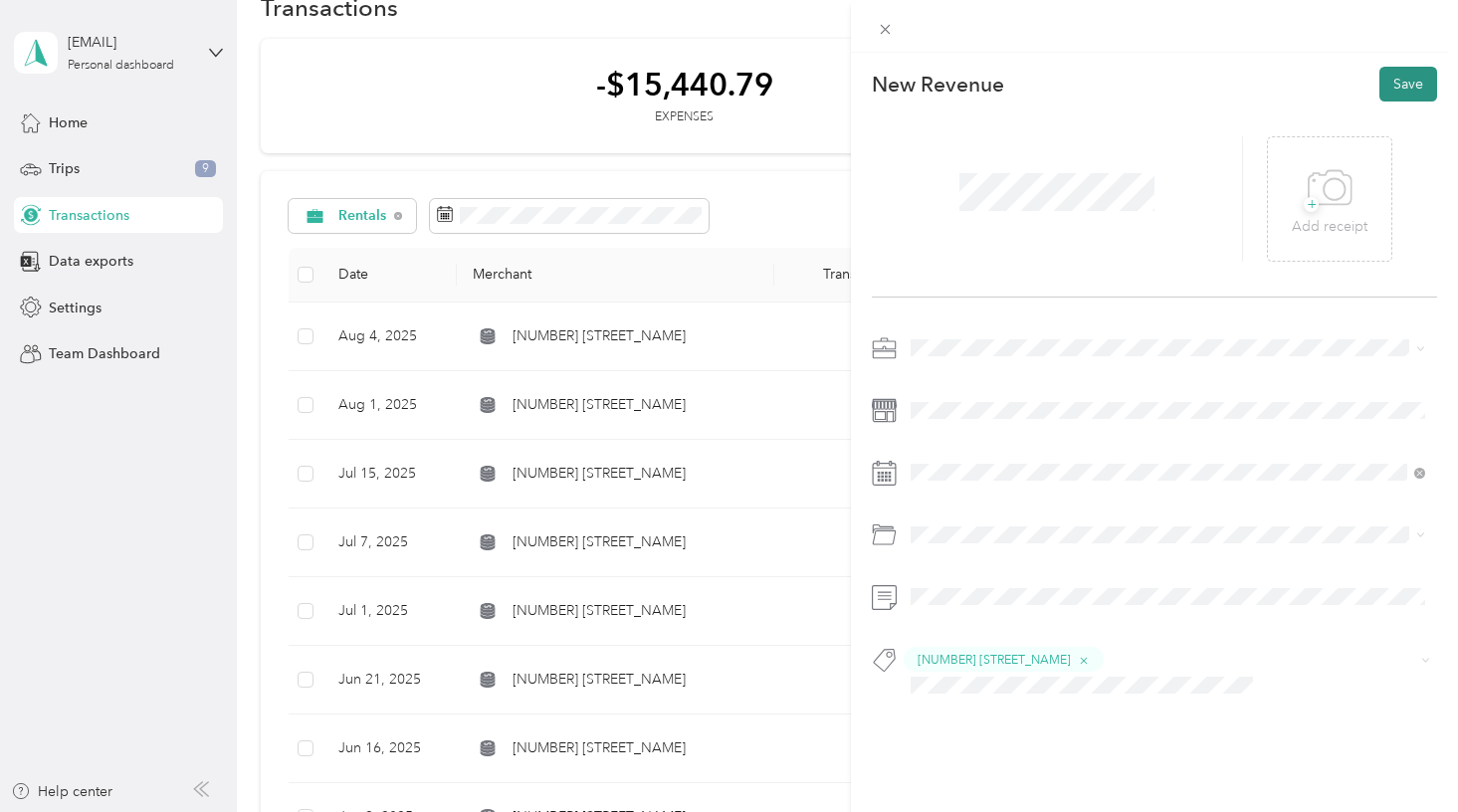 click on "Save" at bounding box center (1408, 84) 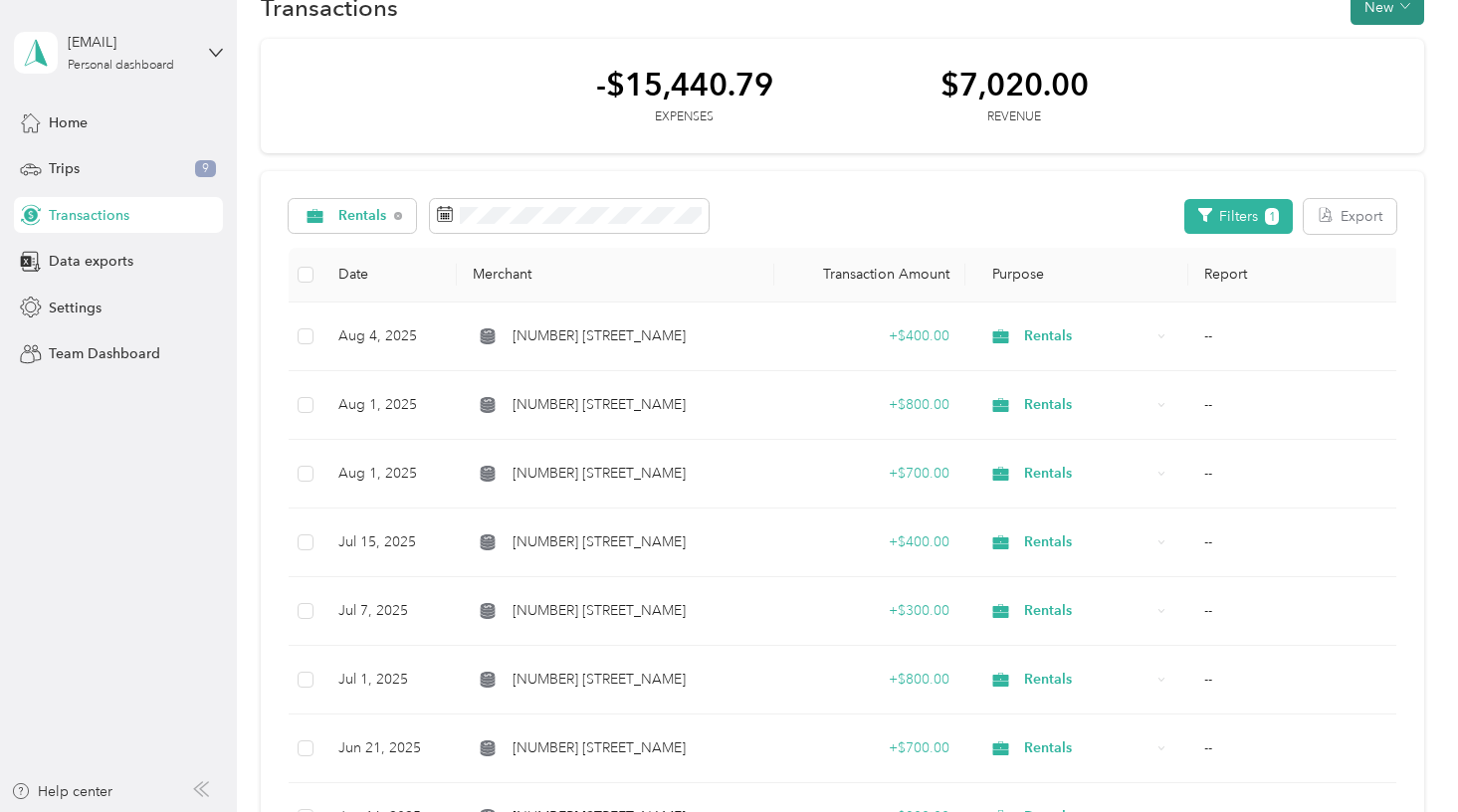 click on "New" at bounding box center [1387, 7] 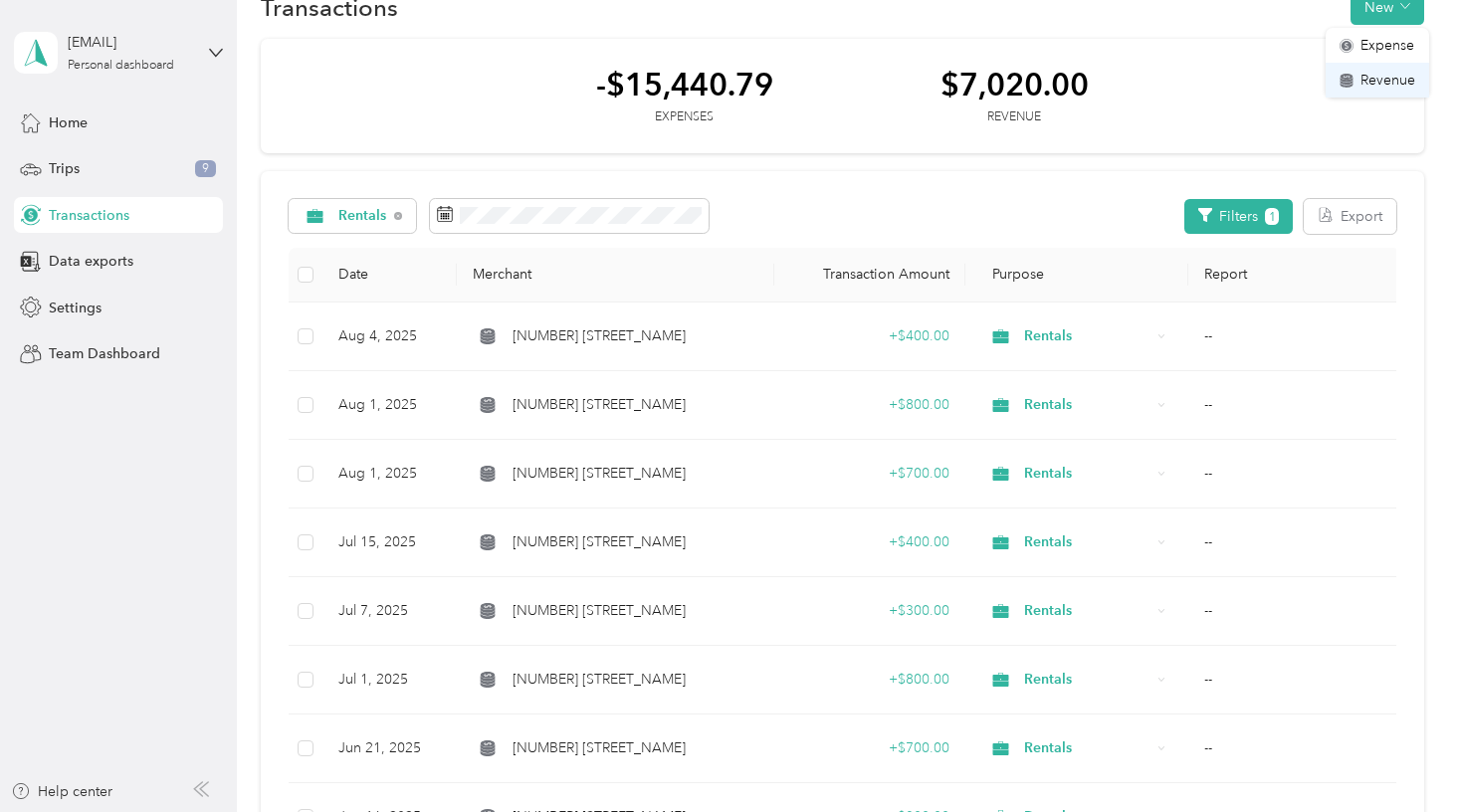 click on "Revenue" at bounding box center (1387, 80) 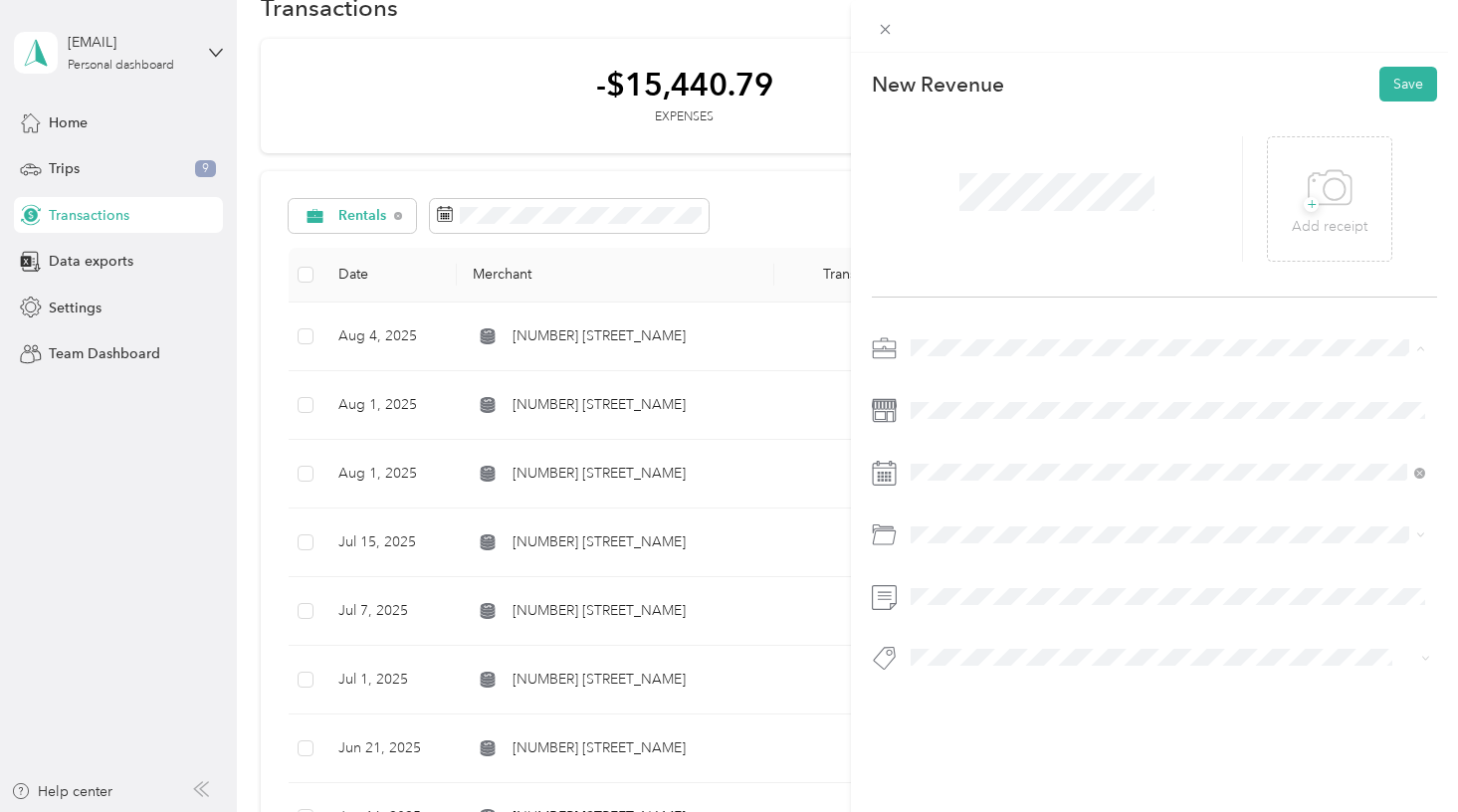 click on "Rentals" at bounding box center (1167, 452) 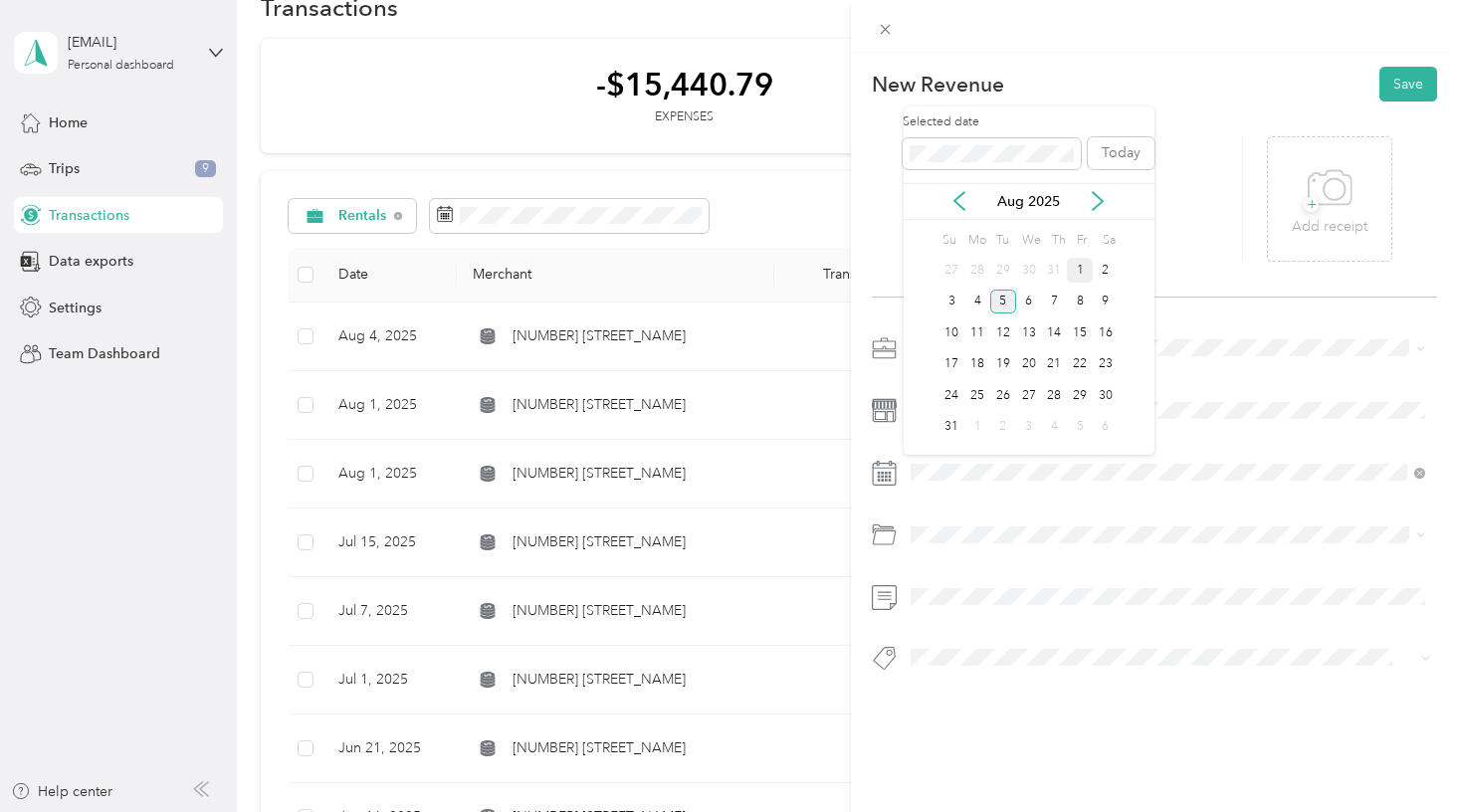 click on "1" at bounding box center [1080, 270] 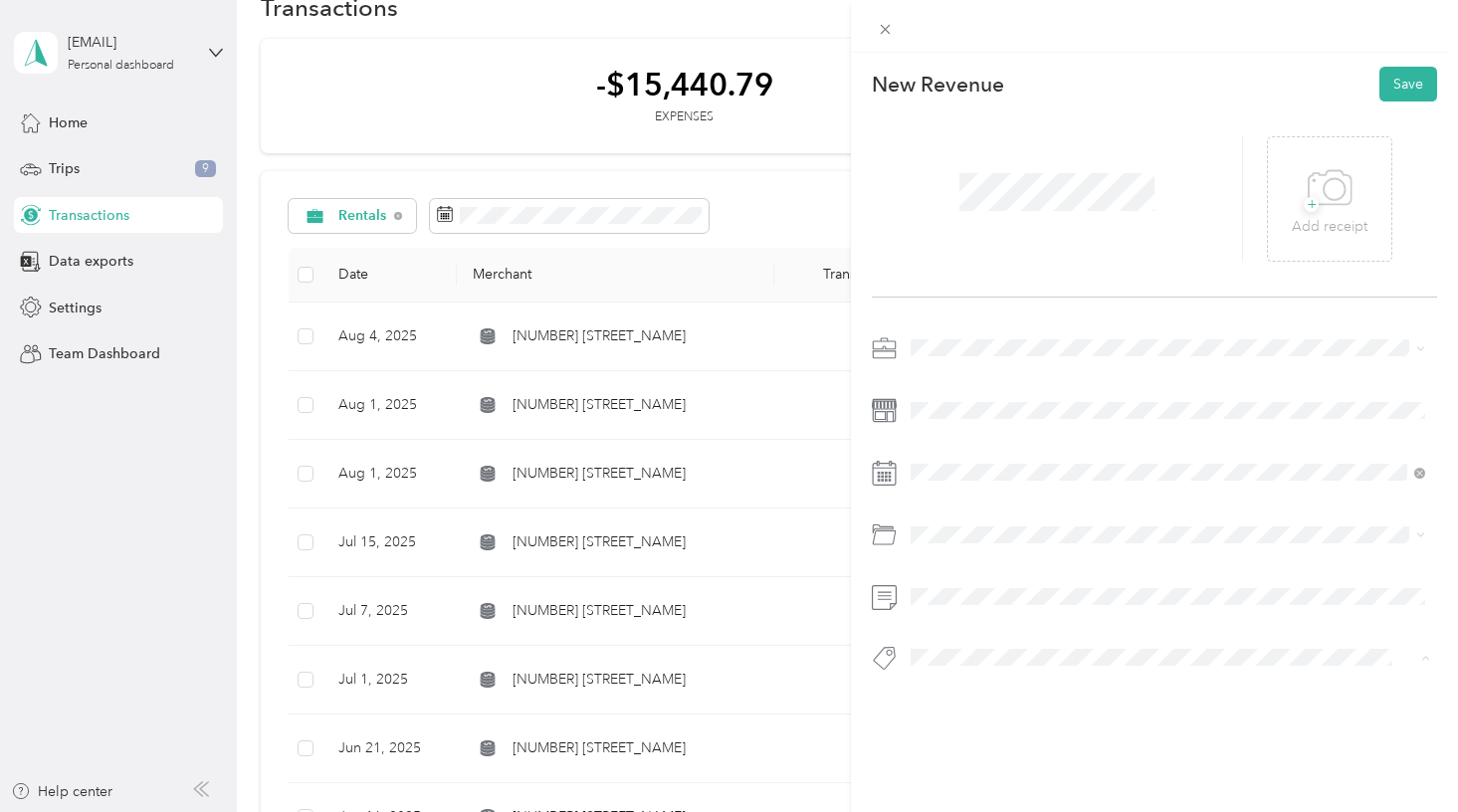 click on "[NUMBER] [STREET_NAME]" at bounding box center [1167, 459] 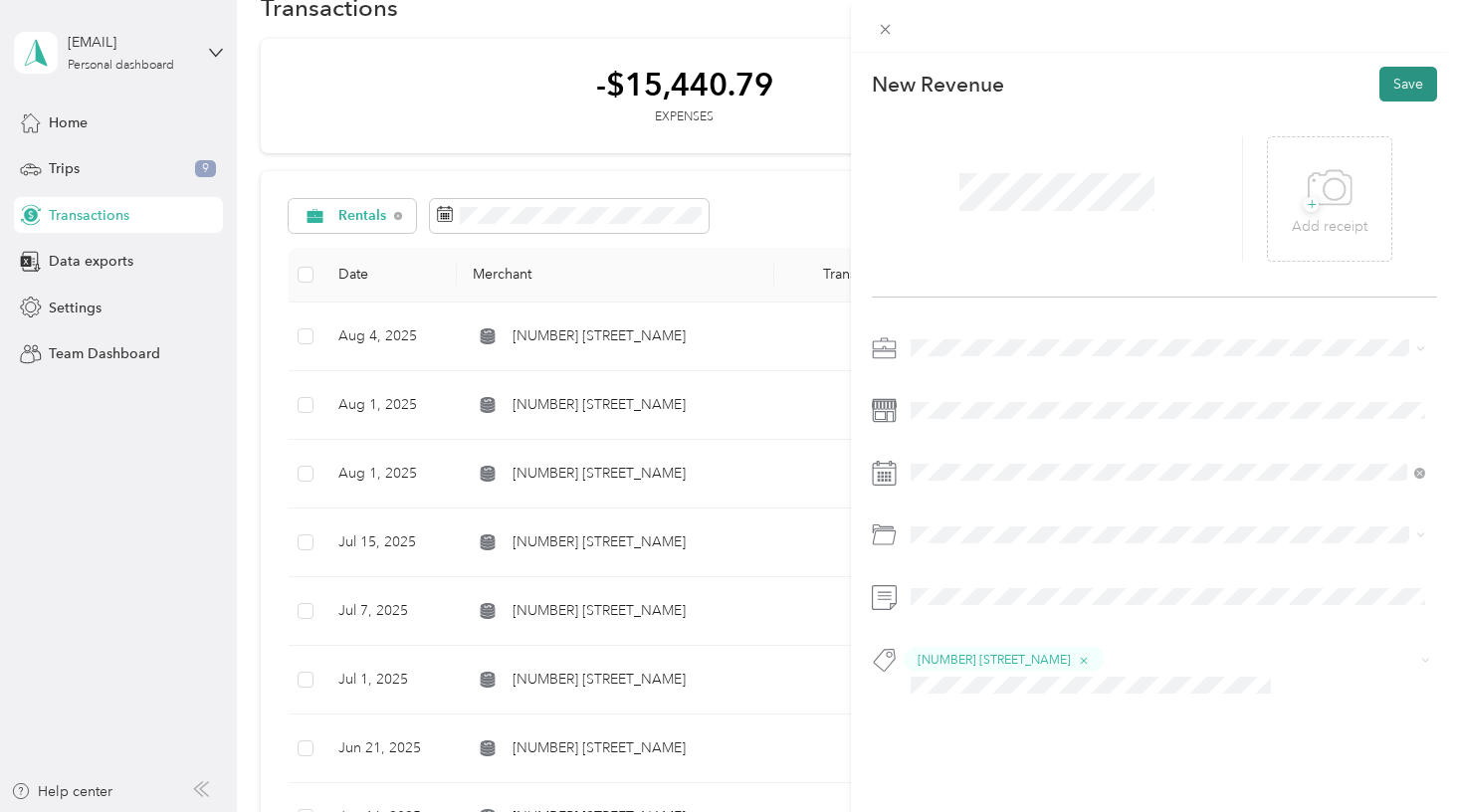 click on "Save" at bounding box center (1408, 84) 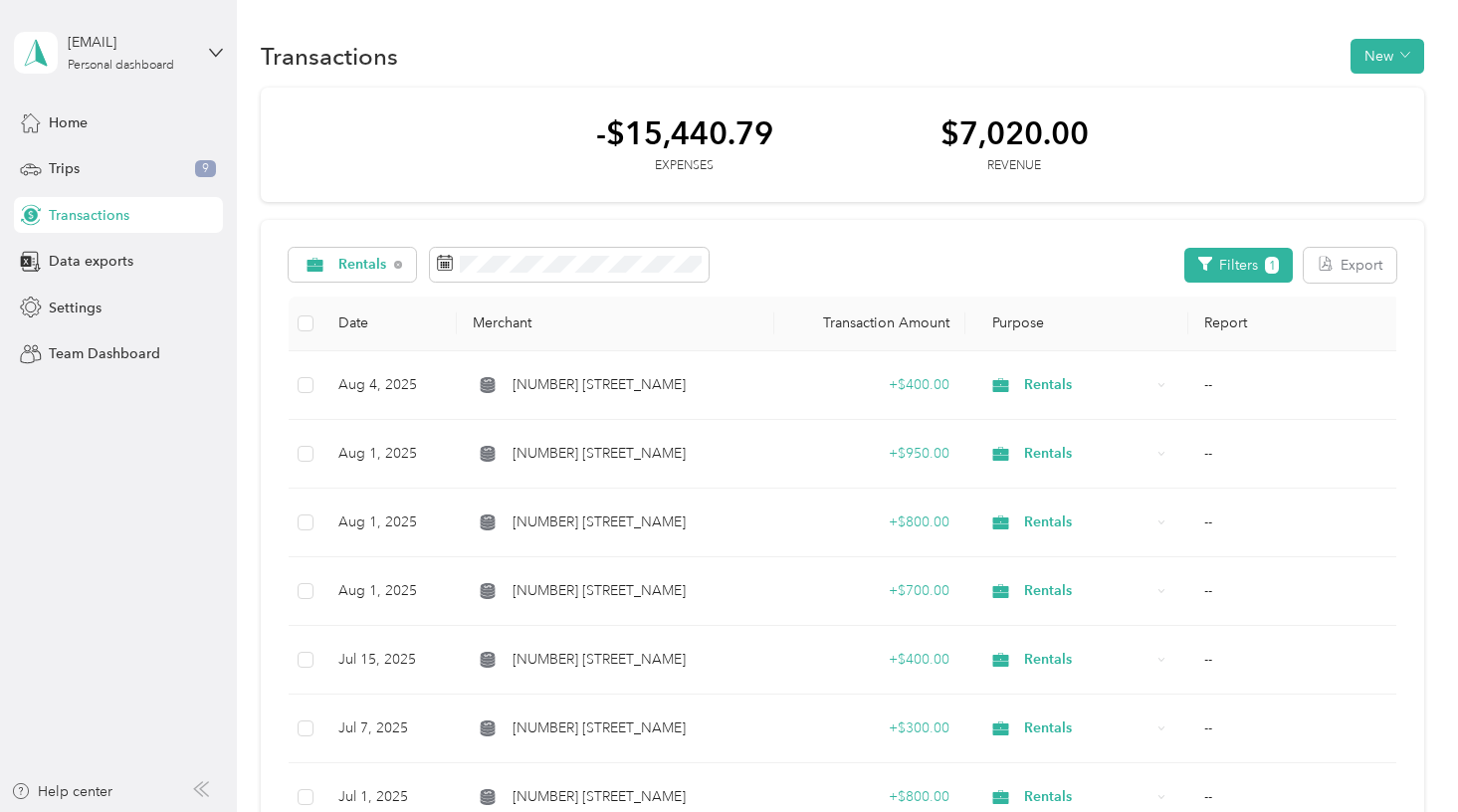 scroll, scrollTop: 0, scrollLeft: 0, axis: both 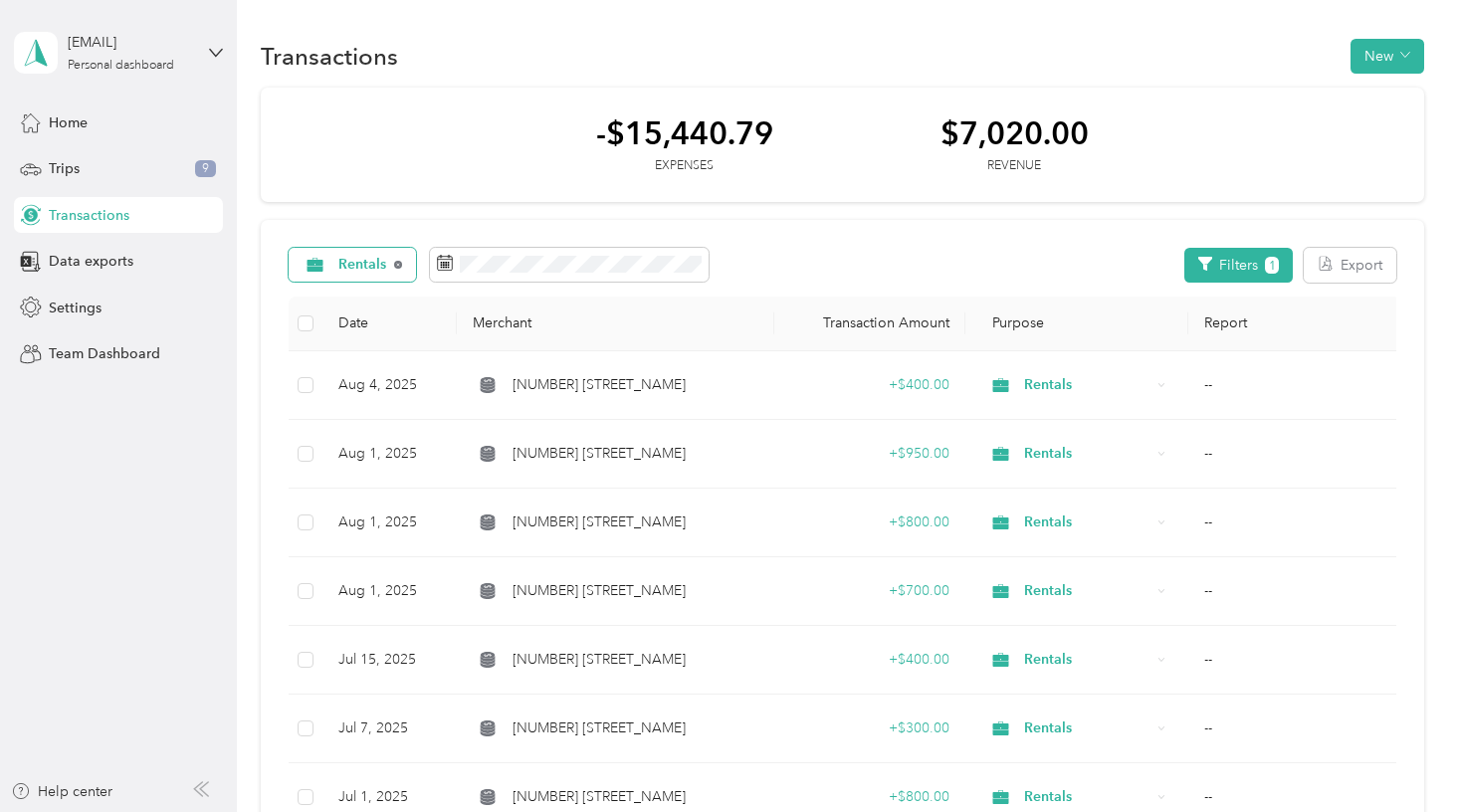 click 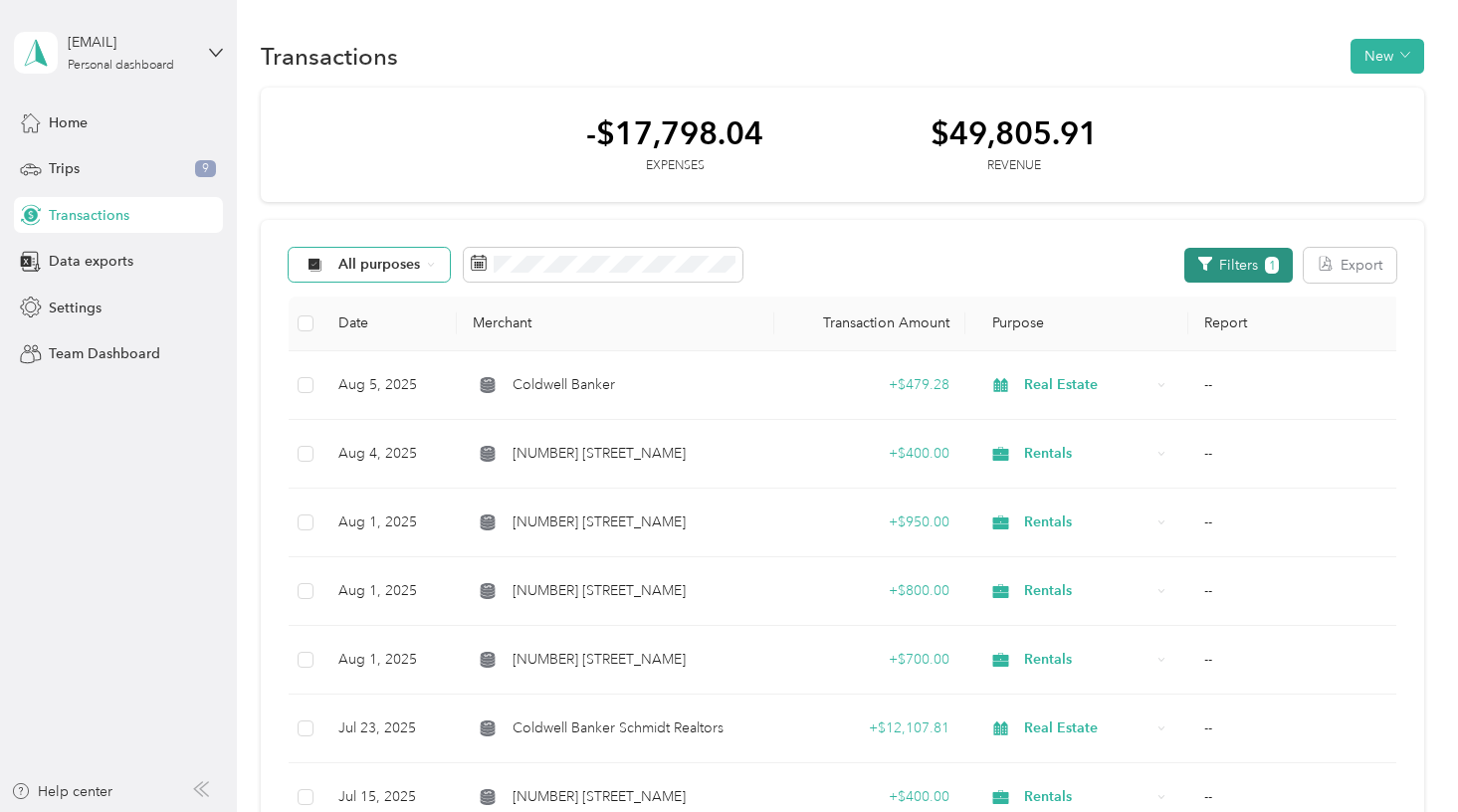 click on "Filters 1" at bounding box center [1238, 265] 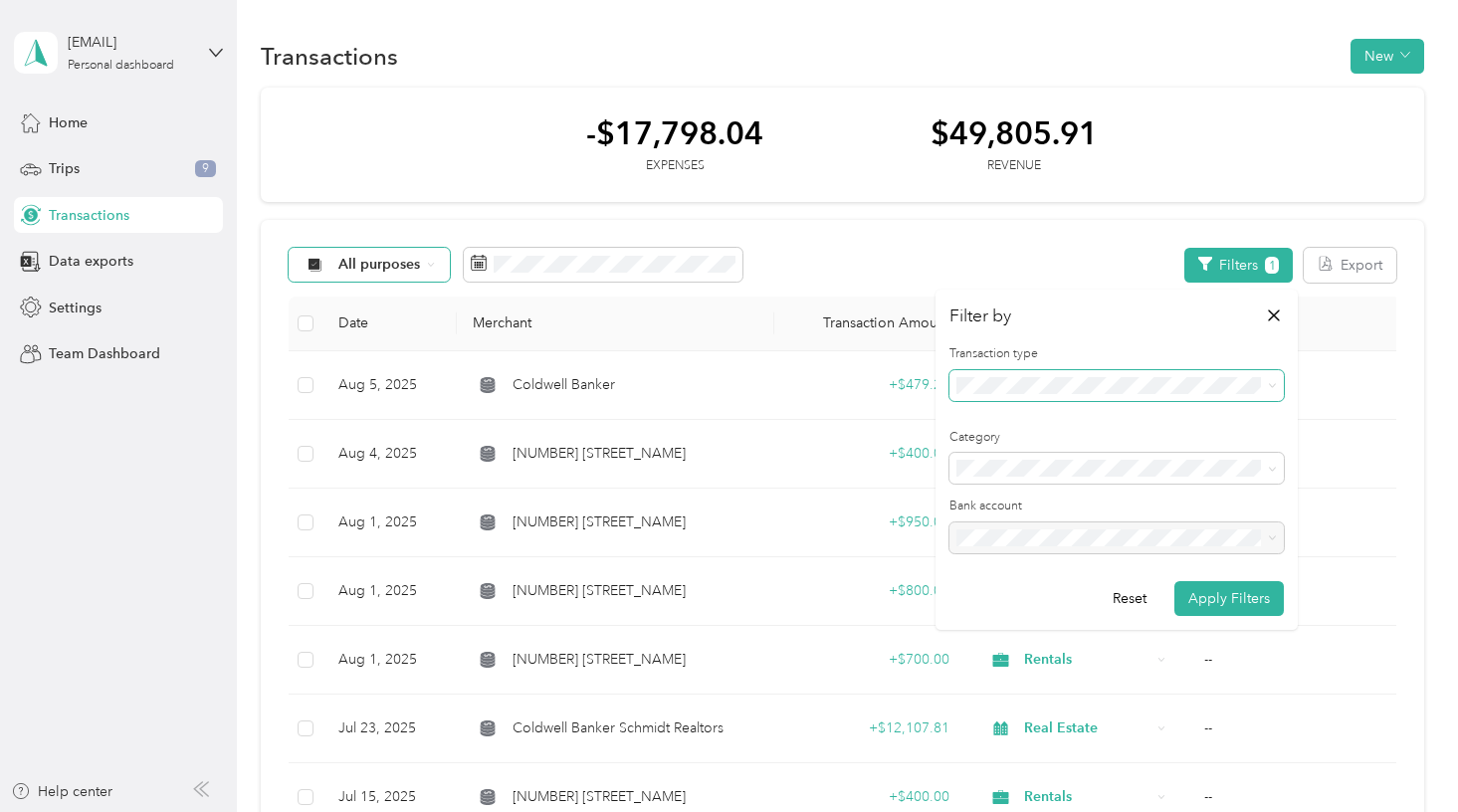 click at bounding box center [1117, 385] 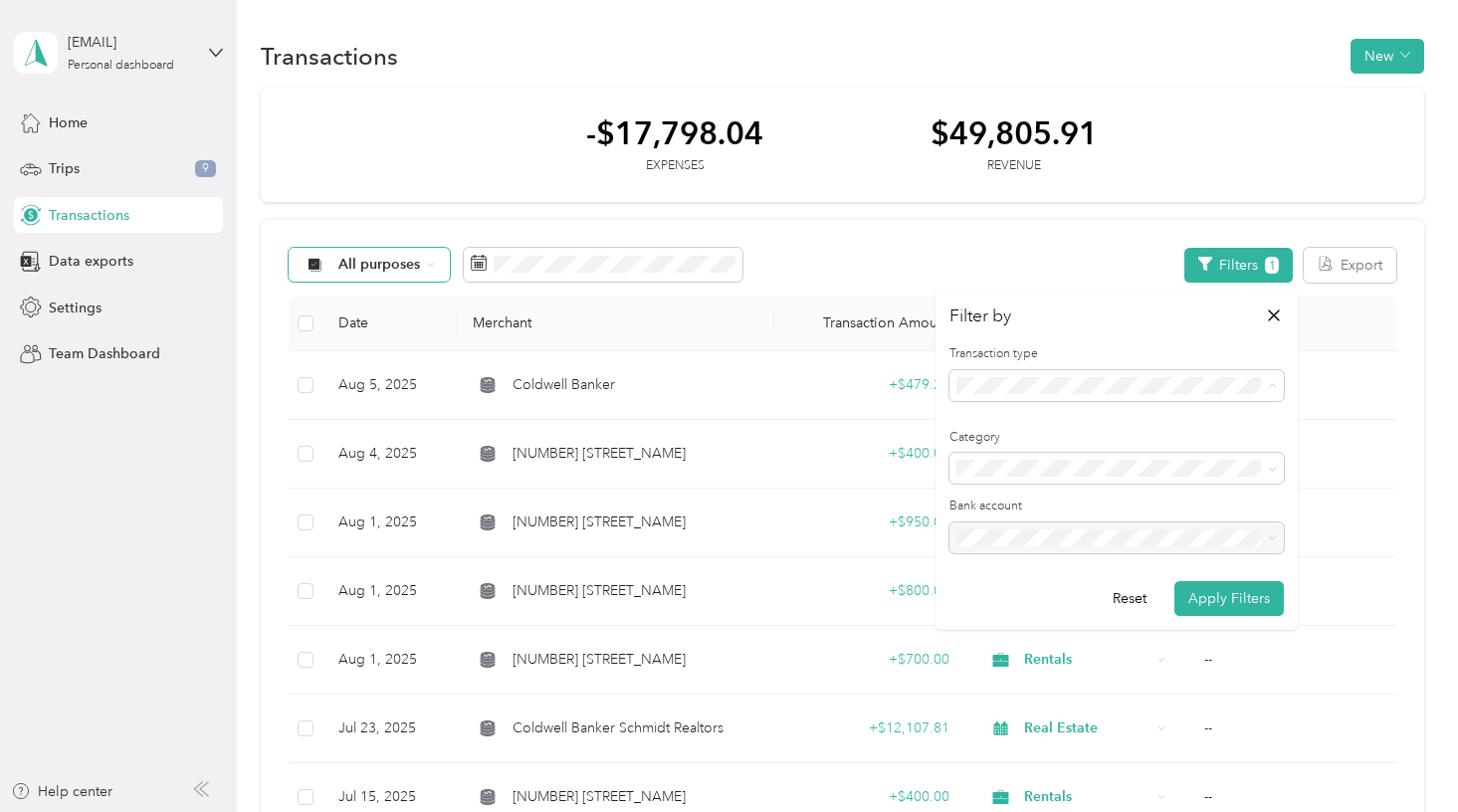 click on "All transactions" at bounding box center (1117, 419) 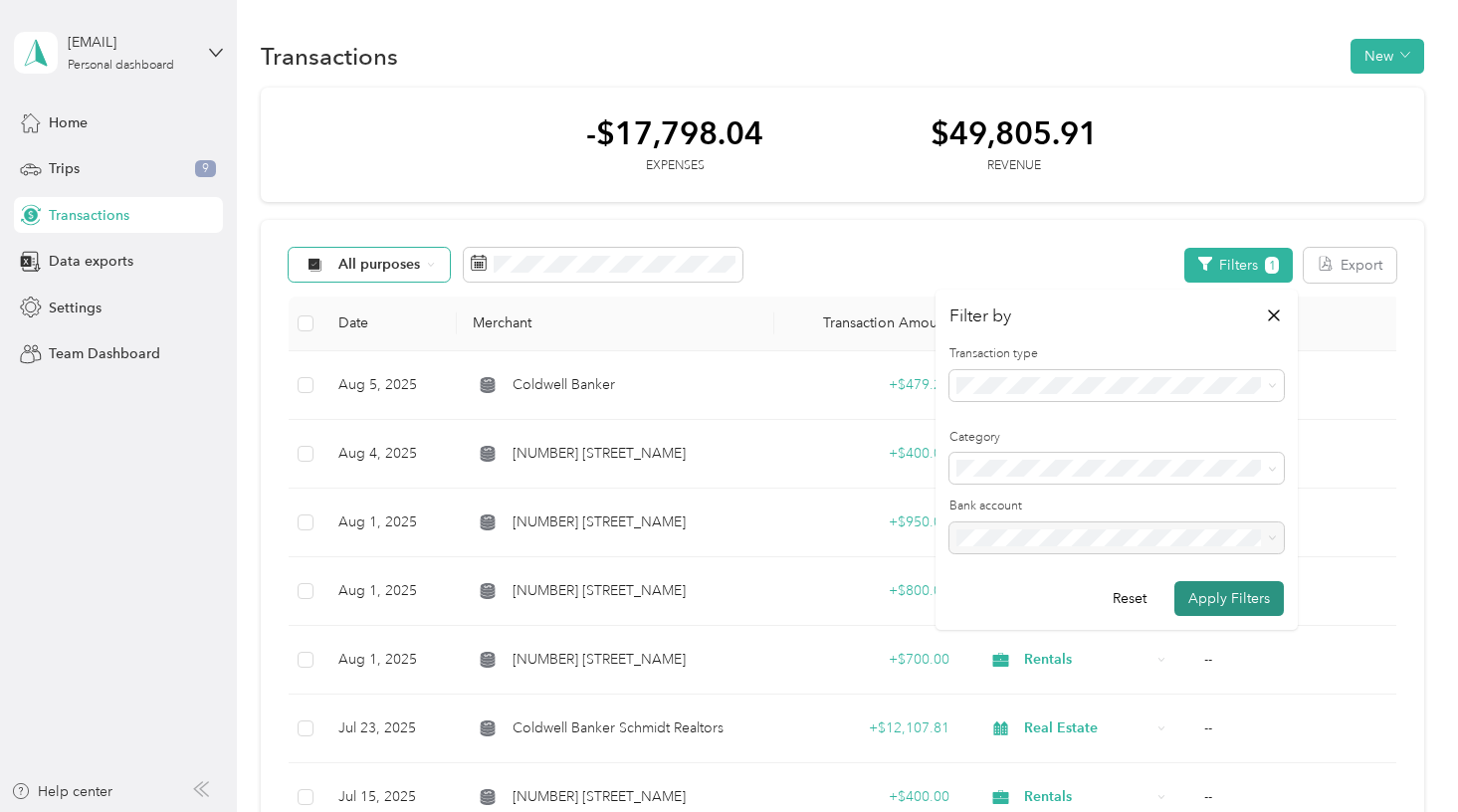 click on "Apply Filters" at bounding box center [1229, 598] 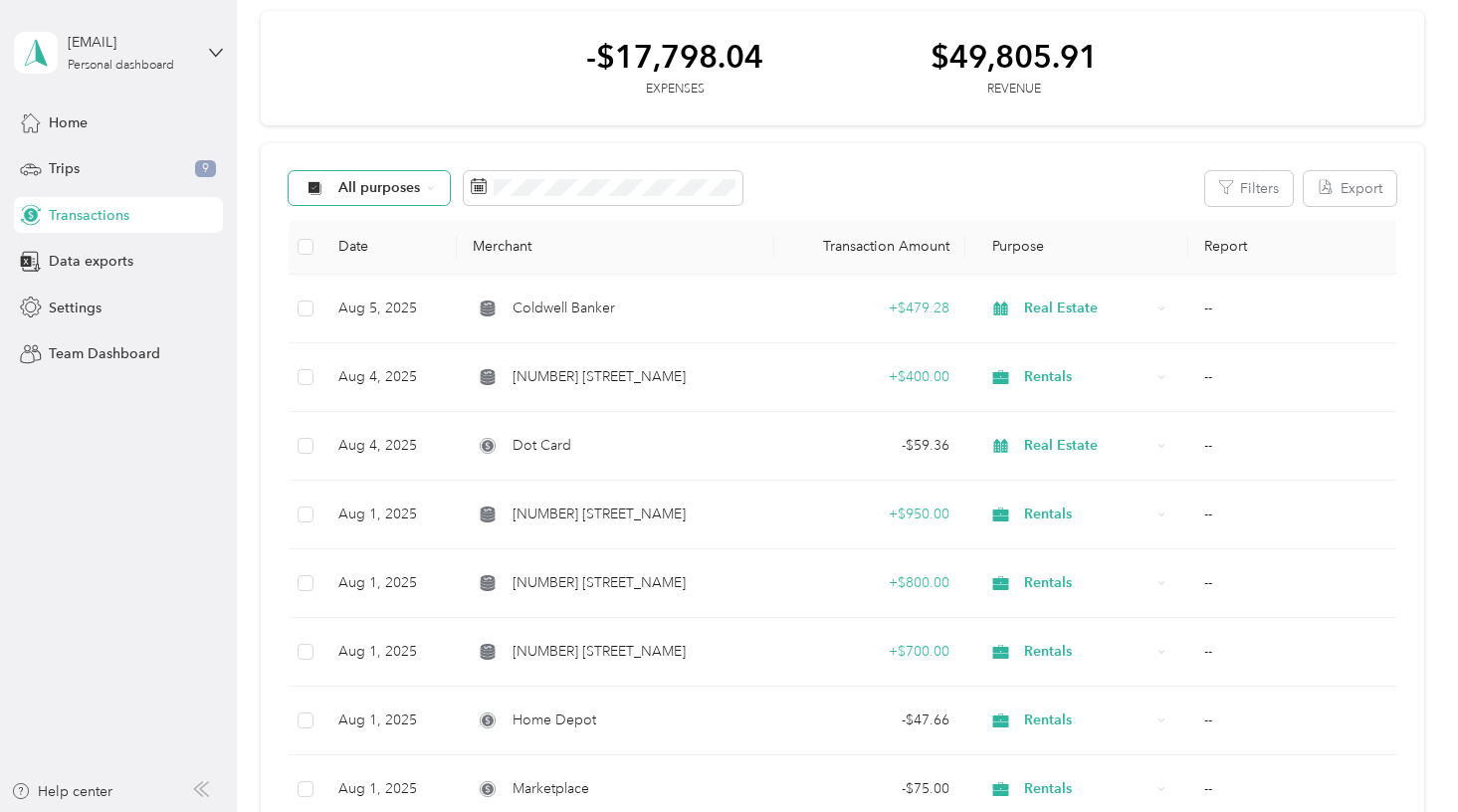 scroll, scrollTop: 88, scrollLeft: 0, axis: vertical 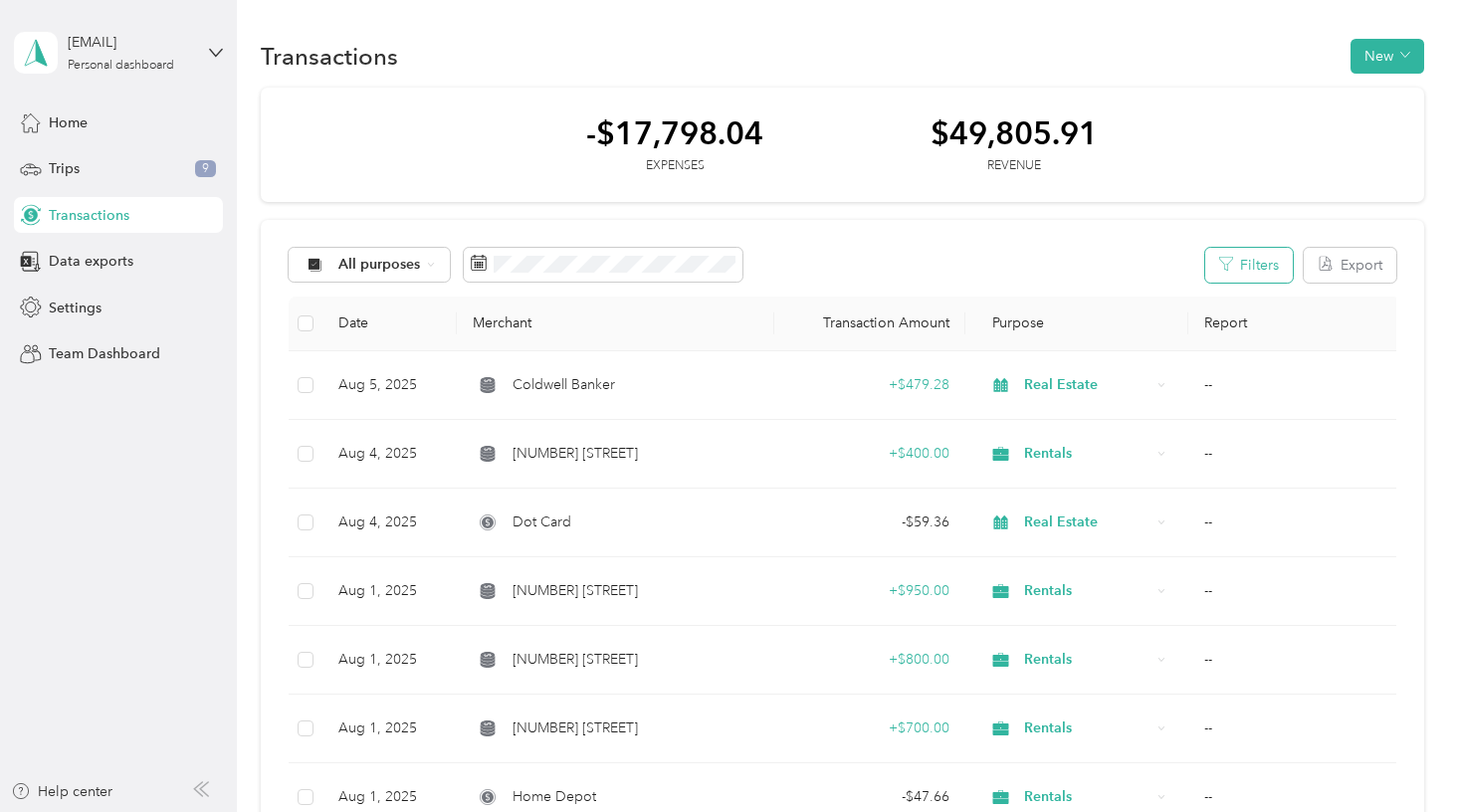 click on "Filters" at bounding box center [1249, 265] 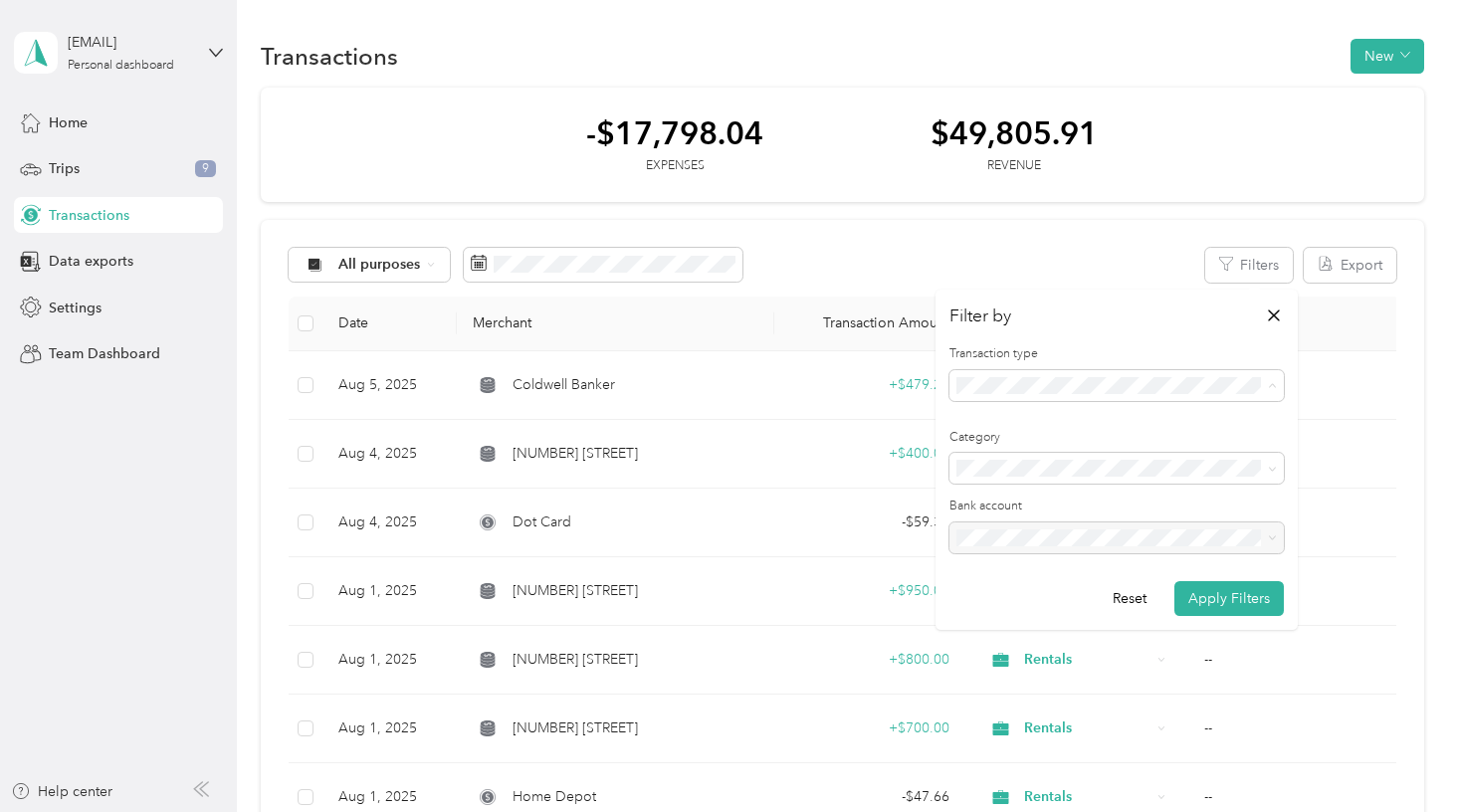 click on "Revenue" at bounding box center (1117, 489) 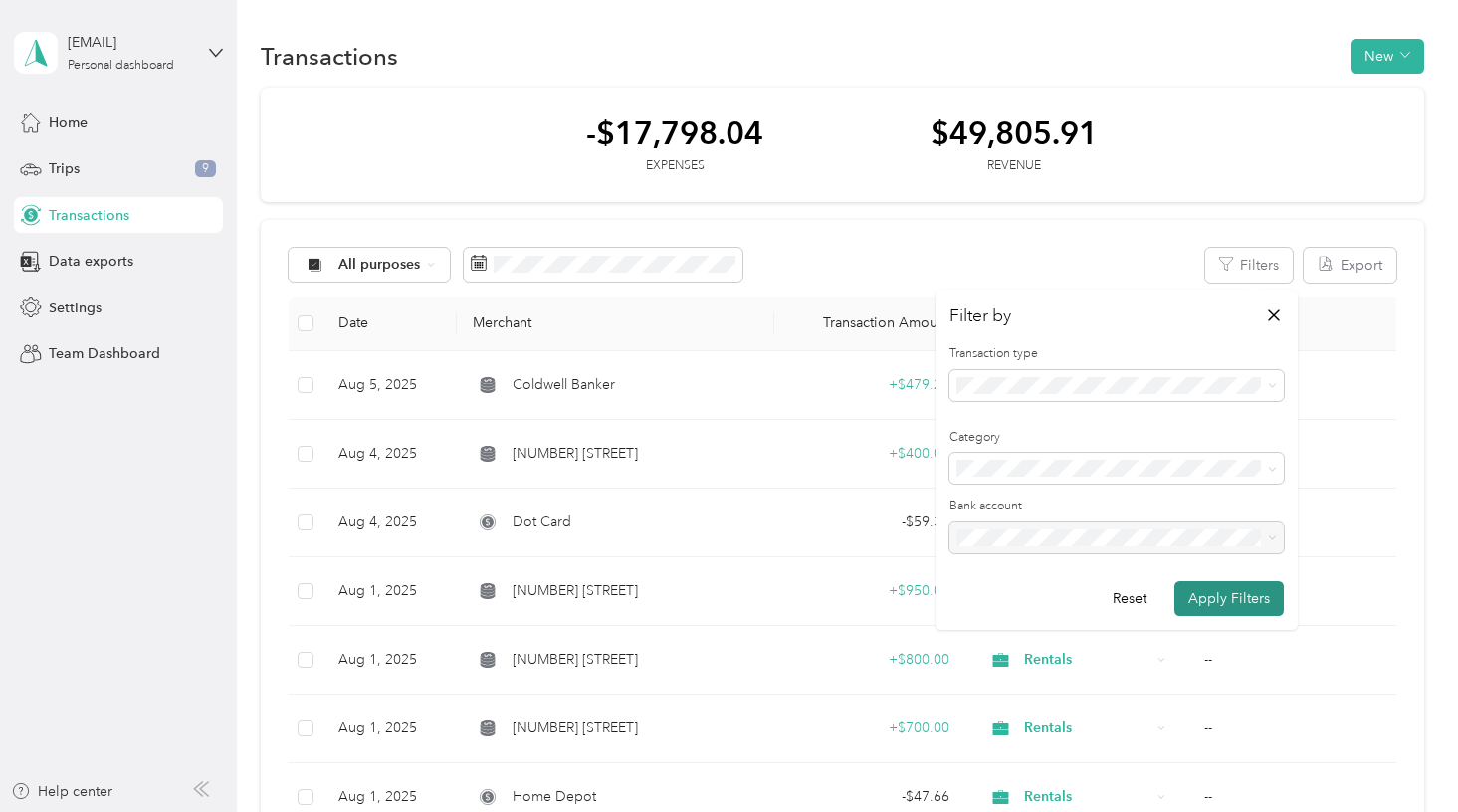 click on "Apply Filters" at bounding box center (1229, 598) 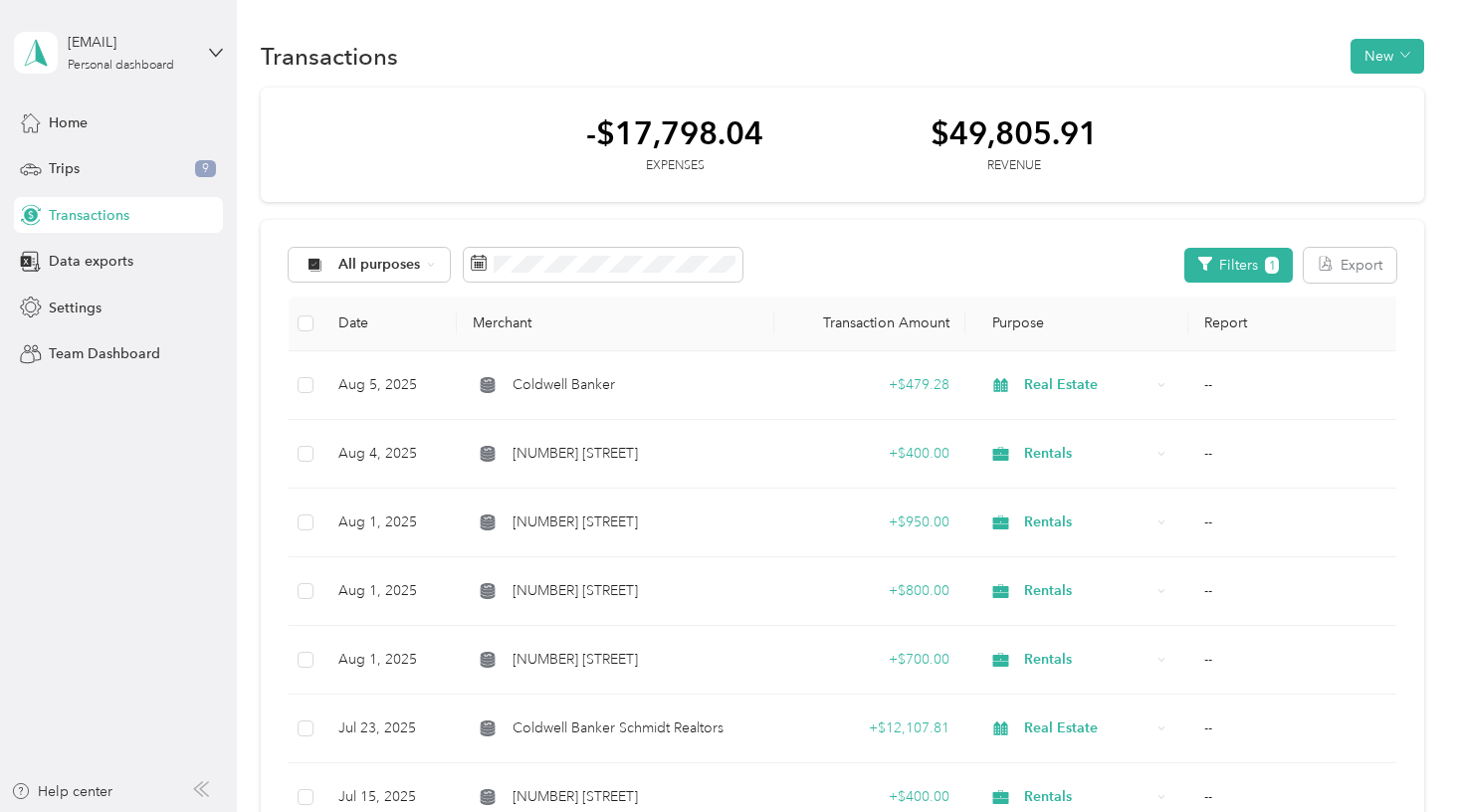 scroll, scrollTop: 0, scrollLeft: 0, axis: both 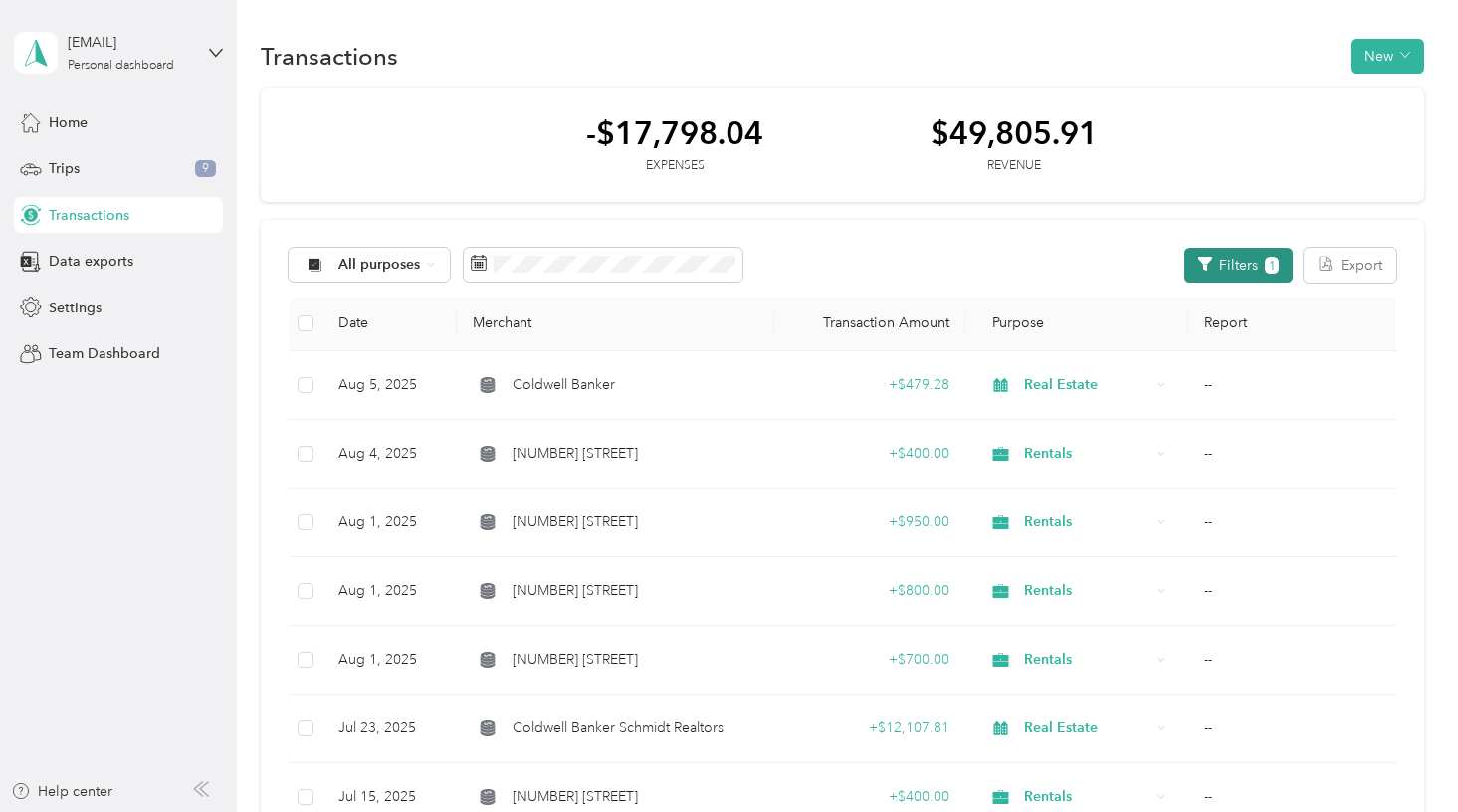 click on "Filters 1" at bounding box center [1238, 265] 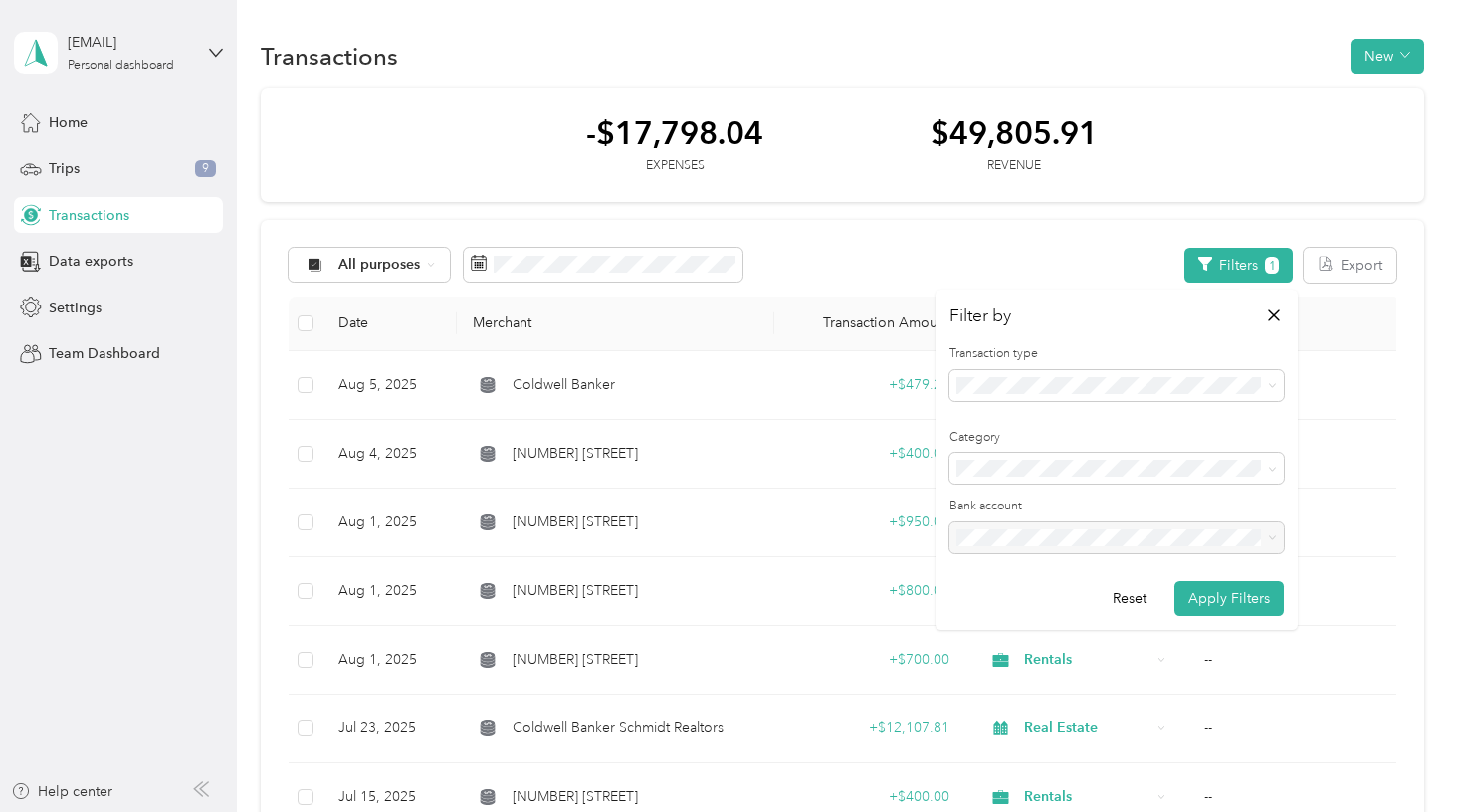 click on "All transactions" at bounding box center (1117, 419) 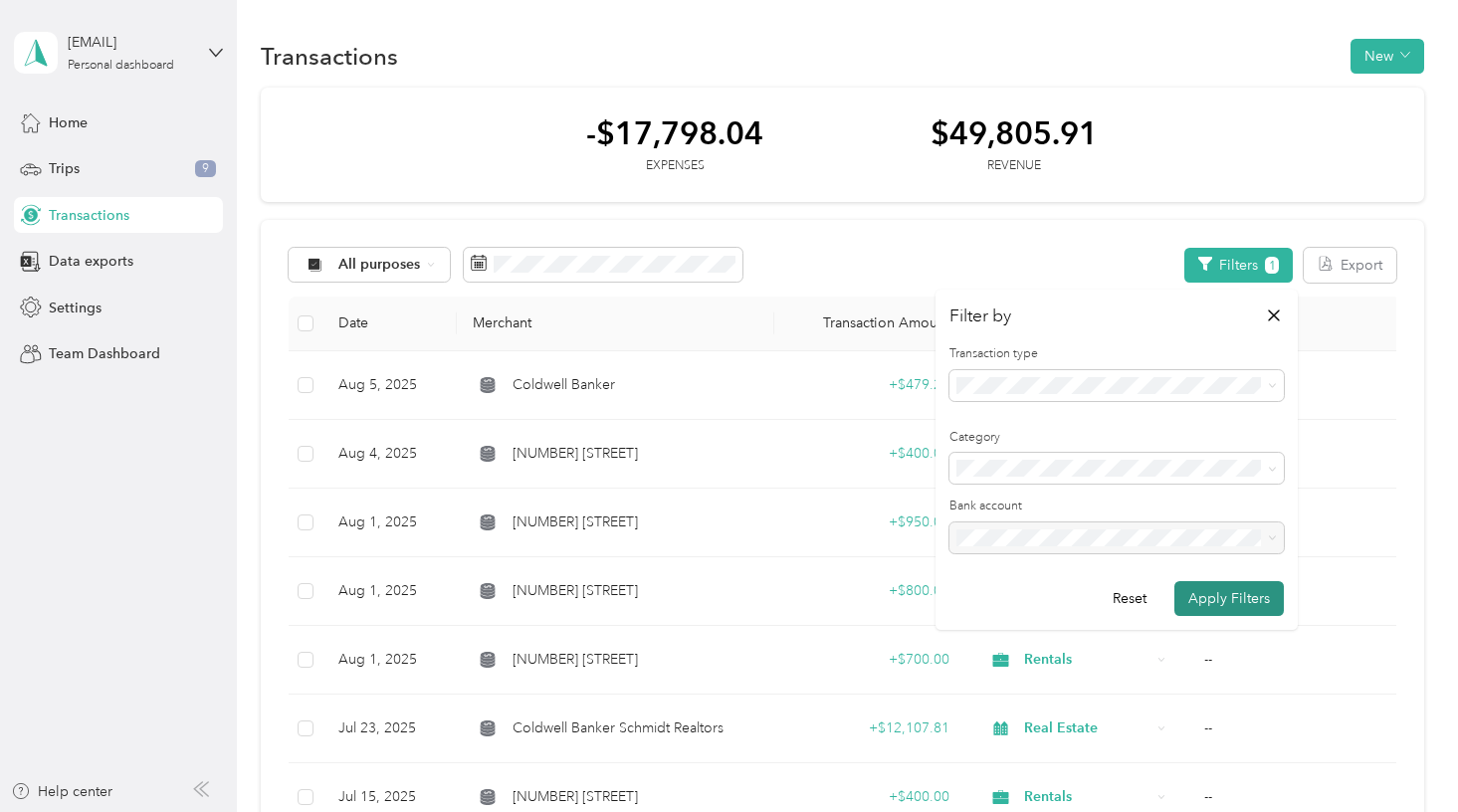 click on "Apply Filters" at bounding box center [1229, 598] 